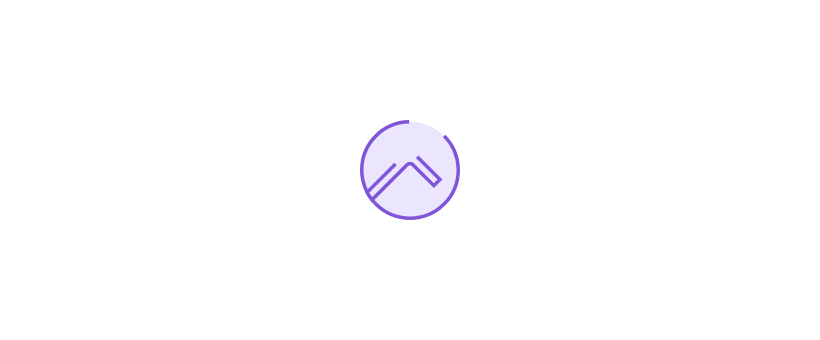 scroll, scrollTop: 0, scrollLeft: 0, axis: both 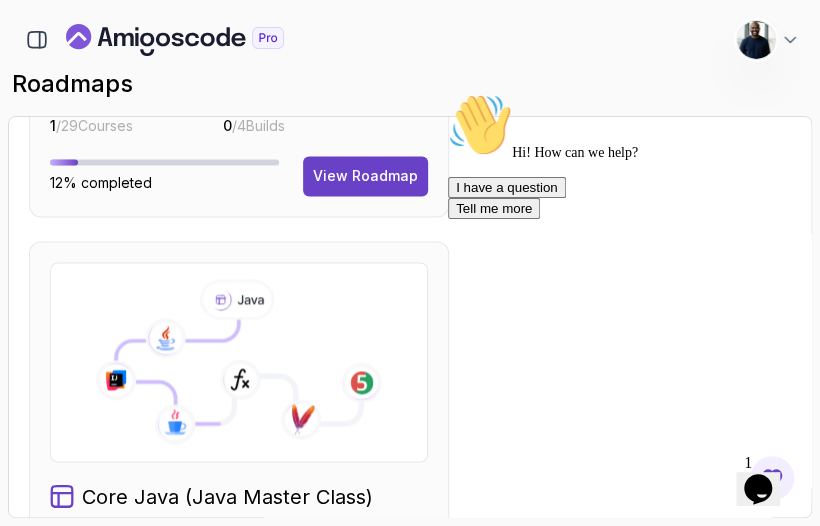 click on "I have a question Tell me more" at bounding box center [628, 198] 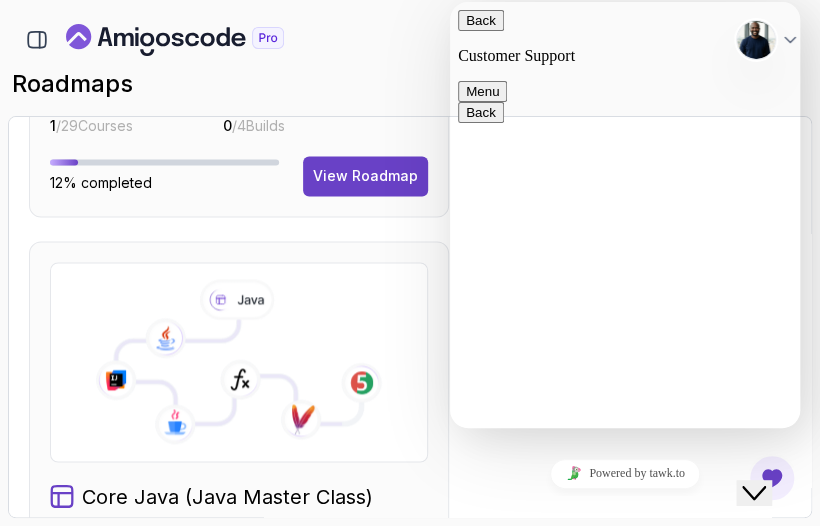 click on "Back" at bounding box center (481, 20) 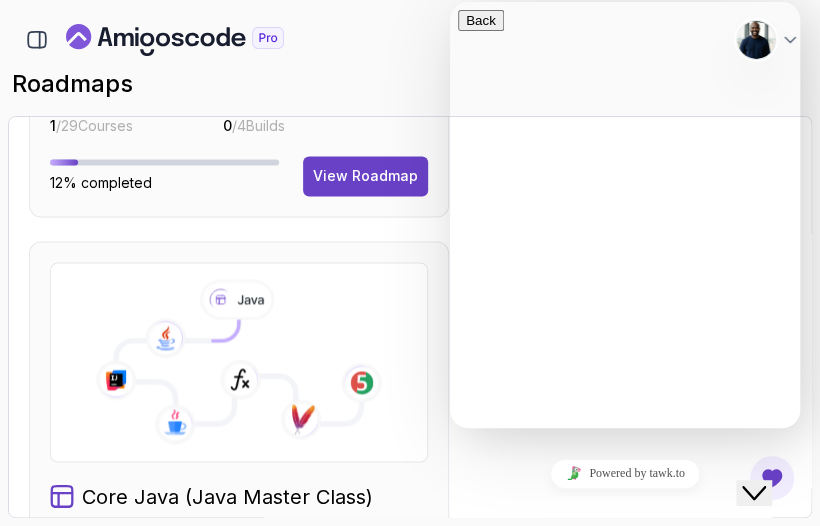 click on "roadmaps   199  Points [NAME] Student" at bounding box center [410, 84] 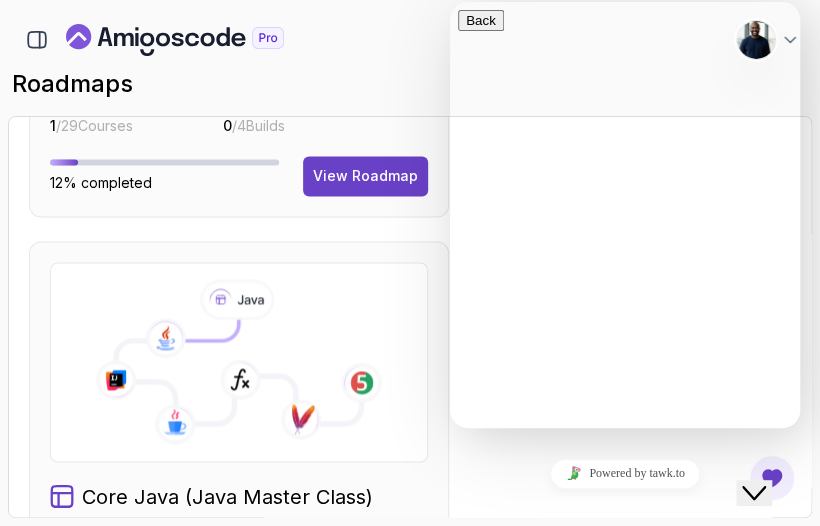 scroll, scrollTop: 97, scrollLeft: 0, axis: vertical 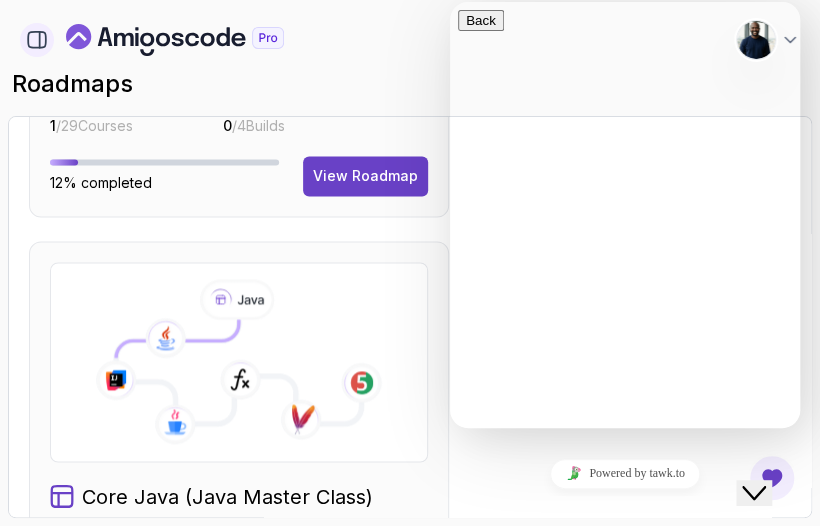 click 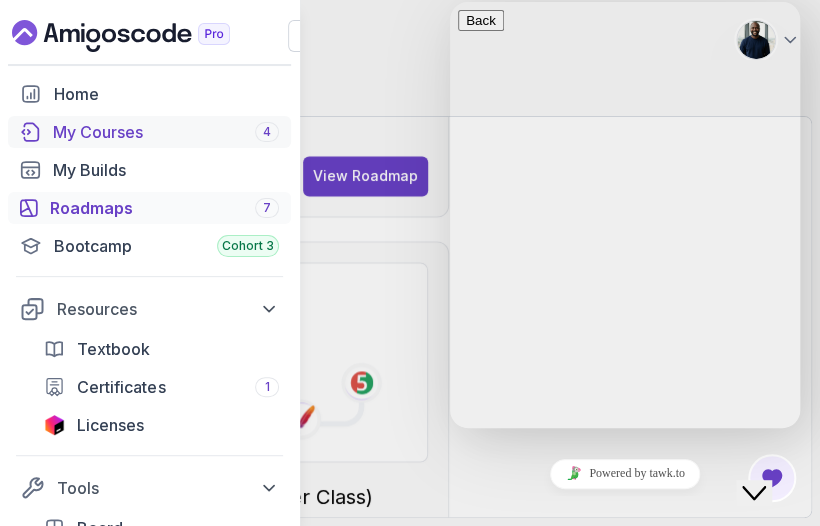 click on "My Courses 4" at bounding box center [166, 132] 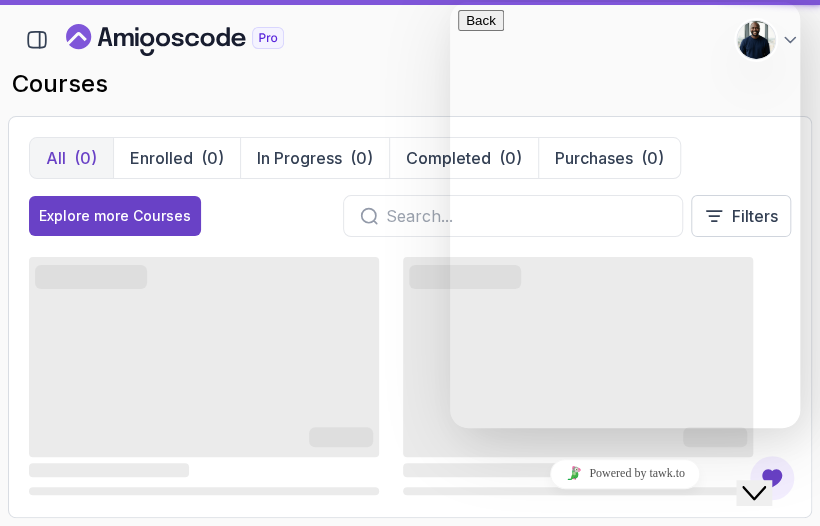 scroll, scrollTop: 0, scrollLeft: 0, axis: both 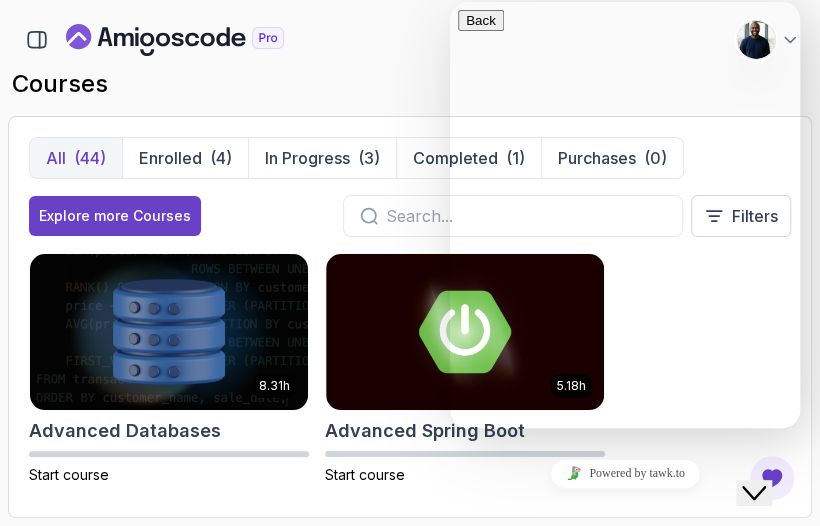 click at bounding box center [466, 1176] 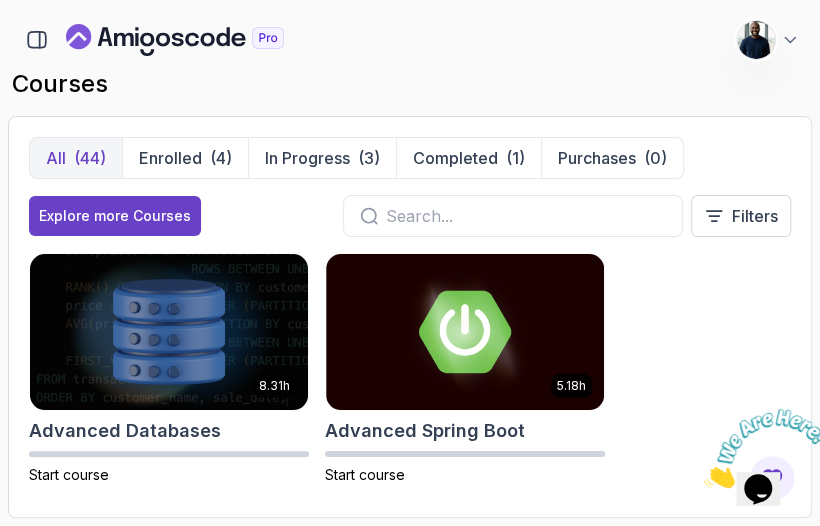 click at bounding box center (704, 482) 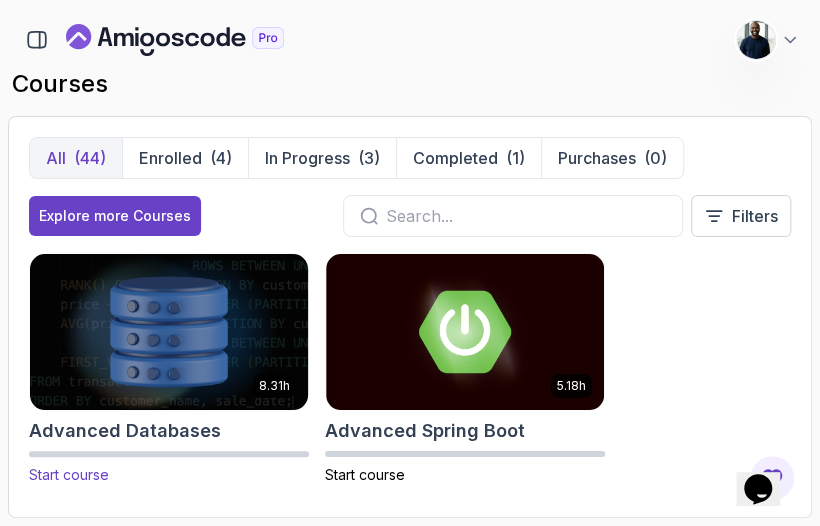 scroll, scrollTop: 200, scrollLeft: 0, axis: vertical 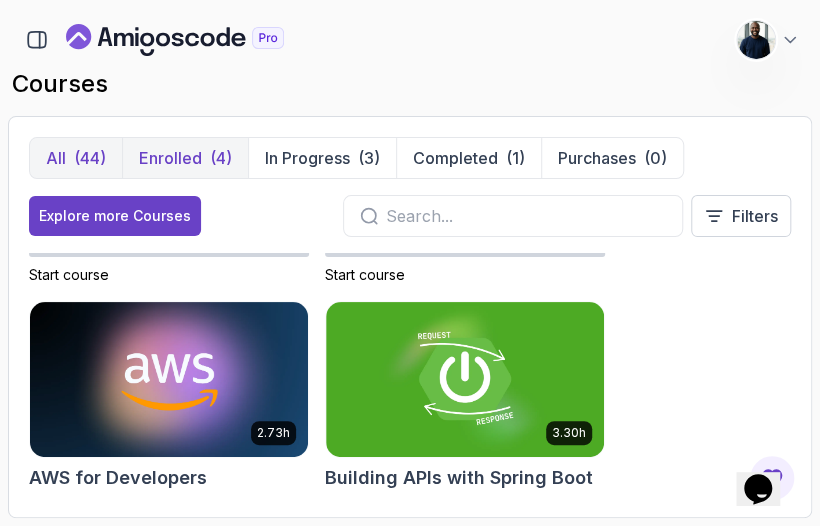 click on "Enrolled (4)" at bounding box center [185, 158] 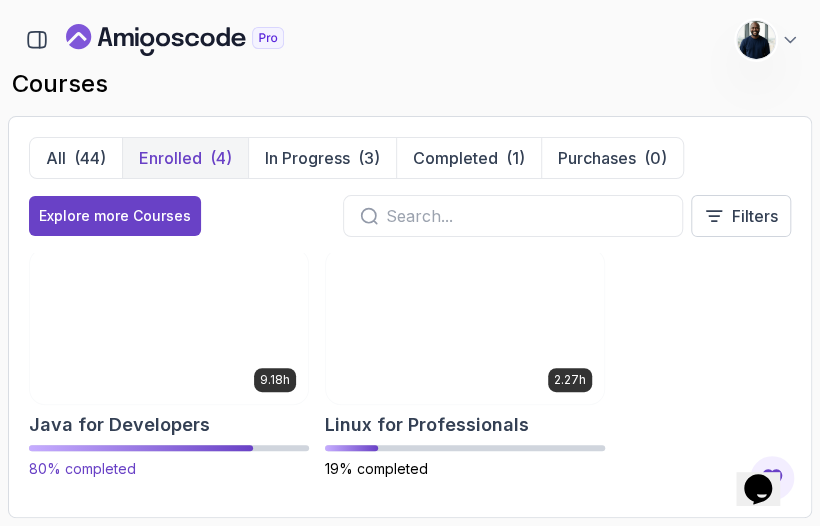 scroll, scrollTop: 257, scrollLeft: 0, axis: vertical 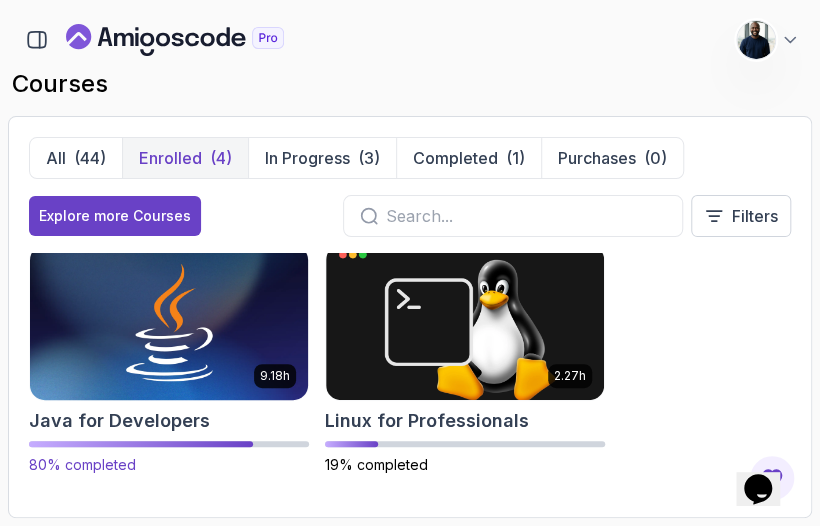 click at bounding box center (169, 322) 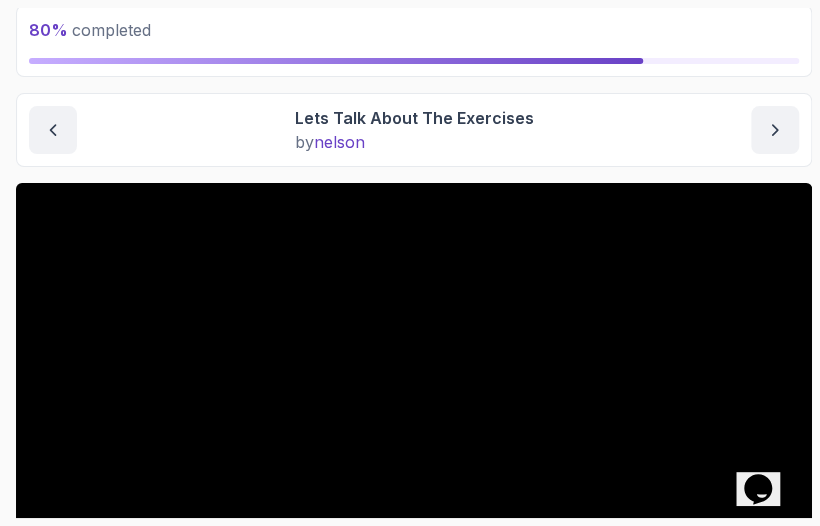 scroll, scrollTop: 0, scrollLeft: 0, axis: both 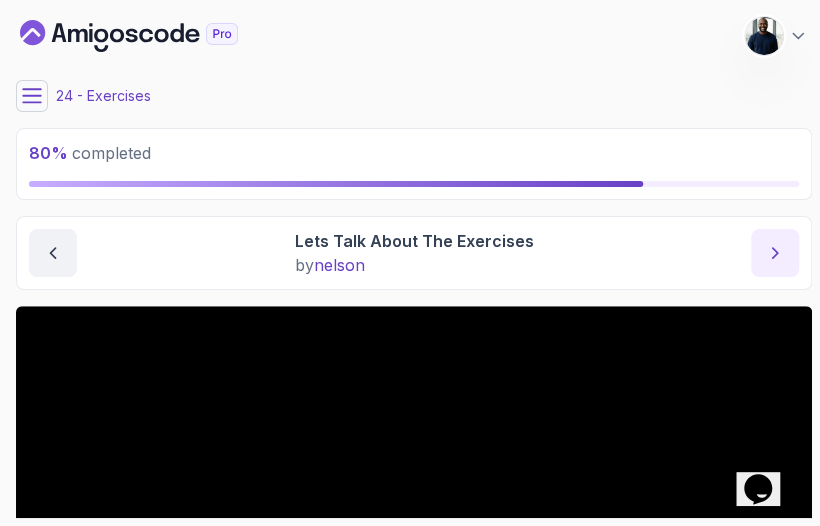 click at bounding box center [775, 253] 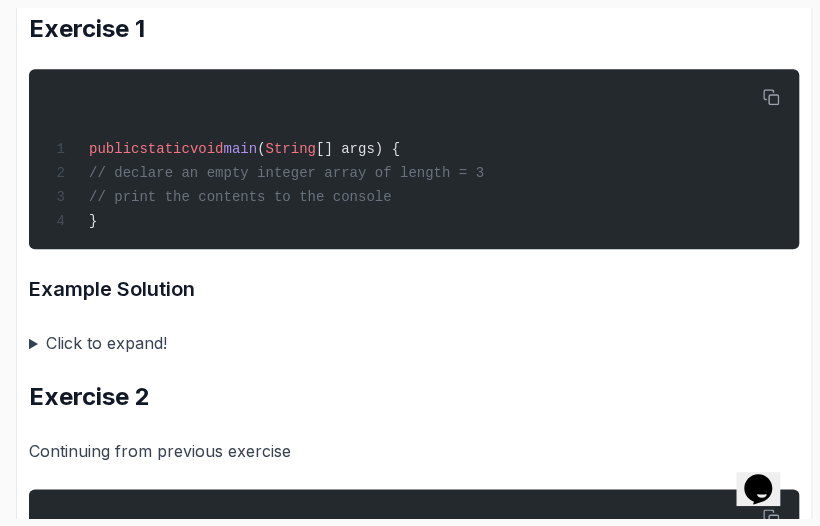 scroll, scrollTop: 500, scrollLeft: 0, axis: vertical 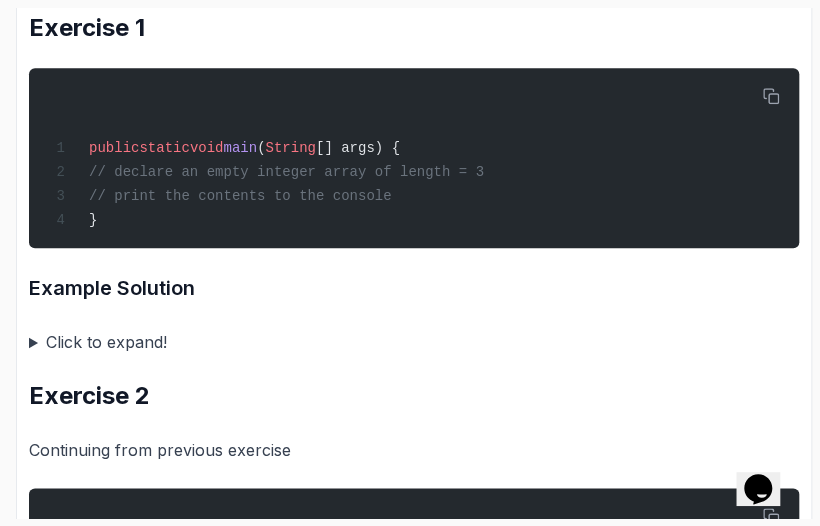 type 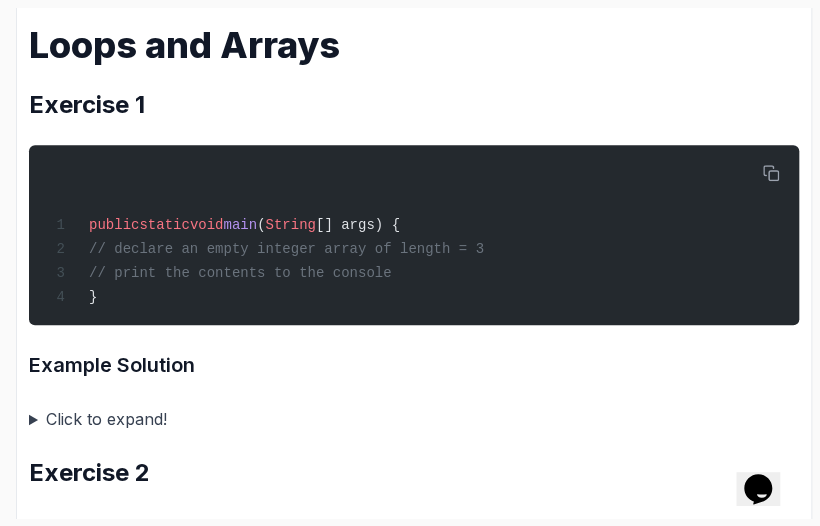 scroll, scrollTop: 300, scrollLeft: 0, axis: vertical 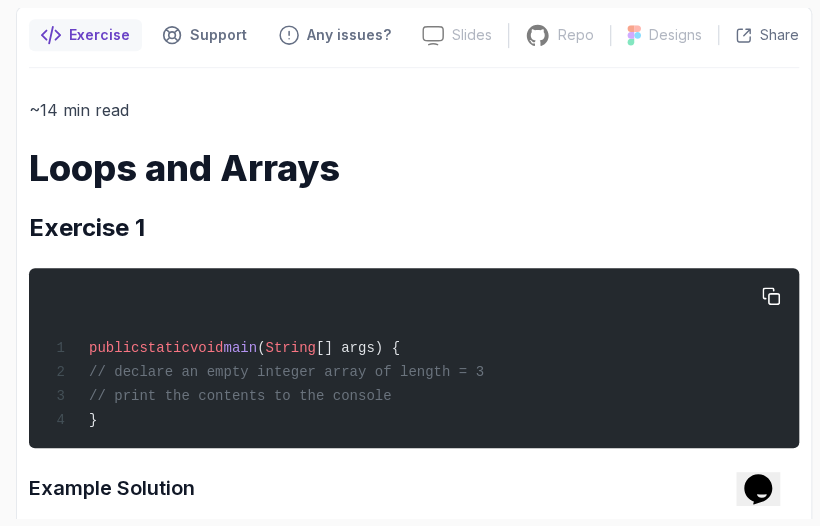 drag, startPoint x: 773, startPoint y: 282, endPoint x: 426, endPoint y: 300, distance: 347.46655 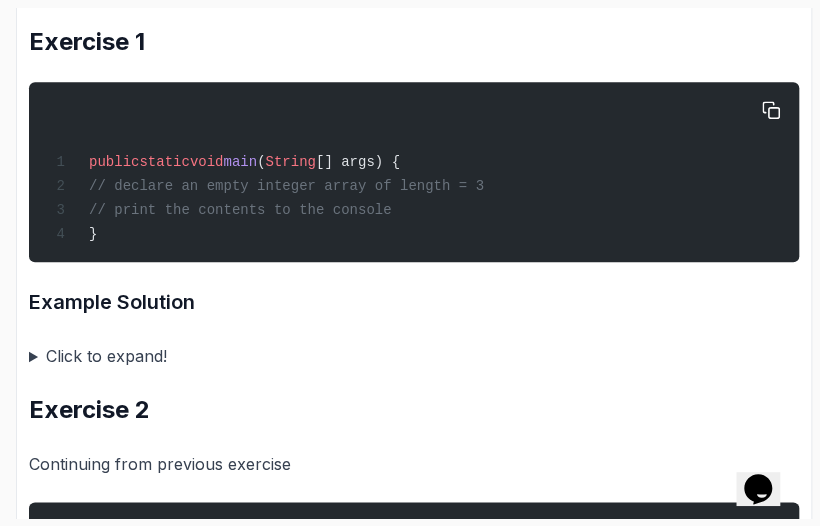 scroll, scrollTop: 500, scrollLeft: 0, axis: vertical 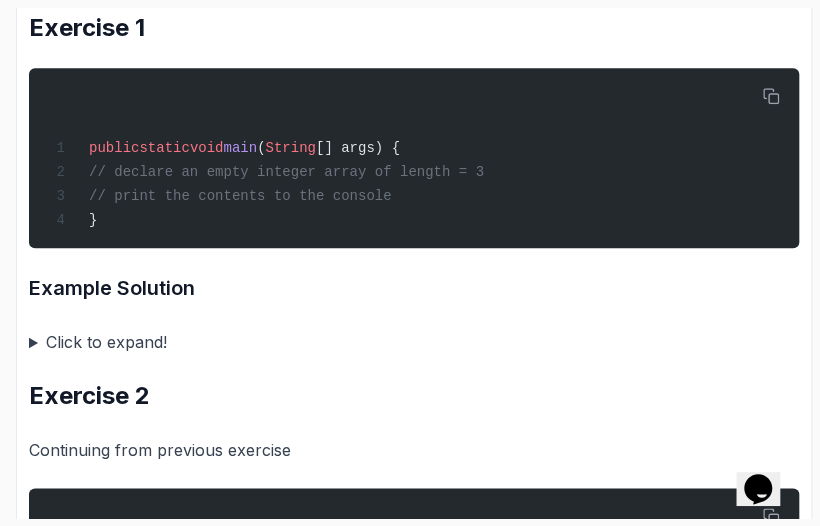 click on "Click to expand!" at bounding box center [414, 342] 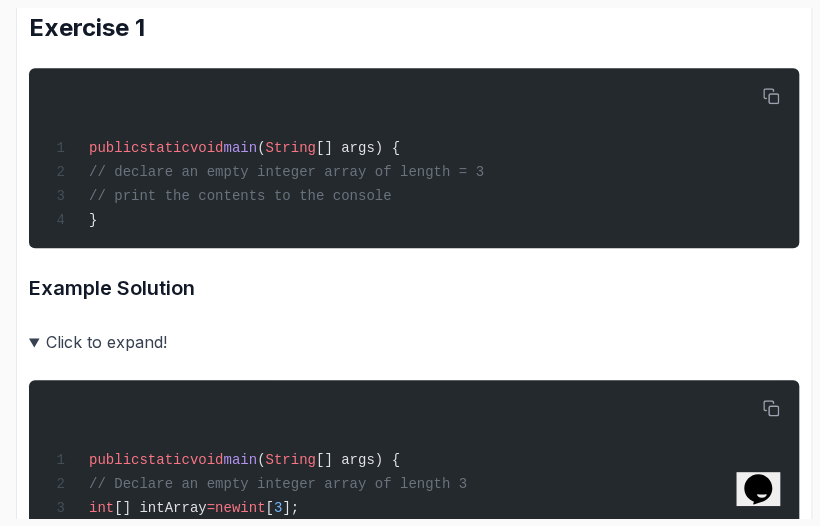scroll, scrollTop: 600, scrollLeft: 0, axis: vertical 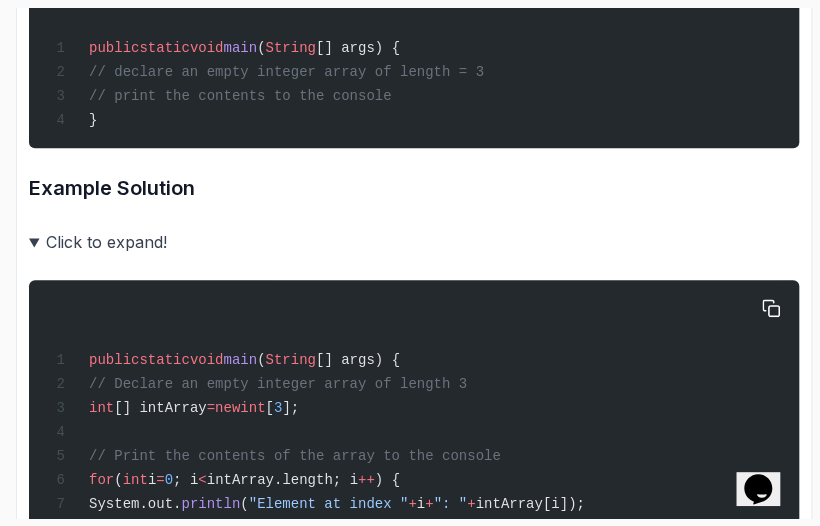 drag, startPoint x: 162, startPoint y: 418, endPoint x: 270, endPoint y: 402, distance: 109.17875 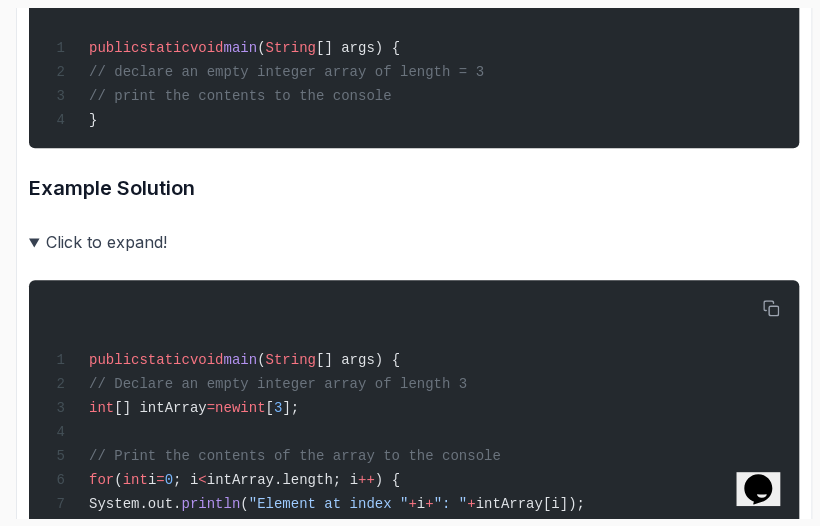 click on "Click to expand!" at bounding box center (414, 242) 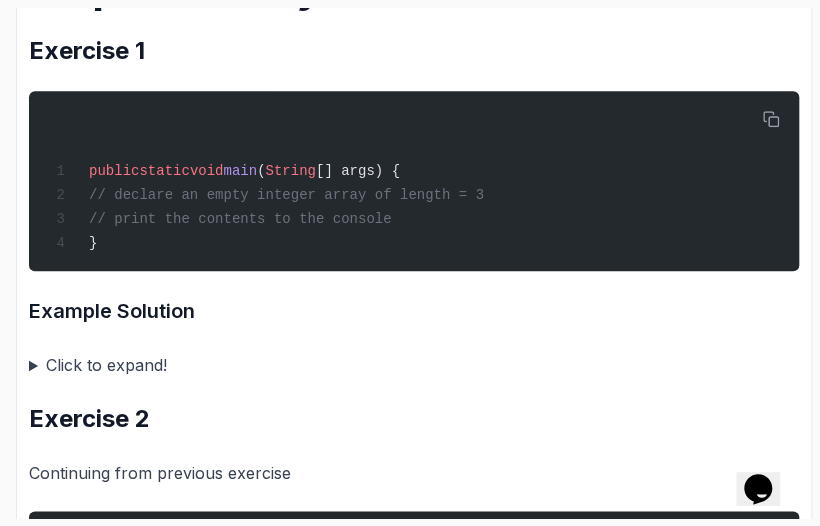 scroll, scrollTop: 500, scrollLeft: 0, axis: vertical 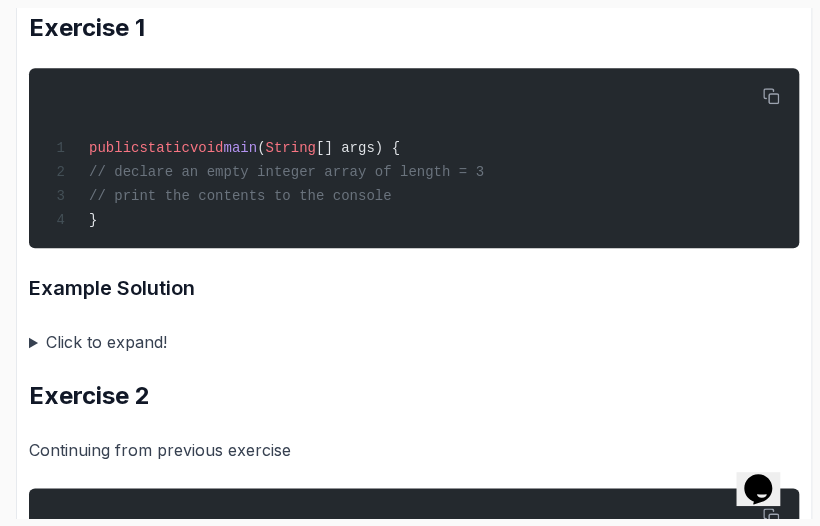 click on "Click to expand!" at bounding box center (414, 342) 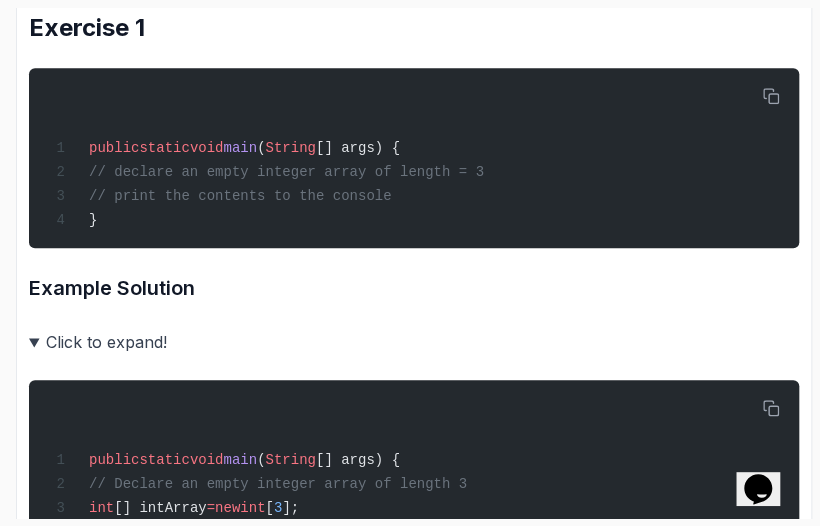 scroll, scrollTop: 800, scrollLeft: 0, axis: vertical 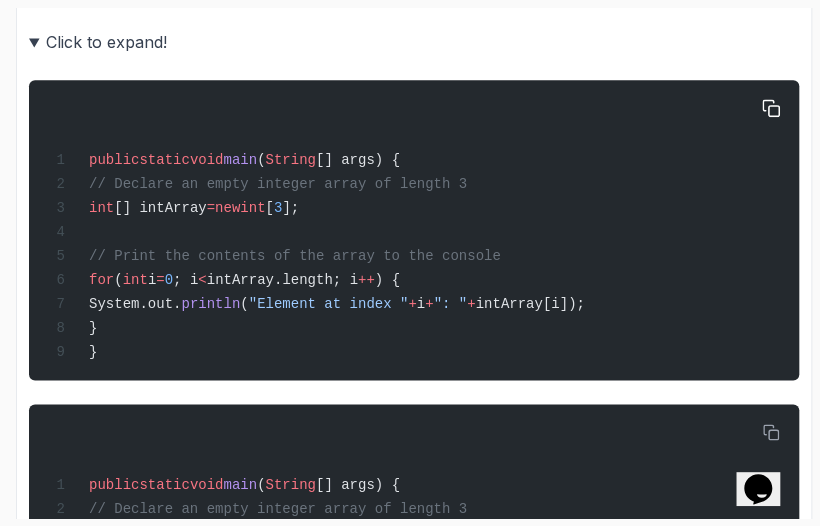 drag, startPoint x: 117, startPoint y: 284, endPoint x: 455, endPoint y: 284, distance: 338 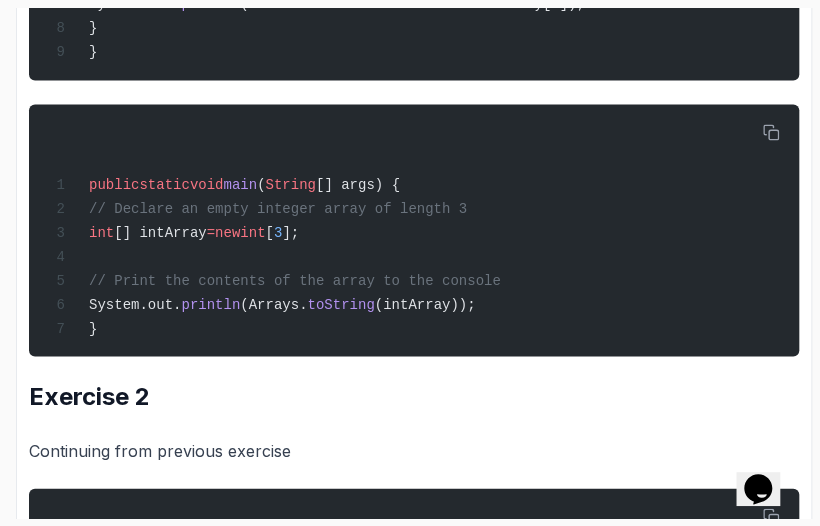 scroll, scrollTop: 1000, scrollLeft: 0, axis: vertical 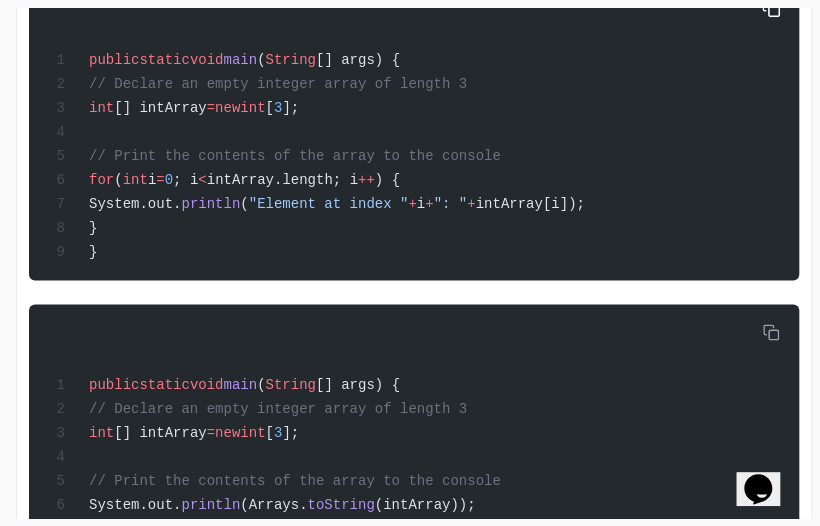 drag, startPoint x: 123, startPoint y: 193, endPoint x: 433, endPoint y: 199, distance: 310.05804 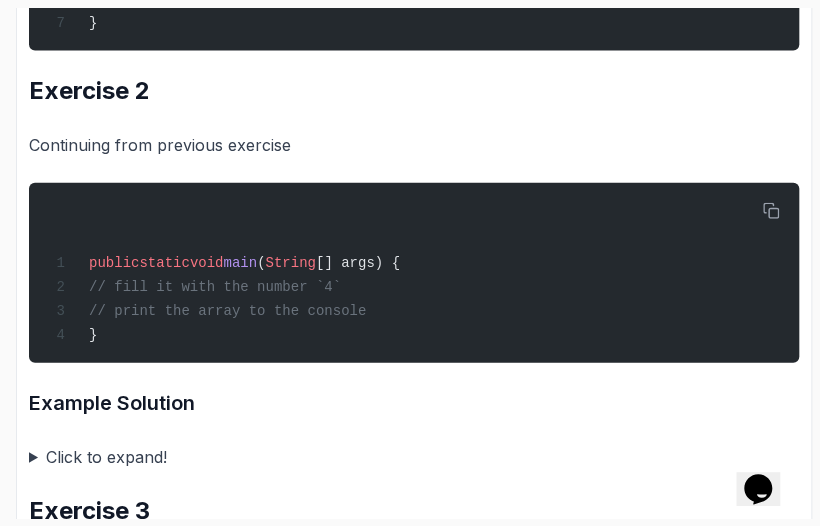 scroll, scrollTop: 1300, scrollLeft: 0, axis: vertical 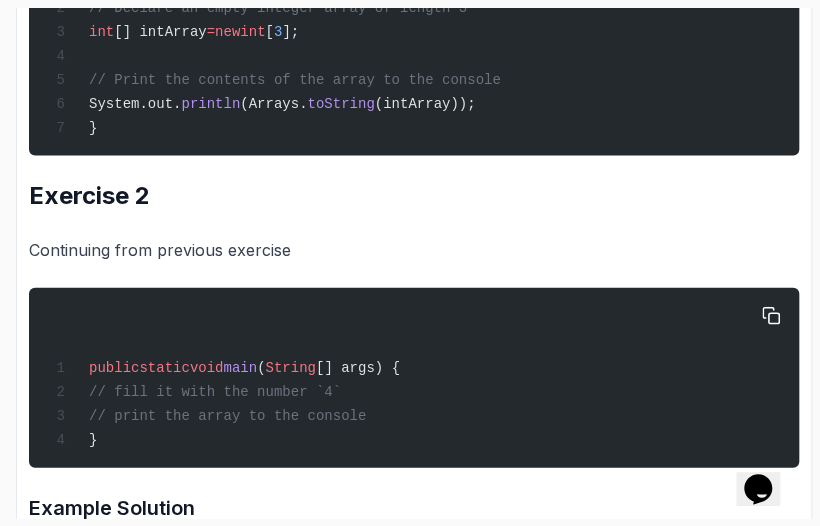 drag, startPoint x: 770, startPoint y: 321, endPoint x: 537, endPoint y: 322, distance: 233.00215 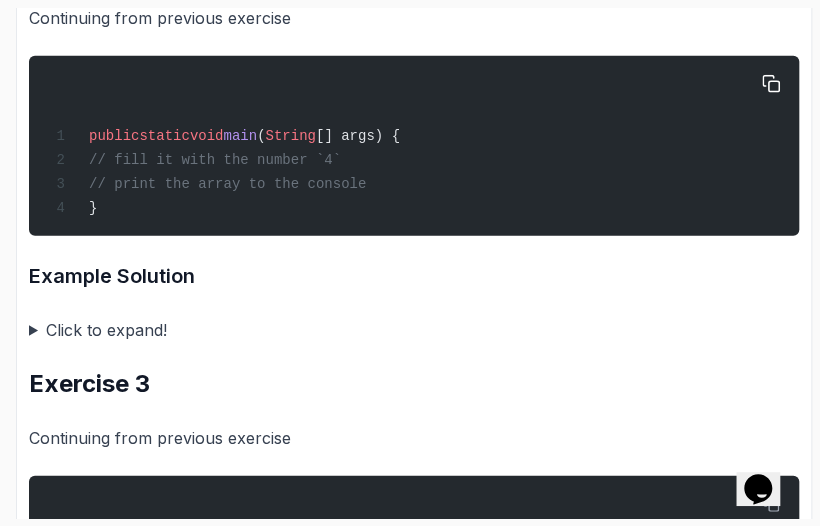 scroll, scrollTop: 1600, scrollLeft: 0, axis: vertical 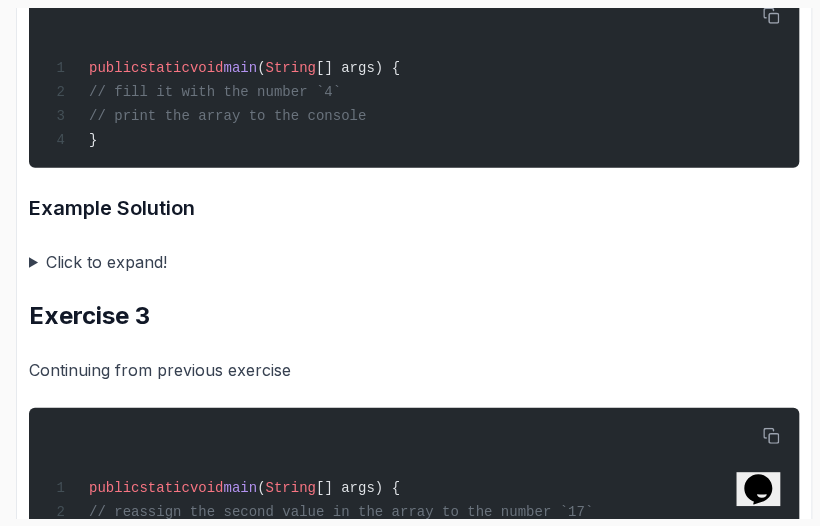 click on "Click to expand!" at bounding box center (414, 262) 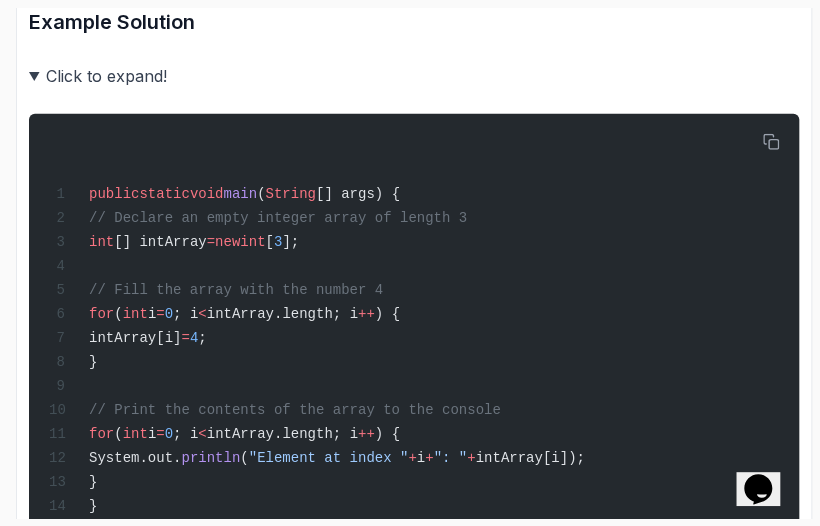 scroll, scrollTop: 1800, scrollLeft: 0, axis: vertical 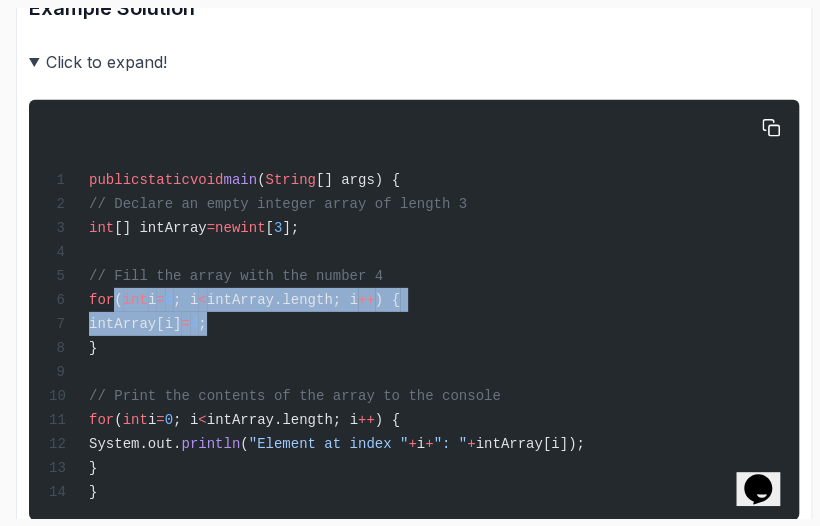 drag, startPoint x: 111, startPoint y: 322, endPoint x: 307, endPoint y: 344, distance: 197.23083 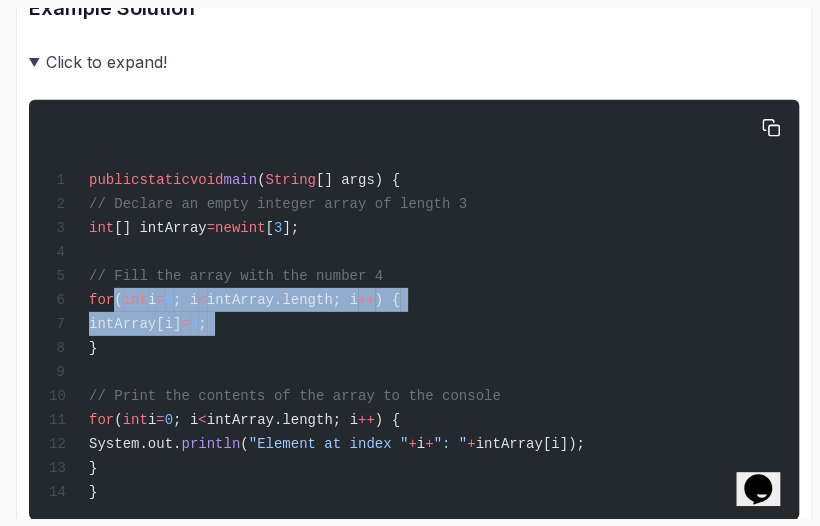 drag, startPoint x: 231, startPoint y: 337, endPoint x: 146, endPoint y: 326, distance: 85.70881 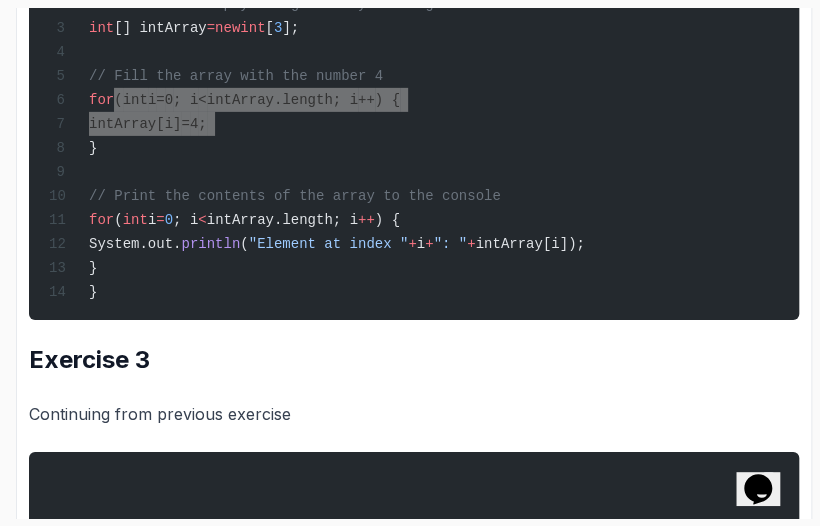 scroll, scrollTop: 2300, scrollLeft: 0, axis: vertical 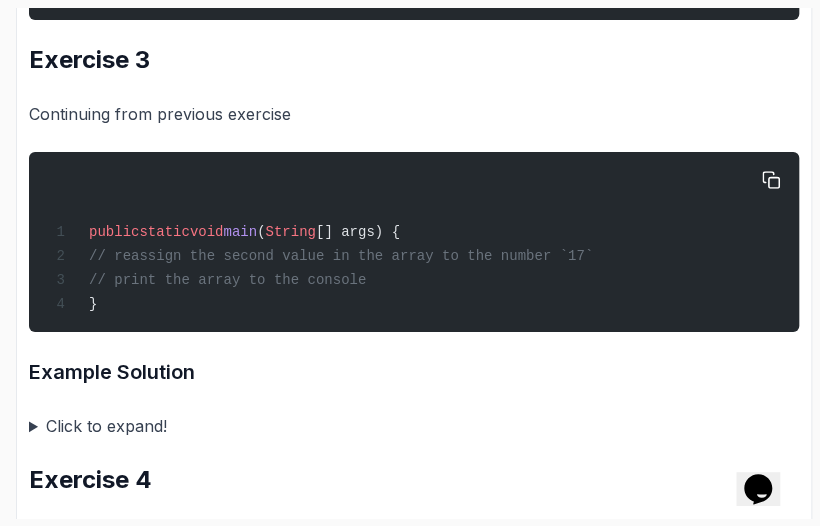 click on "public  static  void  main ( String [] args) {
// reassign the second value in the array to the number `17`
// print the array to the console
}" at bounding box center (414, 242) 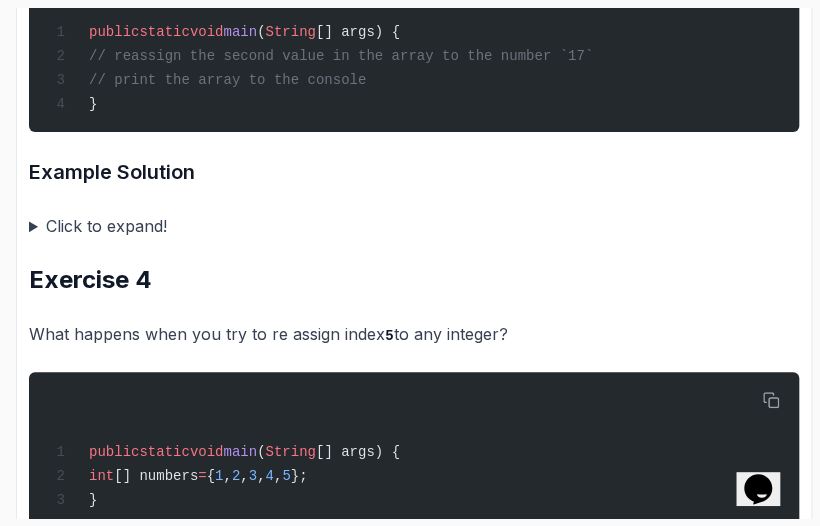 click on "Click to expand!" at bounding box center [414, 226] 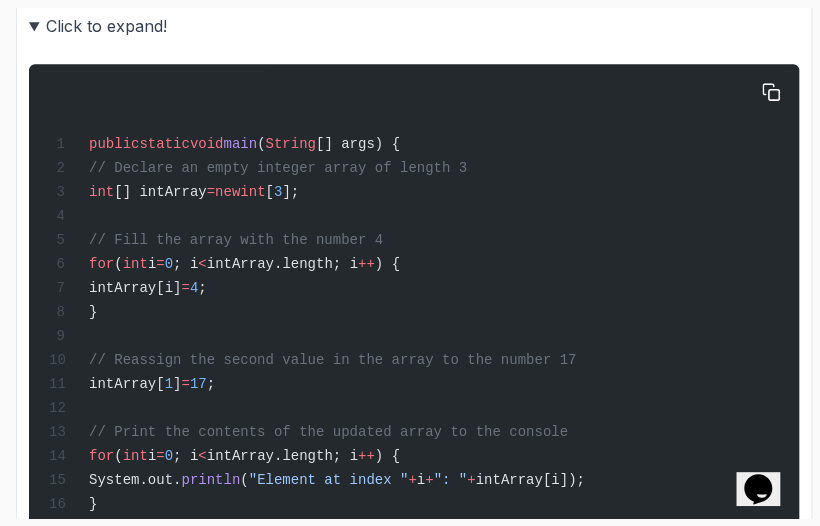 scroll, scrollTop: 2900, scrollLeft: 0, axis: vertical 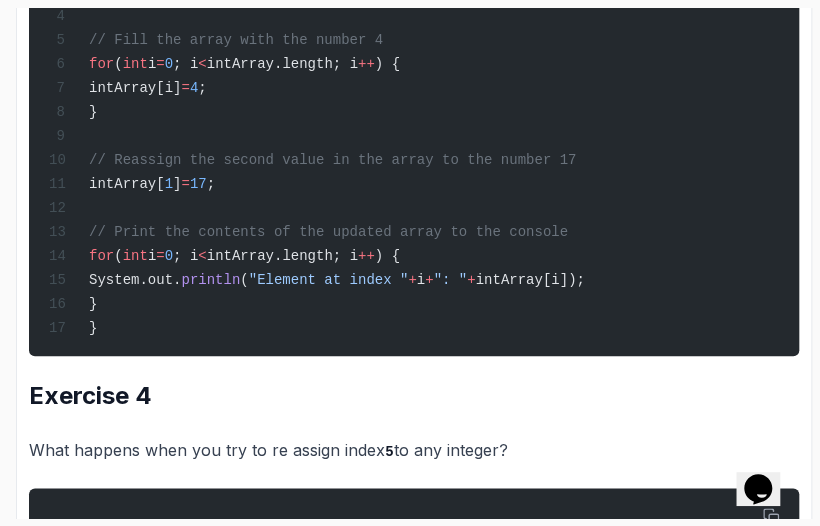 drag, startPoint x: 106, startPoint y: 95, endPoint x: 171, endPoint y: 145, distance: 82.006096 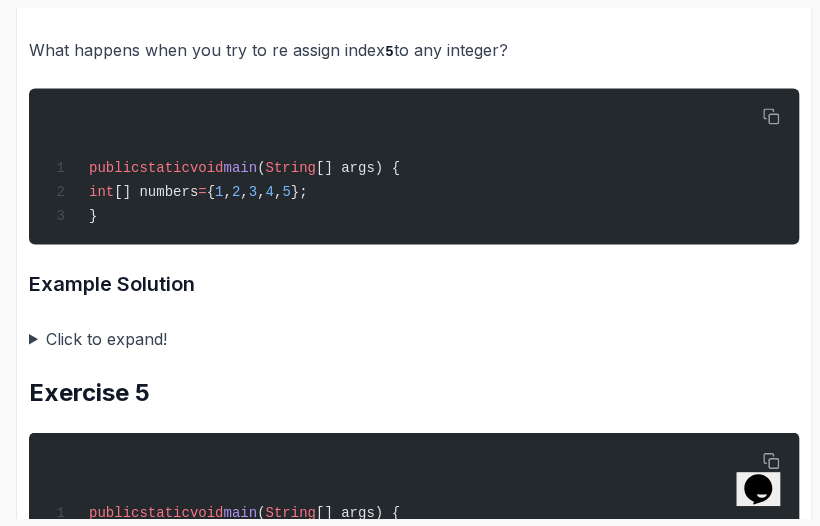scroll, scrollTop: 3200, scrollLeft: 0, axis: vertical 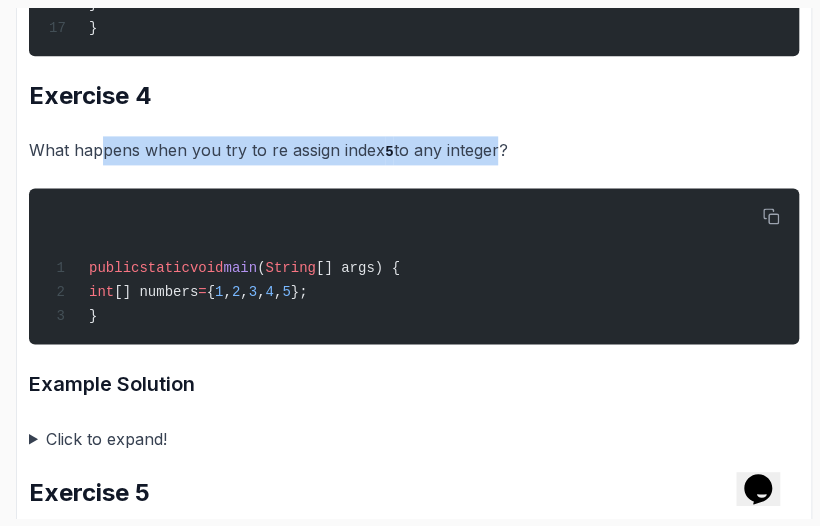 drag, startPoint x: 105, startPoint y: 187, endPoint x: 491, endPoint y: 196, distance: 386.10492 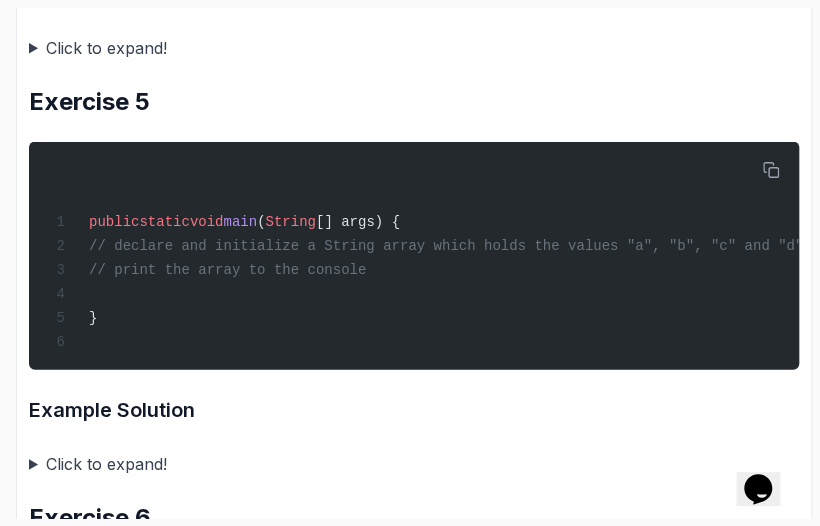scroll, scrollTop: 3600, scrollLeft: 0, axis: vertical 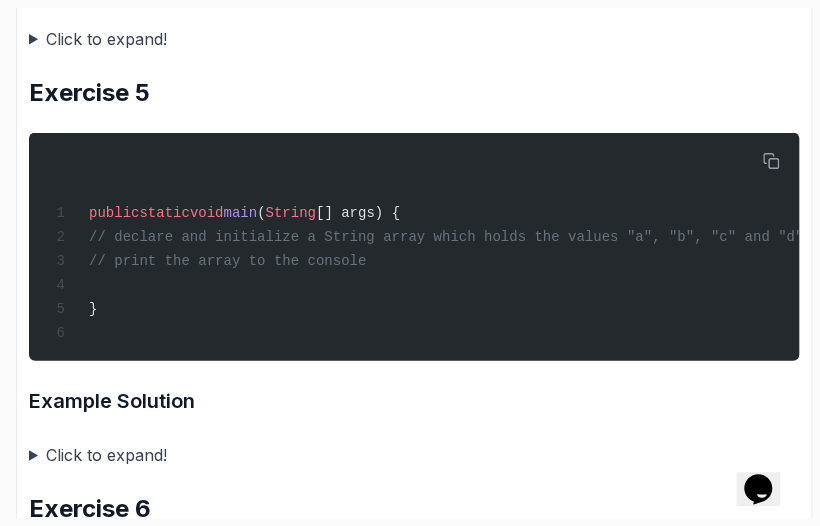 click on "Click to expand!" at bounding box center (414, 38) 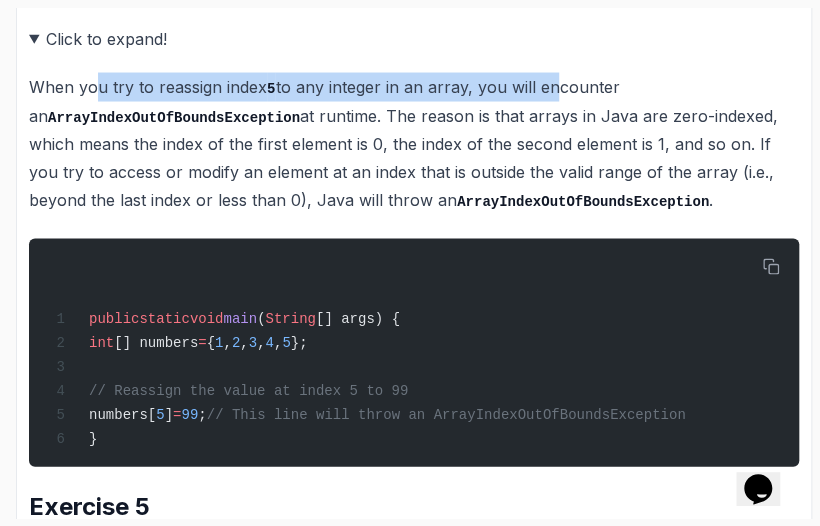 drag, startPoint x: 91, startPoint y: 139, endPoint x: 544, endPoint y: 138, distance: 453.0011 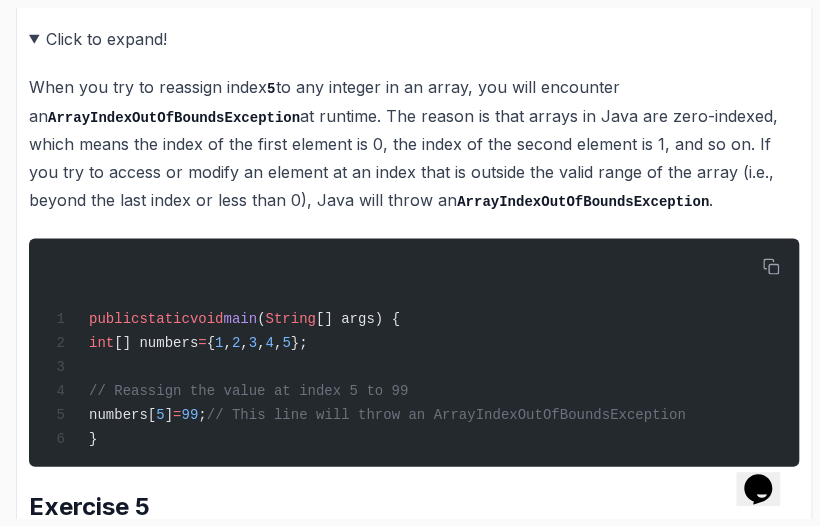 click on "When you try to reassign index  5  to any integer in an array, you will encounter an  ArrayIndexOutOfBoundsException  at runtime. The reason is that arrays in Java are zero-indexed, which means the index of the first element is 0, the index of the second element is 1, and so on. If you try to access or modify an element at an index that is outside the valid range of the array (i.e., beyond the last index or less than 0), Java will throw an  ArrayIndexOutOfBoundsException ." at bounding box center (414, 143) 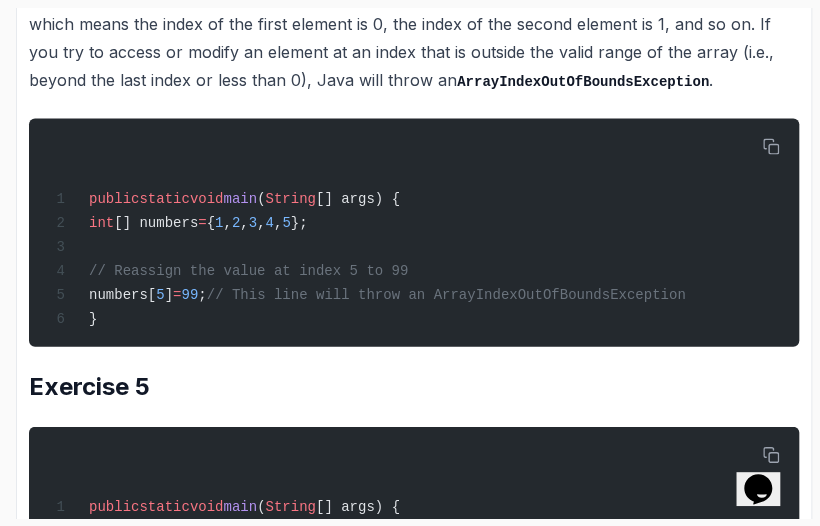 scroll, scrollTop: 3800, scrollLeft: 0, axis: vertical 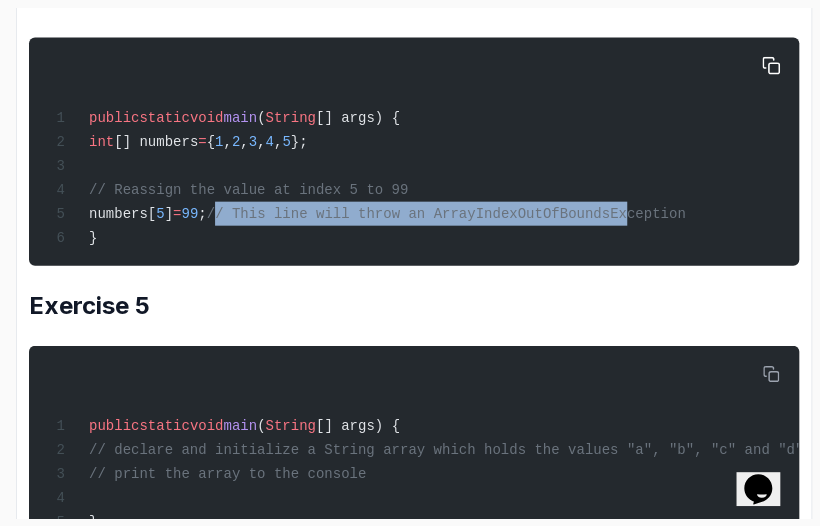 drag, startPoint x: 258, startPoint y: 259, endPoint x: 370, endPoint y: 250, distance: 112.36102 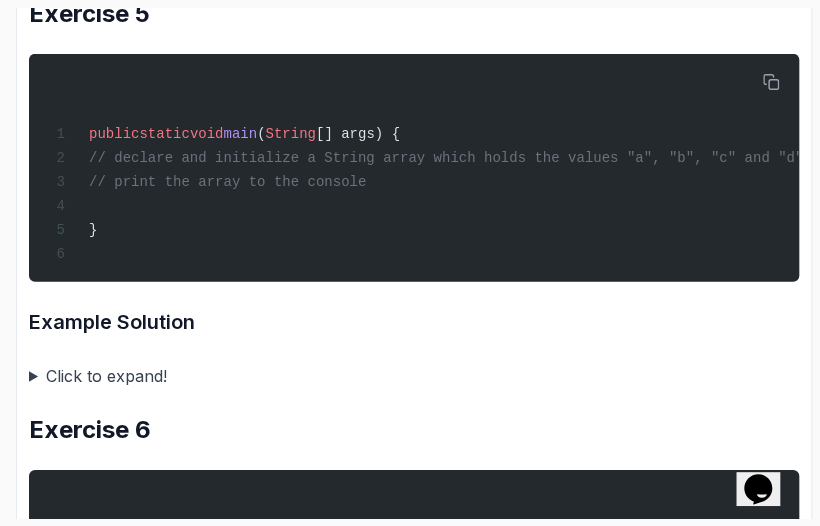 scroll, scrollTop: 4200, scrollLeft: 0, axis: vertical 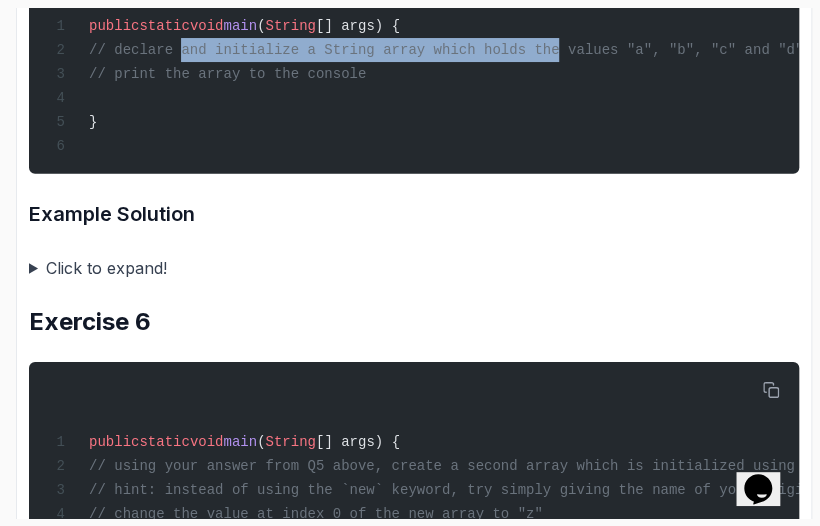 drag, startPoint x: 176, startPoint y: 106, endPoint x: 517, endPoint y: 112, distance: 341.0528 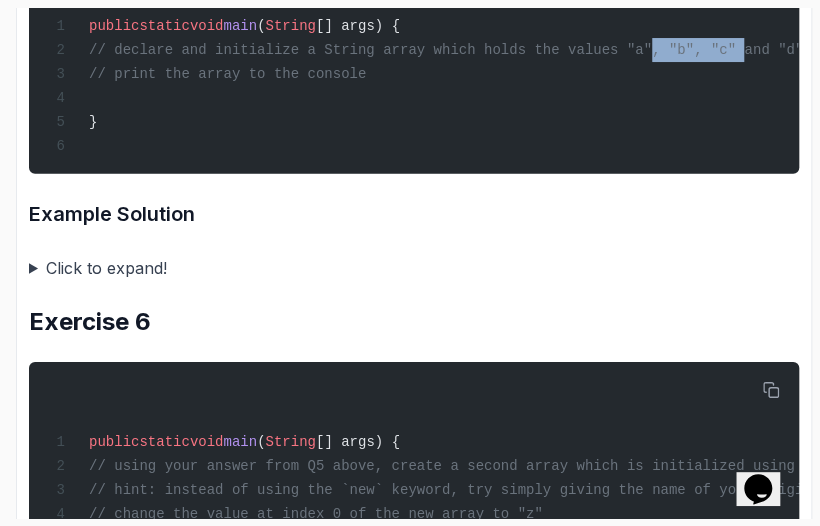 drag, startPoint x: 607, startPoint y: 109, endPoint x: 685, endPoint y: 101, distance: 78.40918 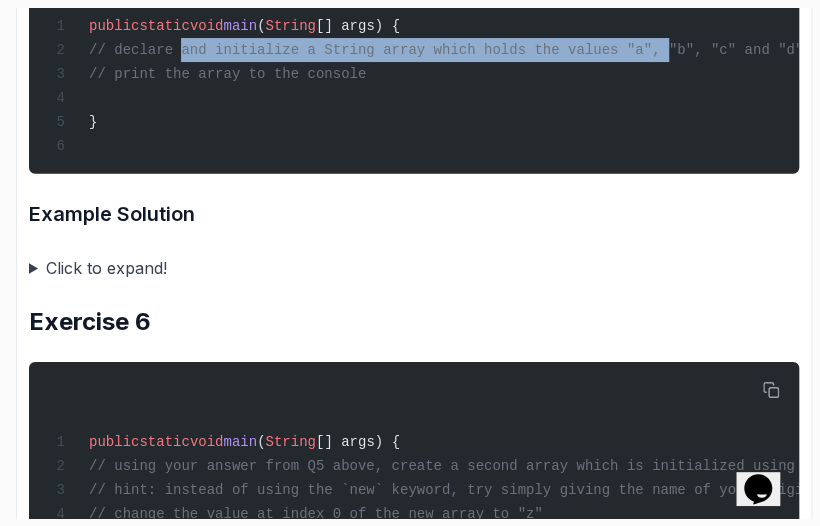 drag, startPoint x: 172, startPoint y: 108, endPoint x: 623, endPoint y: 107, distance: 451.0011 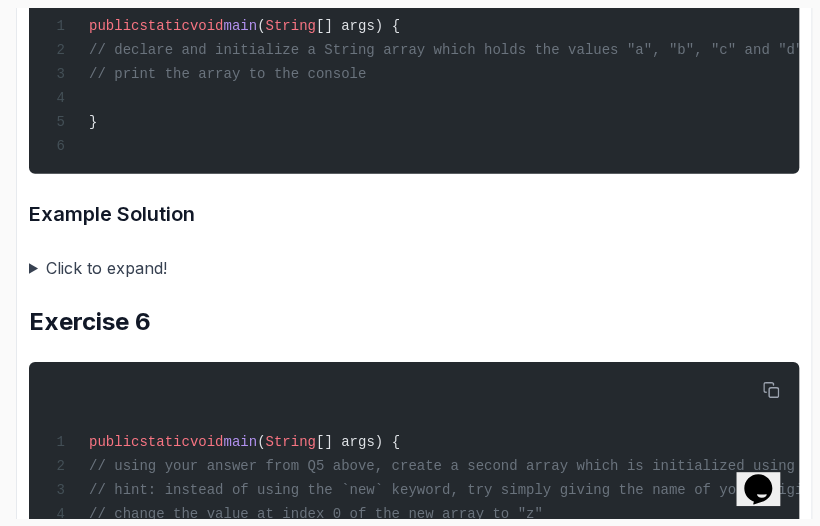 click on "public  static  void  main ( String [] args) {
// declare and initialize a String array which holds the values "a", "b", "c" and "d"
// print the array to the console
}" at bounding box center [414, 60] 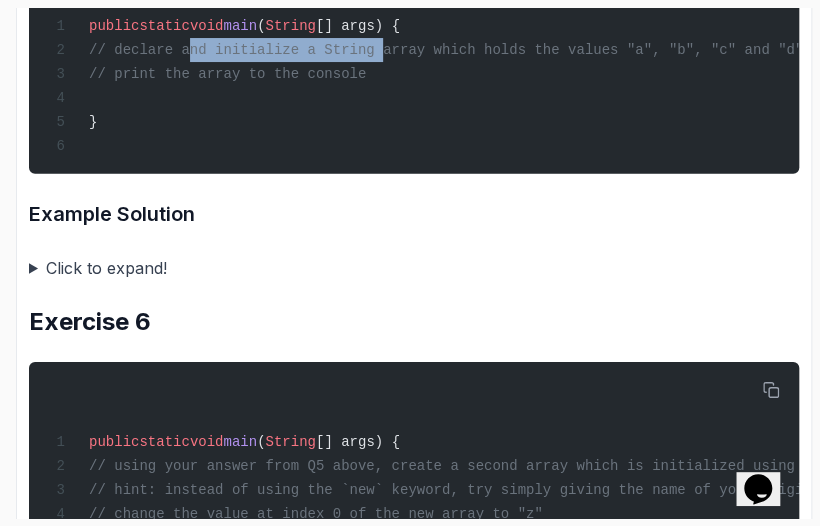 drag, startPoint x: 182, startPoint y: 107, endPoint x: 357, endPoint y: 108, distance: 175.00285 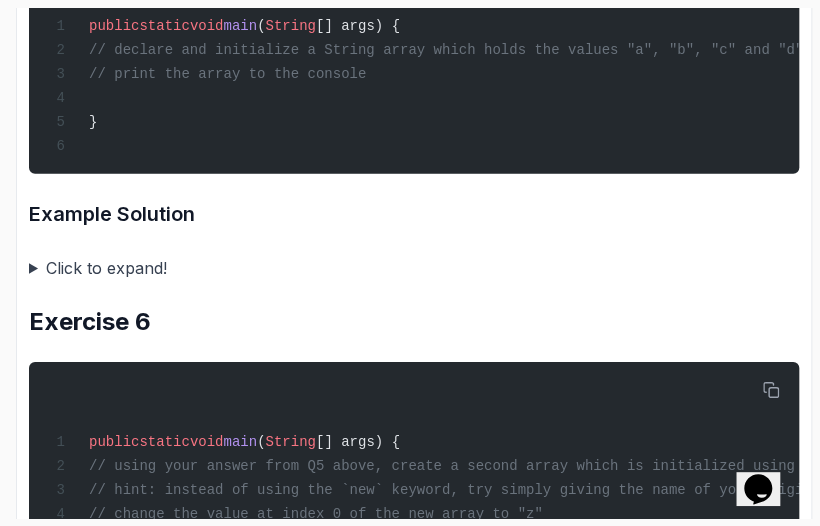 drag, startPoint x: 152, startPoint y: 104, endPoint x: 789, endPoint y: 106, distance: 637.0031 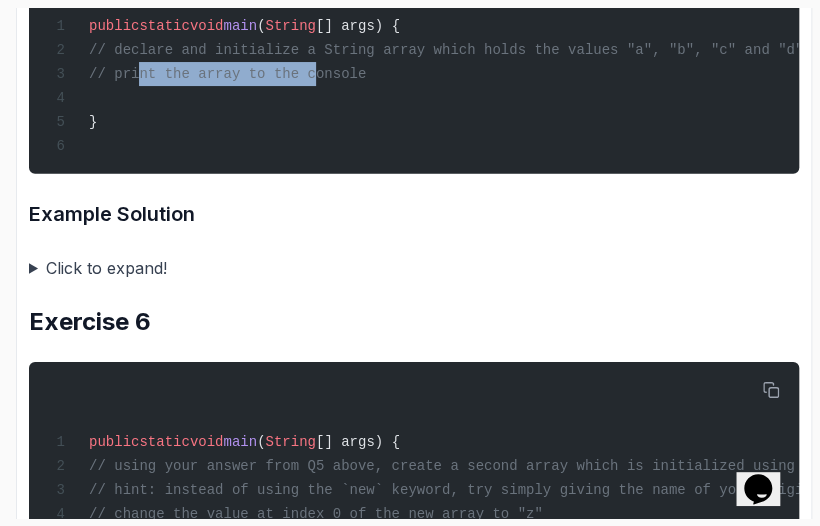 drag, startPoint x: 136, startPoint y: 131, endPoint x: 298, endPoint y: 129, distance: 162.01234 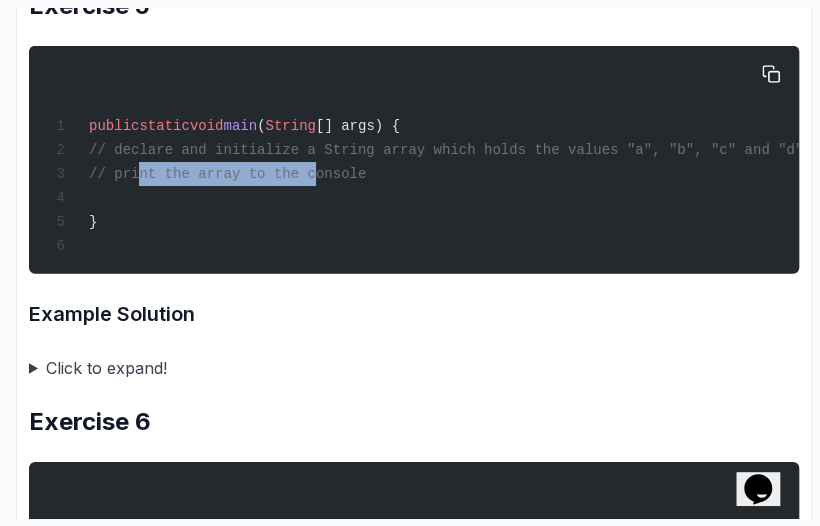 scroll, scrollTop: 4100, scrollLeft: 0, axis: vertical 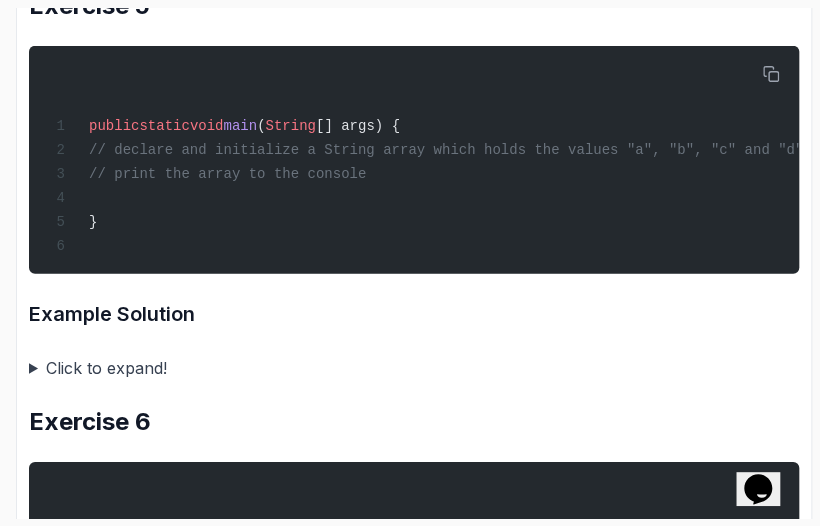 click on "Click to expand!" at bounding box center (414, 368) 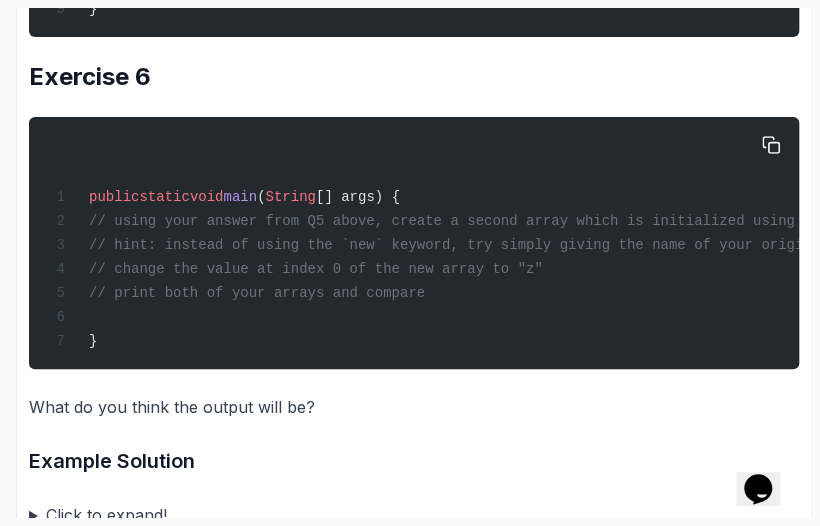 scroll, scrollTop: 4800, scrollLeft: 0, axis: vertical 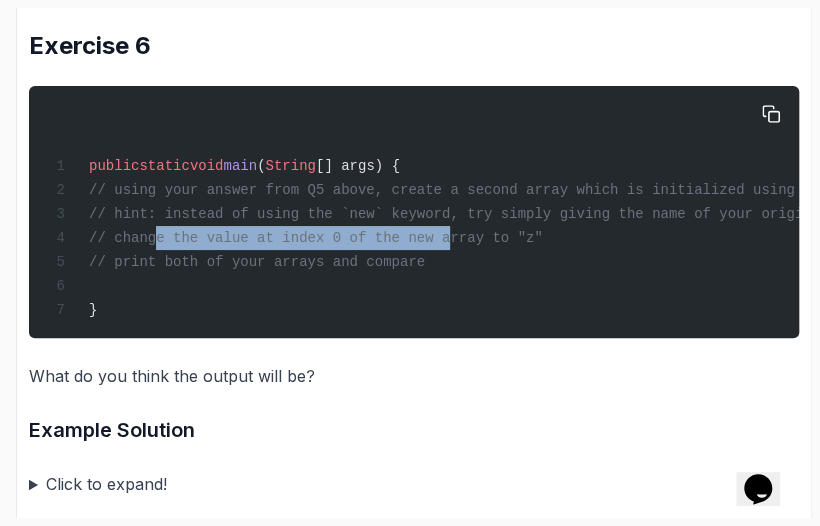 drag, startPoint x: 152, startPoint y: 314, endPoint x: 422, endPoint y: 306, distance: 270.1185 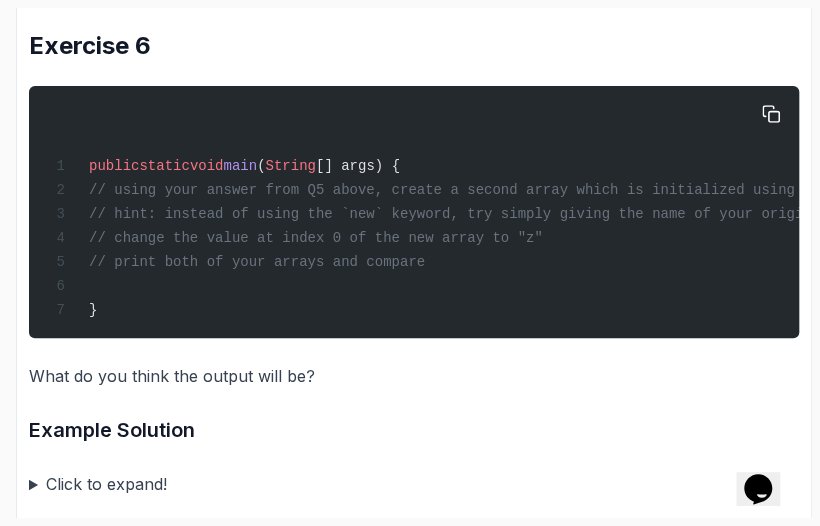 click on "public  static  void  main ( String [] args) {
// using your answer from Q5 above, create a second array which is initialized using your original array
// hint: instead of using the `new` keyword, try simply giving the name of your original array
// change the value at index 0 of the new array to "z"
// print both of your arrays and compare
}" at bounding box center [414, 212] 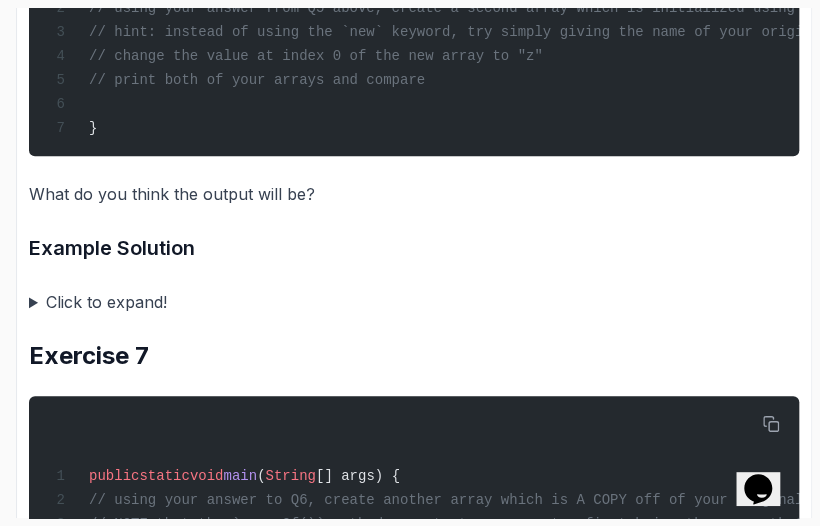 scroll, scrollTop: 5000, scrollLeft: 0, axis: vertical 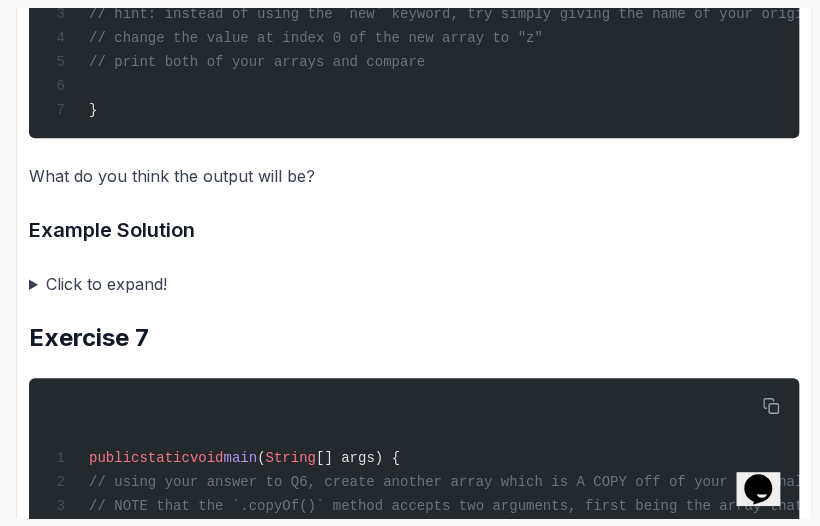 click on "Exercise Support Any issues? Slides Slides not available Repo Repository not available Designs Design not available Share ~14 min read Loops and Arrays
Exercise 1
public  static  void  main ( String [] args) {
// declare an empty integer array of length = 3
// print the contents to the console
}
Example Solution
Click to expand! public  static  void  main ( String [] args) {
// Declare an empty integer array of length 3
int [] intArray  =  new  int [ 3 ];
// Print the contents of the array to the console
for  ( int  i  =  0 ; i  <  intArray.length; i ++ ) {
System.out. println ( "Element at index "  +  i  +  ": "  +  intArray[i]);
}
} public  static  void  main ( String [] args) {
// Declare an empty integer array of length 3
int [] intArray  =  new  int [ 3 ];
// Print the contents of the array to the console
System.out. println (Arrays. toString (intArray));
}
Exercise 2
Continuing from previous exercise
(" at bounding box center [414, 652] 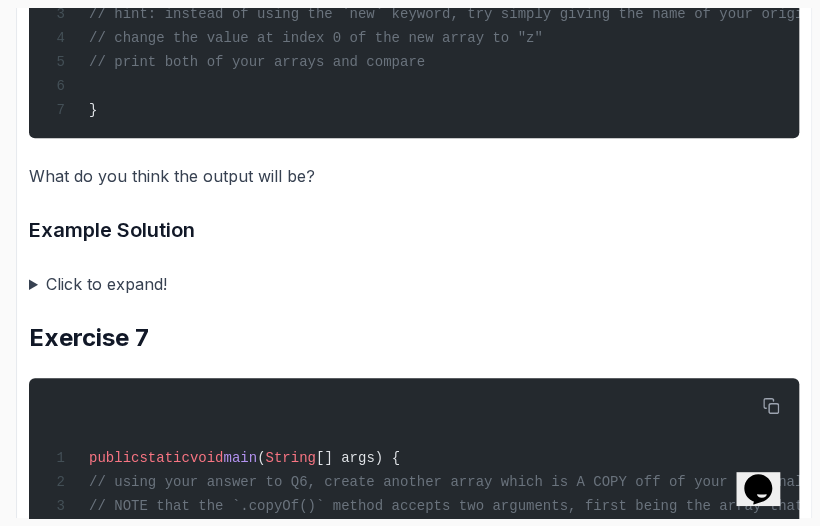 click on "Click to expand!" at bounding box center (414, 284) 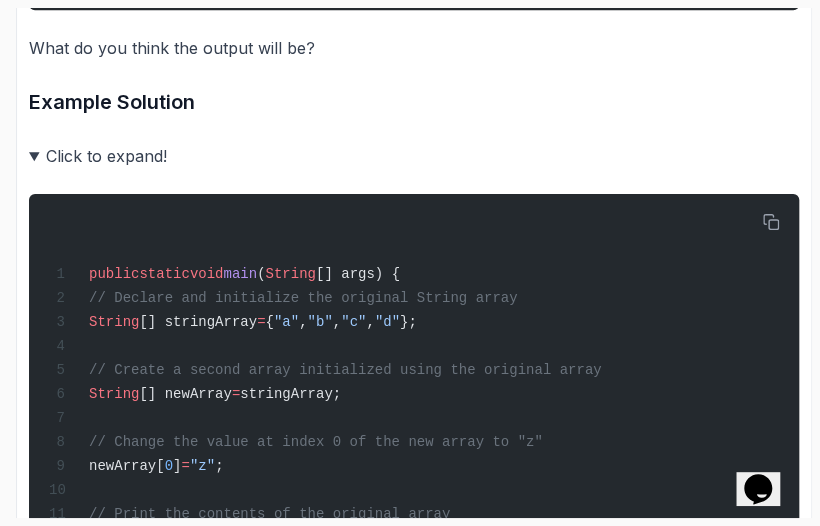 scroll, scrollTop: 5300, scrollLeft: 0, axis: vertical 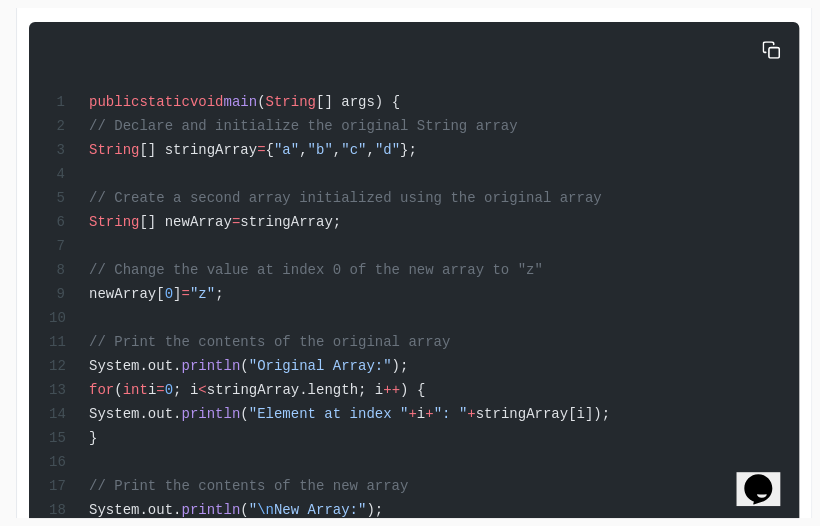 drag, startPoint x: 135, startPoint y: 309, endPoint x: 419, endPoint y: 308, distance: 284.00177 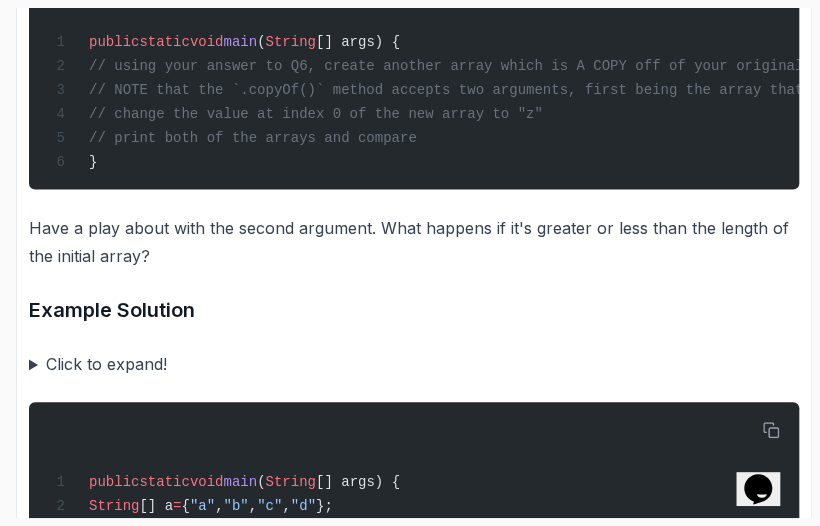 scroll, scrollTop: 6100, scrollLeft: 0, axis: vertical 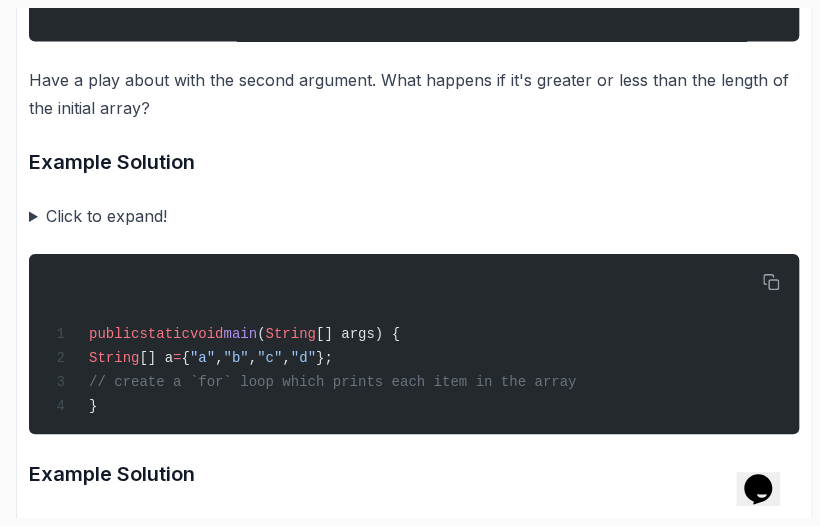 click on "Click to expand!" at bounding box center (414, 216) 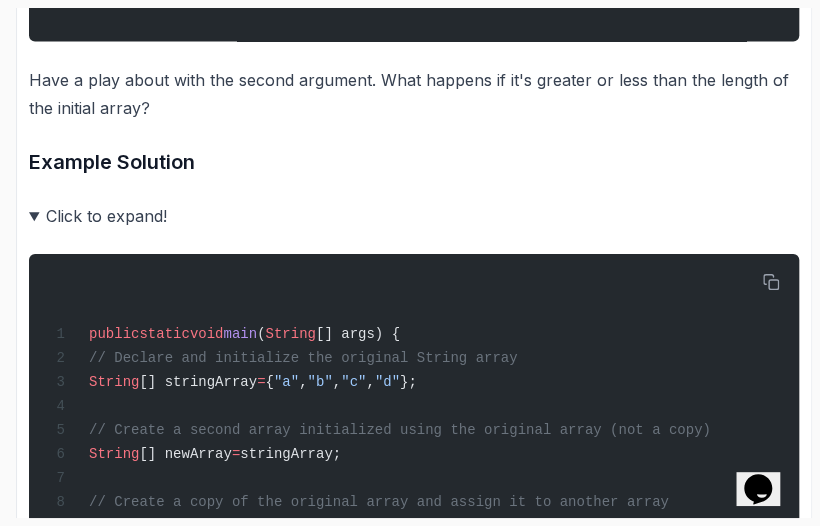 click on "Click to expand!" at bounding box center [414, 216] 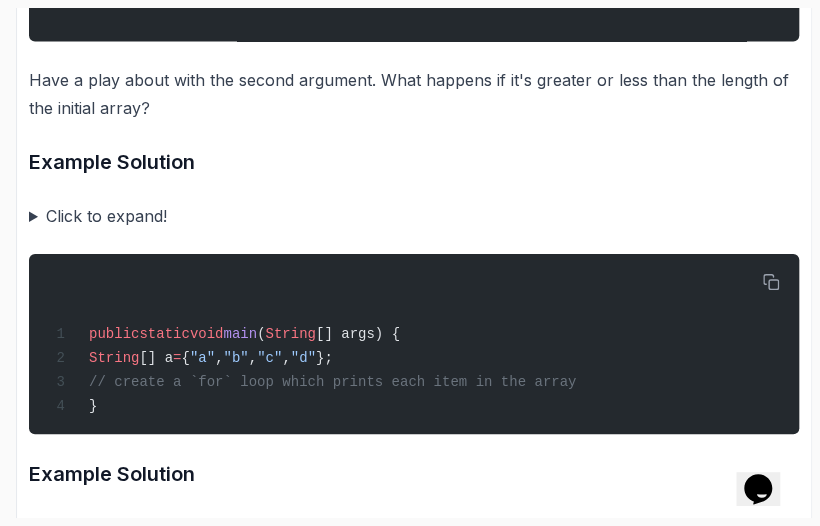 click on "Click to expand!" at bounding box center (414, 216) 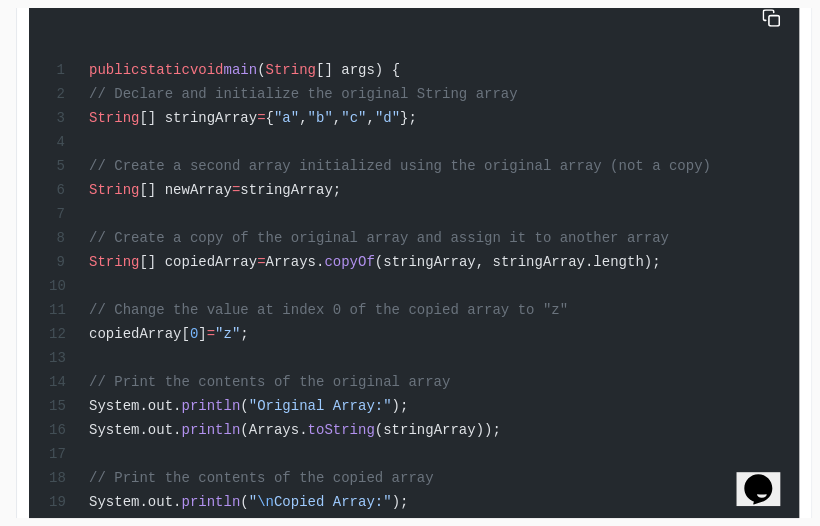 scroll, scrollTop: 6500, scrollLeft: 0, axis: vertical 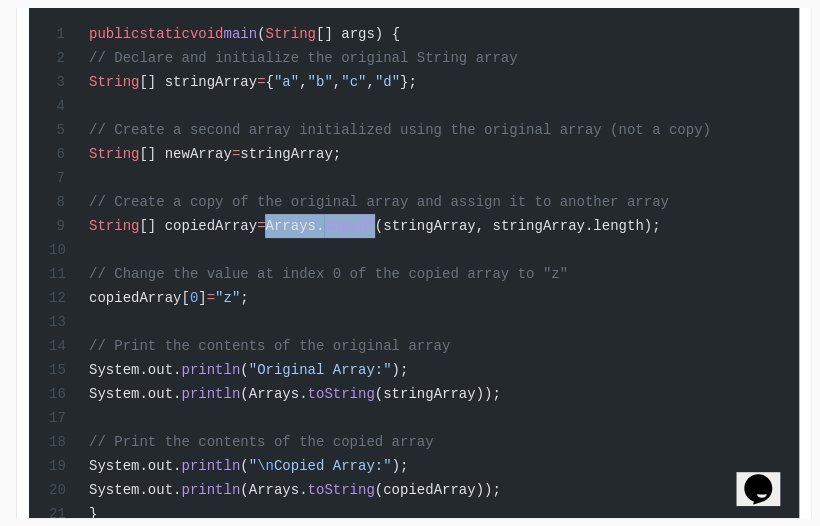 drag, startPoint x: 291, startPoint y: 363, endPoint x: 399, endPoint y: 362, distance: 108.00463 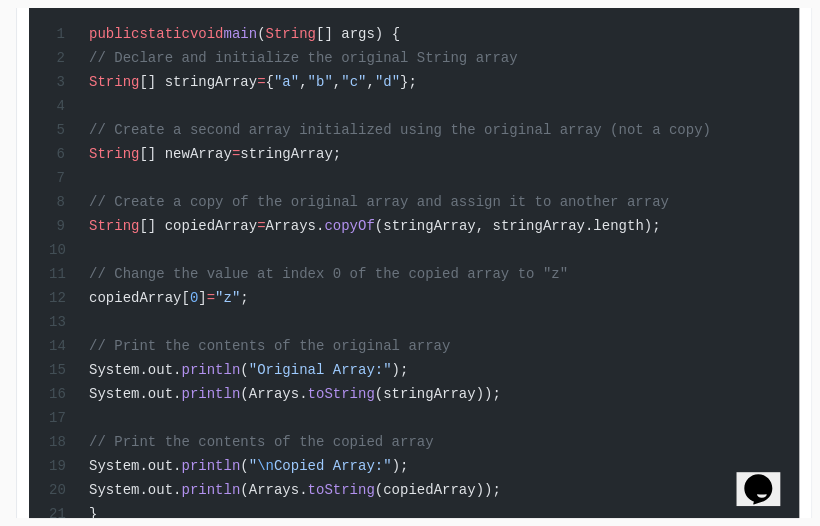 click on "public  static  void  main ( String [] args) {
// Declare and initialize the original String array
String [] stringArray  =  { "a" ,  "b" ,  "c" ,  "d" };
// Create a second array initialized using the original array (not a copy)
String [] newArray  =  stringArray;
// Create a copy of the original array and assign it to another array
String [] copiedArray  =  Arrays. copyOf (stringArray, stringArray.length);
// Change the value at index 0 of the copied array to "z"
copiedArray[ 0 ]  =  "z" ;
// Print the contents of the original array
System.out. println ( "Original Array:" );
System.out. println (Arrays. toString (stringArray));
// Print the contents of the copied array
System.out. println ( " \n Copied Array:" );
System.out. println (Arrays. toString (copiedArray));
}" at bounding box center [414, 248] 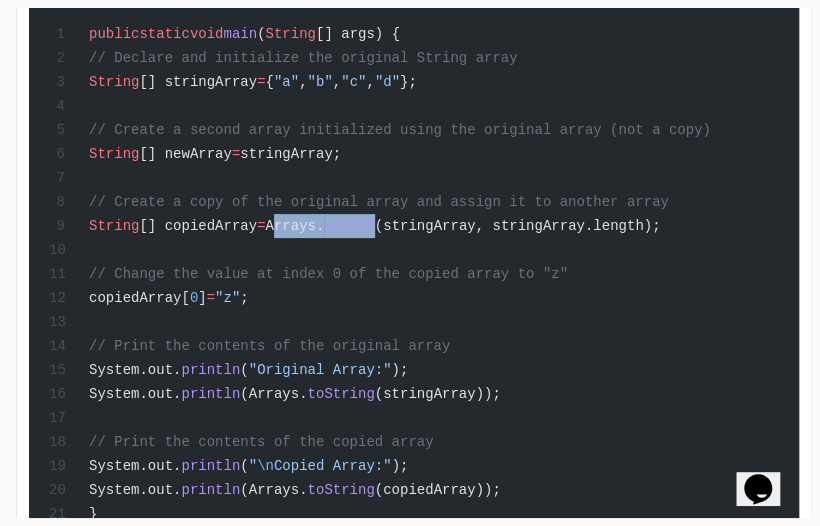 drag, startPoint x: 294, startPoint y: 361, endPoint x: 394, endPoint y: 361, distance: 100 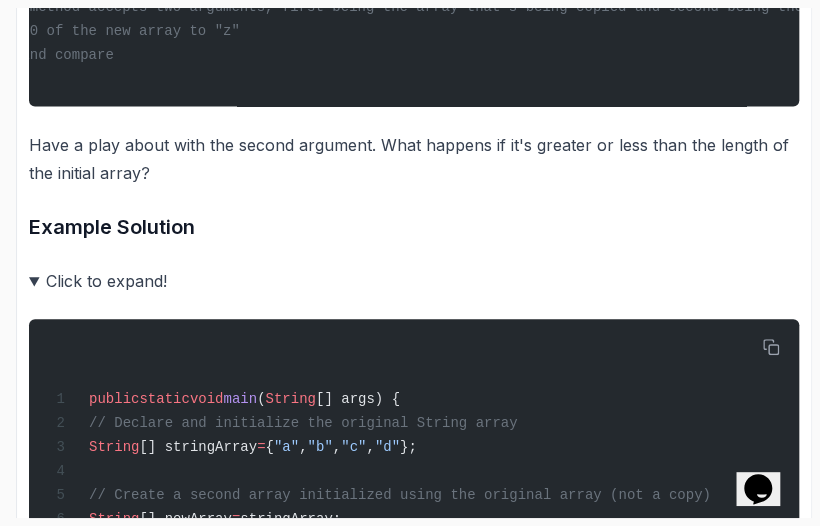 scroll, scrollTop: 6100, scrollLeft: 0, axis: vertical 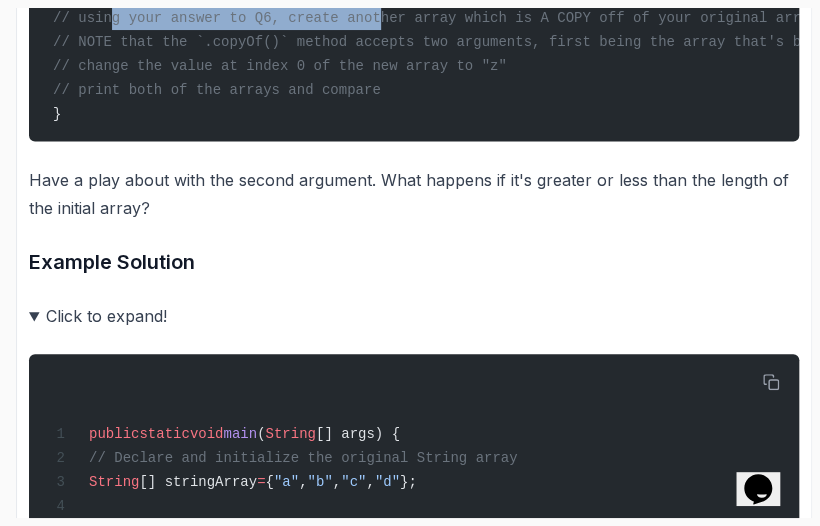 drag, startPoint x: 103, startPoint y: 130, endPoint x: 353, endPoint y: 131, distance: 250.002 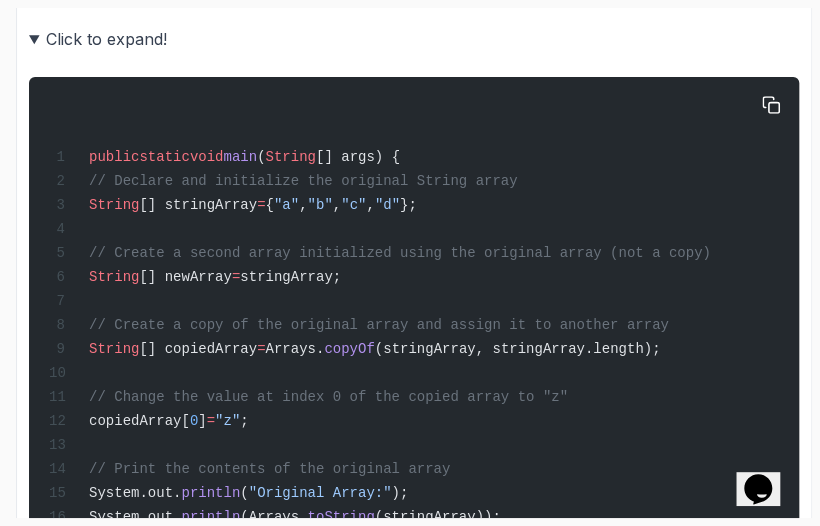 scroll, scrollTop: 6500, scrollLeft: 0, axis: vertical 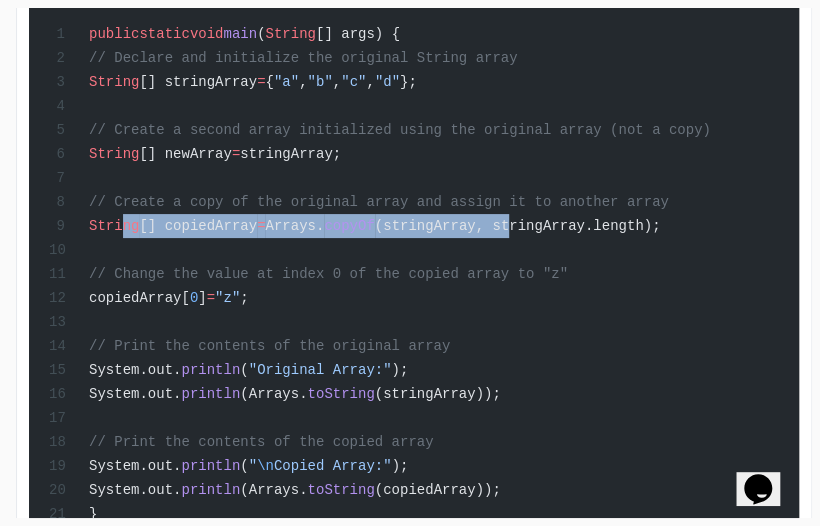 drag, startPoint x: 121, startPoint y: 357, endPoint x: 520, endPoint y: 359, distance: 399.005 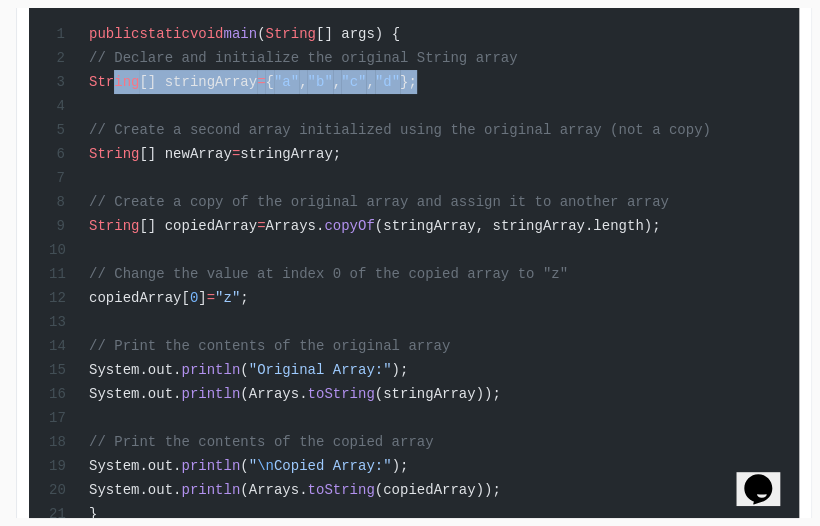 drag, startPoint x: 115, startPoint y: 217, endPoint x: 476, endPoint y: 213, distance: 361.02216 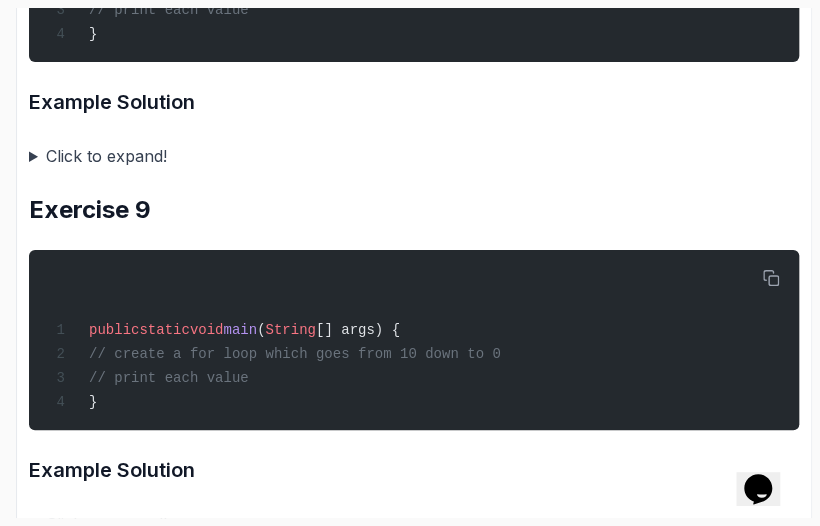 scroll, scrollTop: 7600, scrollLeft: 0, axis: vertical 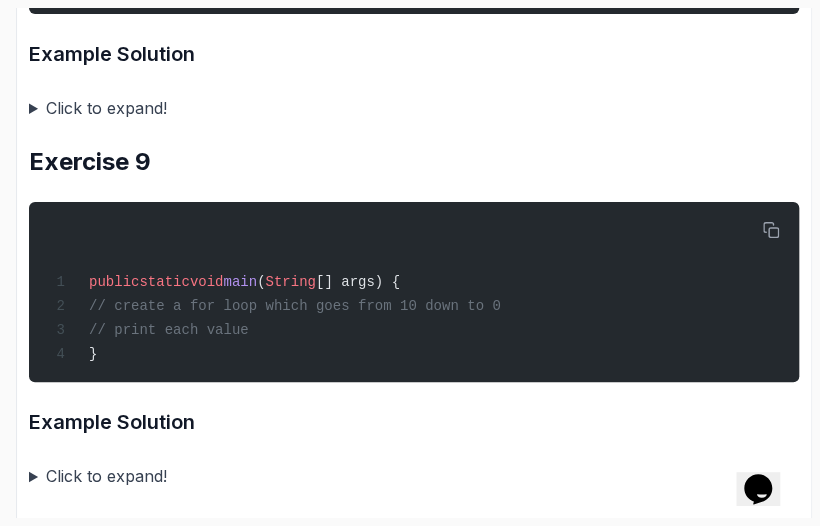 click on "Click to expand!" at bounding box center [414, 108] 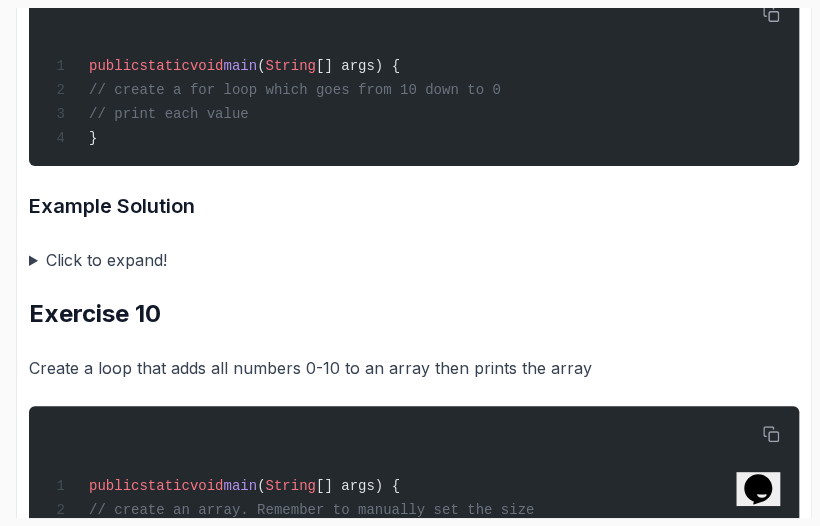 scroll, scrollTop: 8100, scrollLeft: 0, axis: vertical 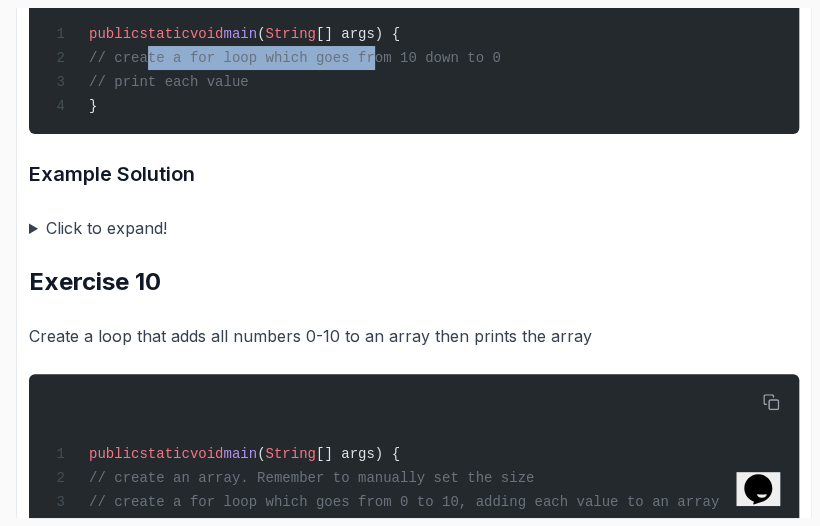 drag, startPoint x: 145, startPoint y: 215, endPoint x: 347, endPoint y: 215, distance: 202 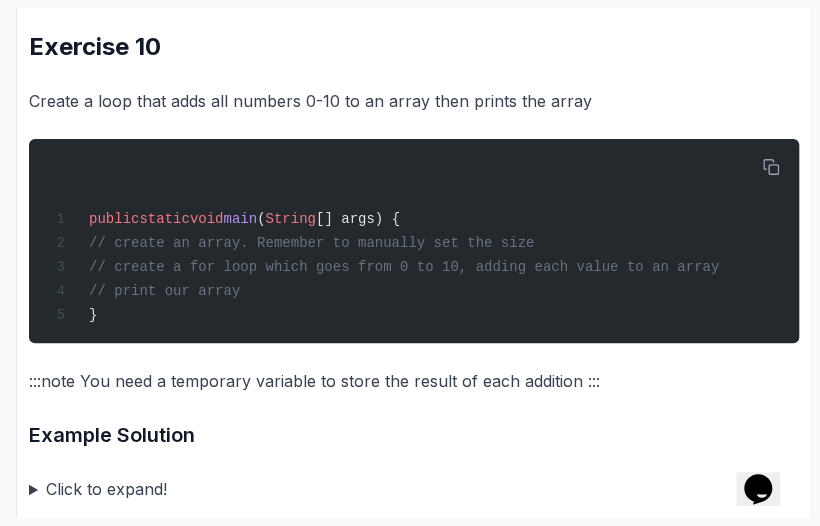scroll, scrollTop: 8400, scrollLeft: 0, axis: vertical 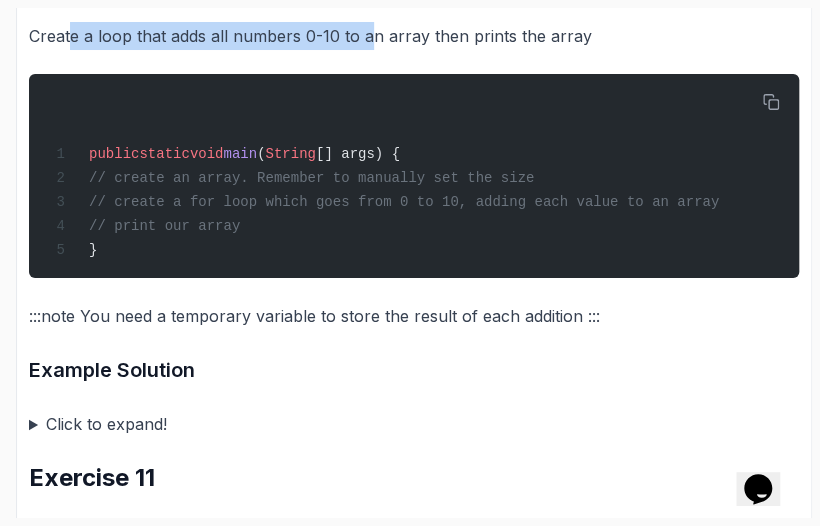 drag, startPoint x: 74, startPoint y: 197, endPoint x: 371, endPoint y: 198, distance: 297.00168 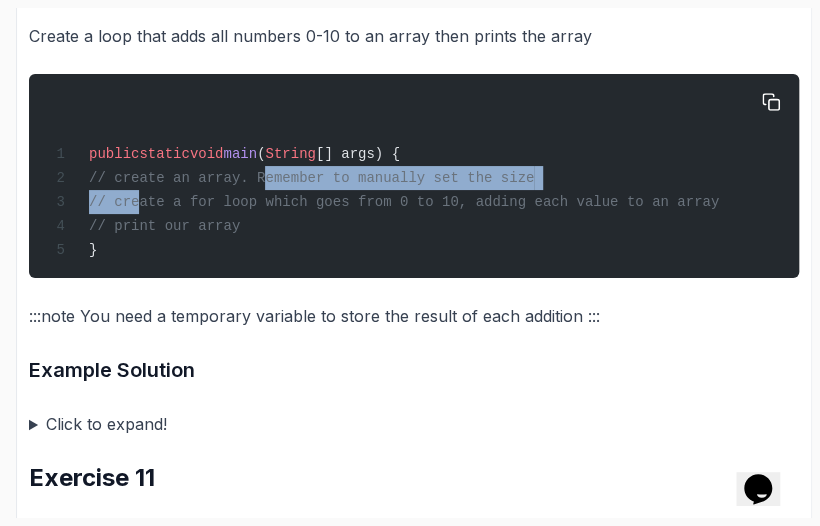 drag, startPoint x: 138, startPoint y: 353, endPoint x: 251, endPoint y: 349, distance: 113.07078 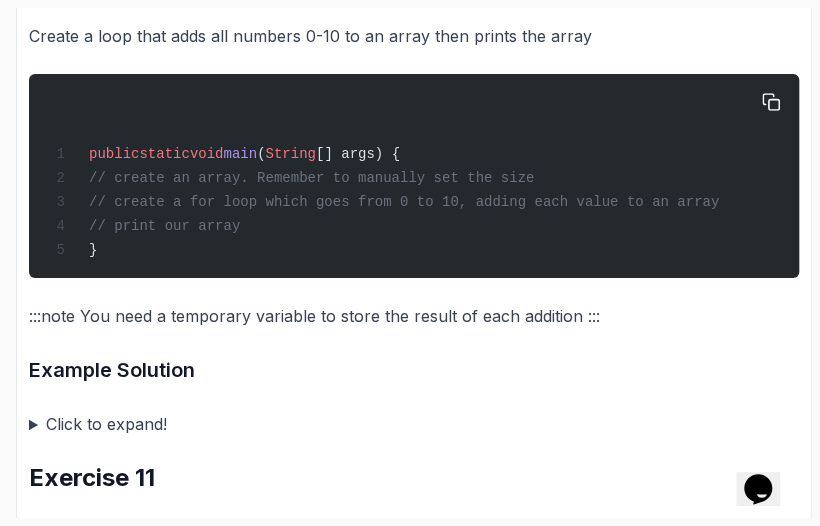 click on "// create an array. Remember to manually set the size" at bounding box center [311, 178] 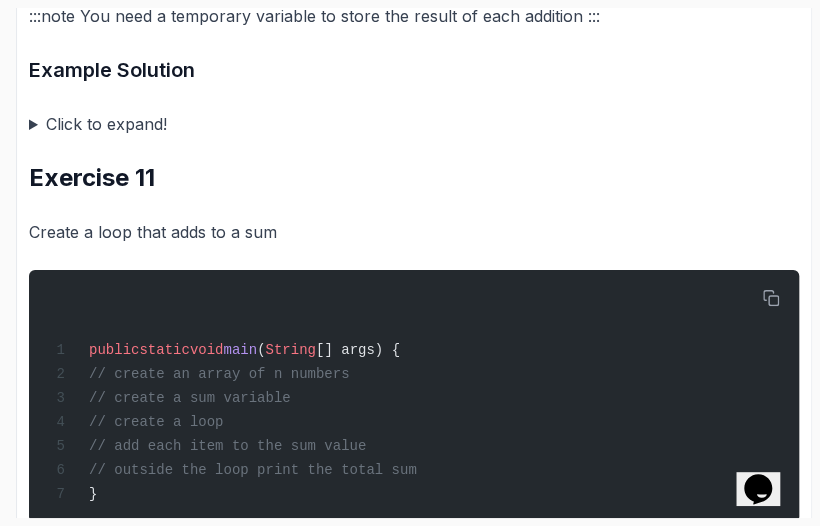 scroll, scrollTop: 8600, scrollLeft: 0, axis: vertical 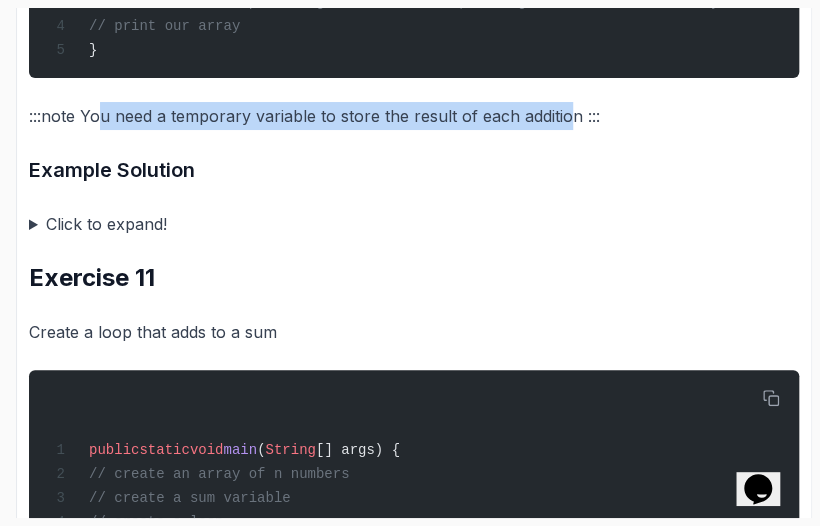 drag, startPoint x: 102, startPoint y: 278, endPoint x: 570, endPoint y: 285, distance: 468.05234 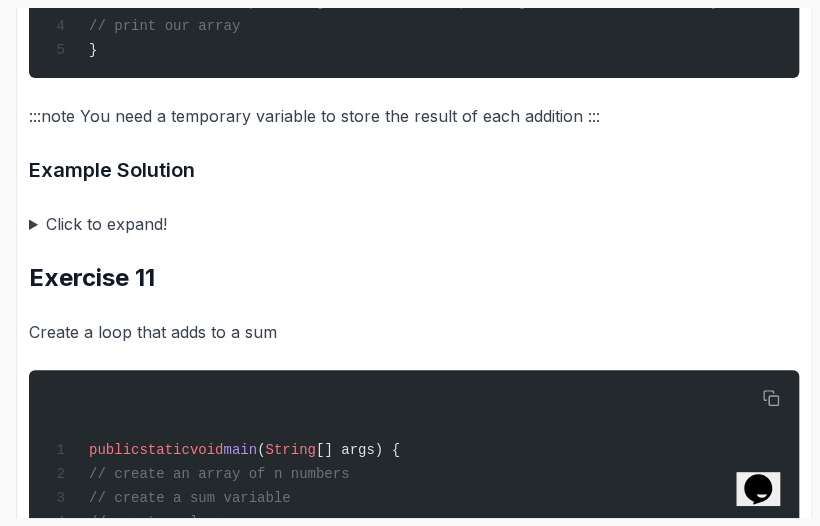 click on "~14 min read Loops and Arrays
Exercise 1
public  static  void  main ( String [] args) {
// declare an empty integer array of length = 3
// print the contents to the console
}
Example Solution
Click to expand! public  static  void  main ( String [] args) {
// Declare an empty integer array of length 3
int [] intArray  =  new  int [ 3 ];
// Print the contents of the array to the console
for  ( int  i  =  0 ; i  <  intArray.length; i ++ ) {
System.out. println ( "Element at index "  +  i  +  ": "  +  intArray[i]);
}
} public  static  void  main ( String [] args) {
// Declare an empty integer array of length 3
int [] intArray  =  new  int [ 3 ];
// Print the contents of the array to the console
System.out. println (Arrays. toString (intArray));
}
Exercise 2
Continuing from previous exercise
public  static  void  main ( String [] args) {
// fill it with the number `4`
// print the array to the console" at bounding box center (414, -2189) 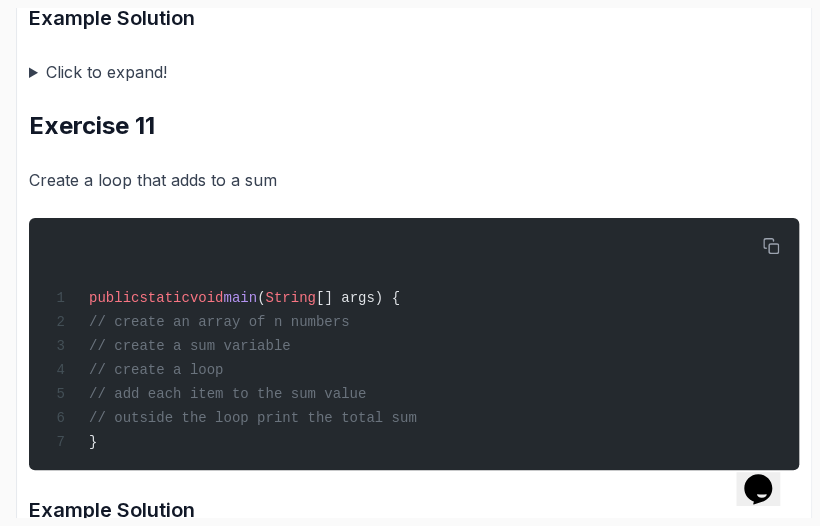 scroll, scrollTop: 9000, scrollLeft: 0, axis: vertical 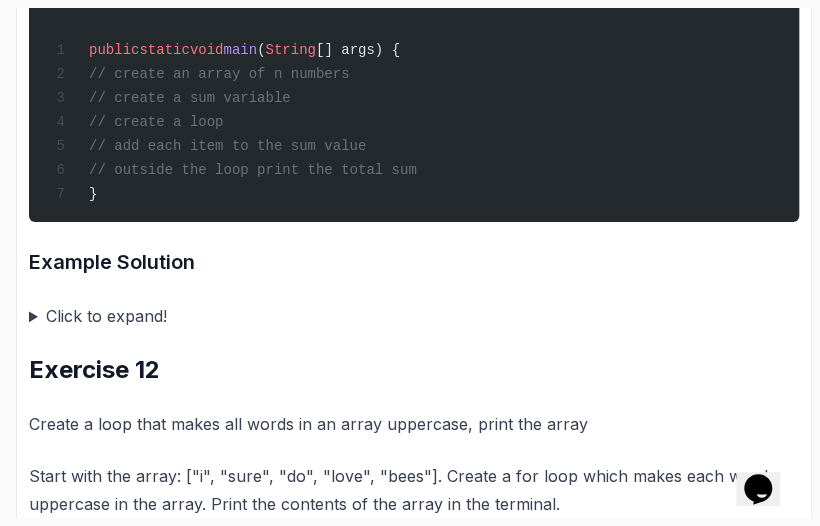 drag, startPoint x: 95, startPoint y: 97, endPoint x: 366, endPoint y: 93, distance: 271.0295 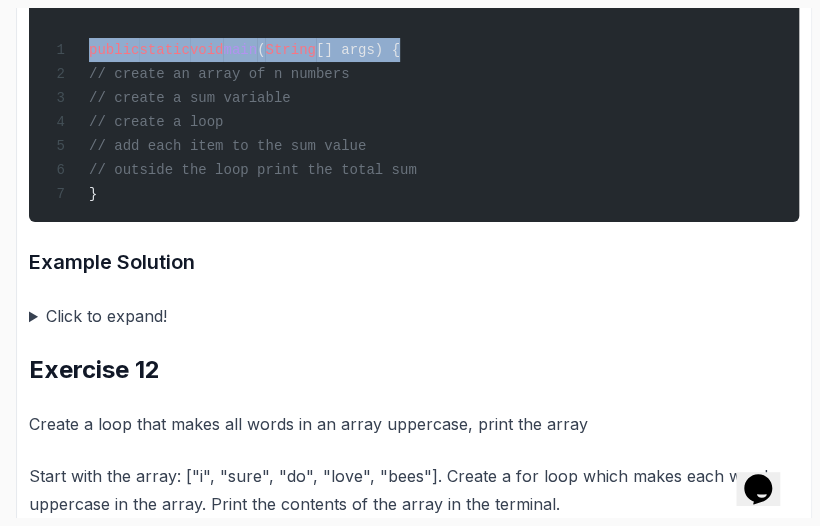 drag, startPoint x: 90, startPoint y: 208, endPoint x: 421, endPoint y: 208, distance: 331 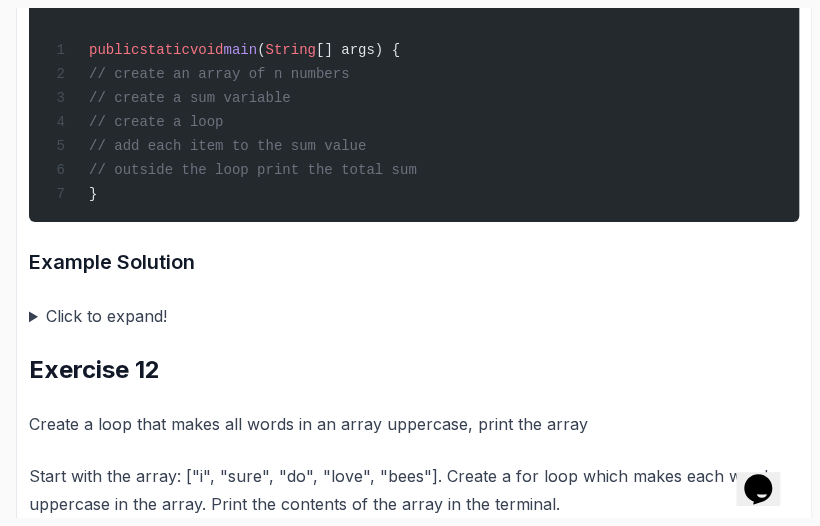 click on "public  static  void  main ( String [] args) {
// create an array of n numbers
// create a sum variable
// create a loop
// add each item to the sum value
// outside the loop print the total sum
}" at bounding box center [414, 96] 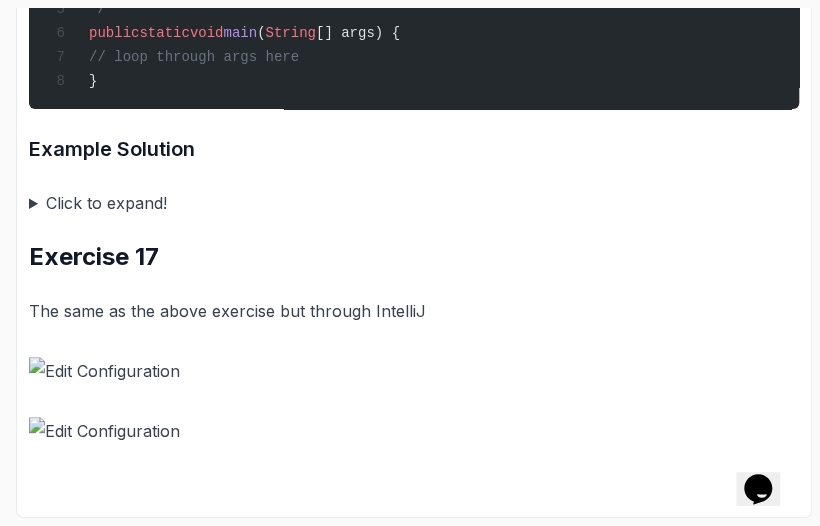 scroll, scrollTop: 12218, scrollLeft: 0, axis: vertical 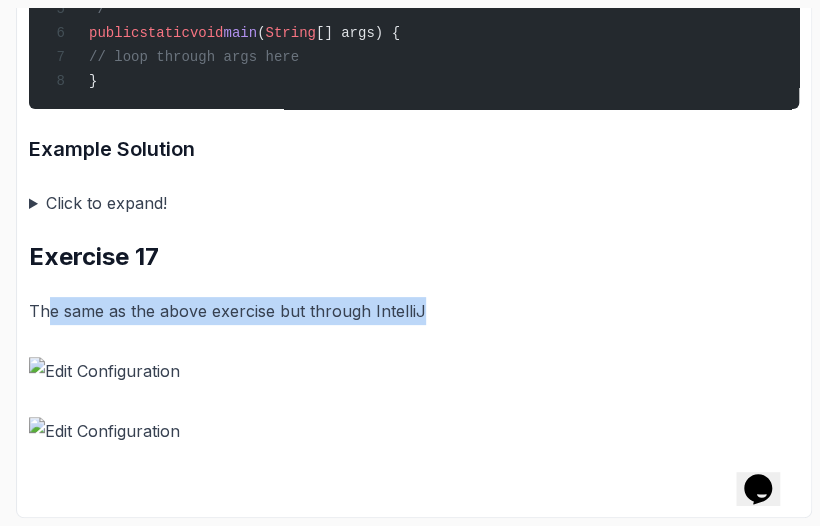 drag, startPoint x: 52, startPoint y: 303, endPoint x: 437, endPoint y: 308, distance: 385.03247 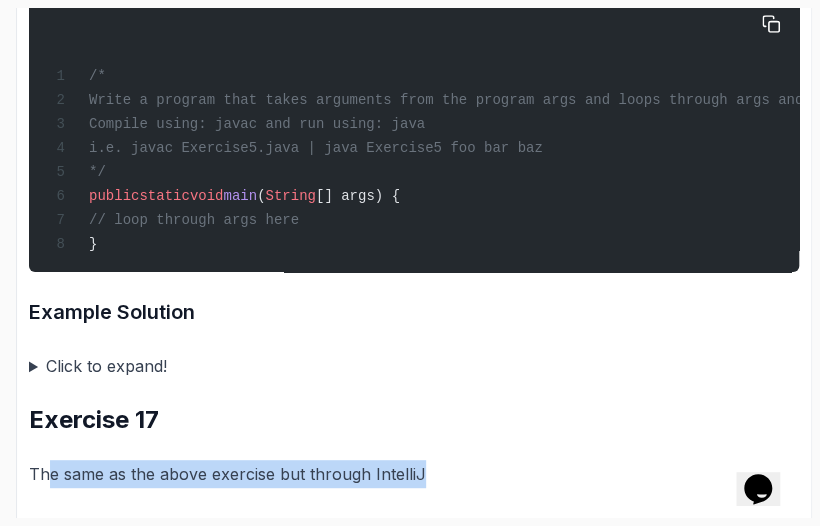 scroll, scrollTop: 11918, scrollLeft: 0, axis: vertical 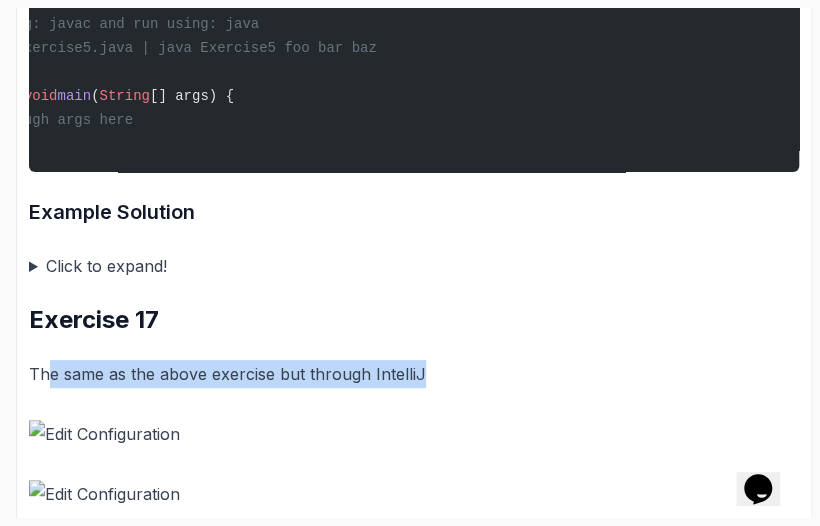 drag, startPoint x: 126, startPoint y: 223, endPoint x: 818, endPoint y: 223, distance: 692 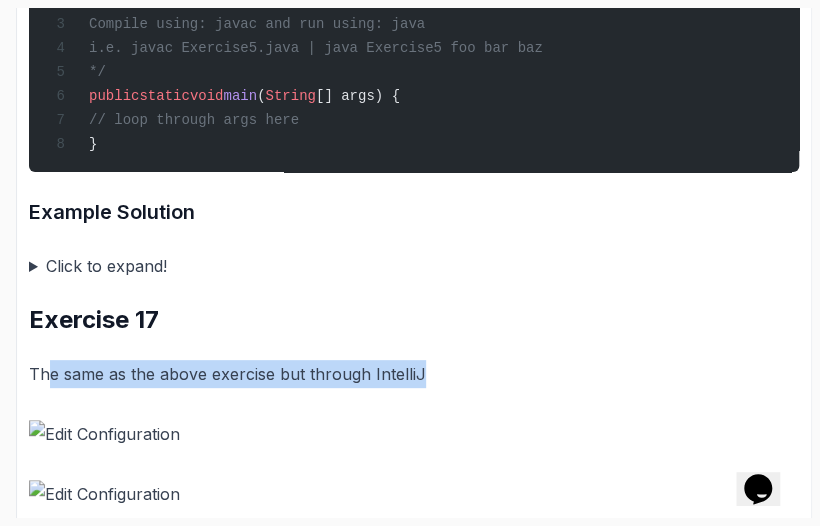 drag, startPoint x: 155, startPoint y: 243, endPoint x: 448, endPoint y: 248, distance: 293.04266 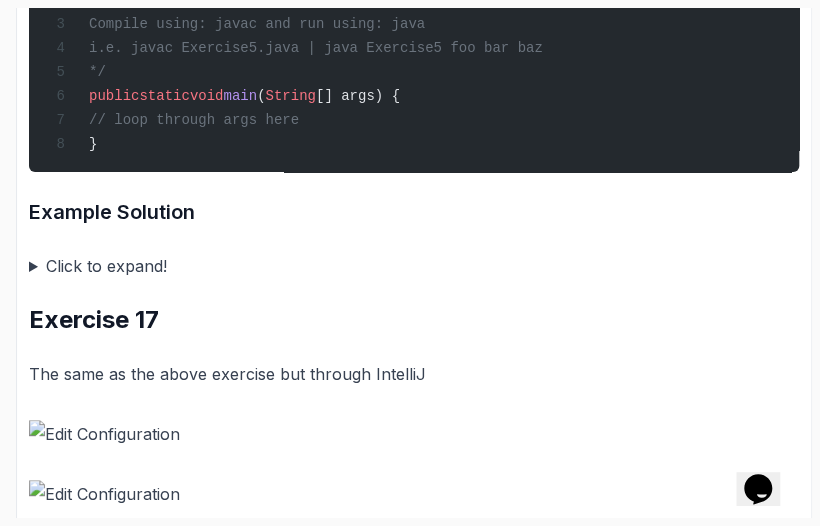drag, startPoint x: 154, startPoint y: 270, endPoint x: 298, endPoint y: 272, distance: 144.01389 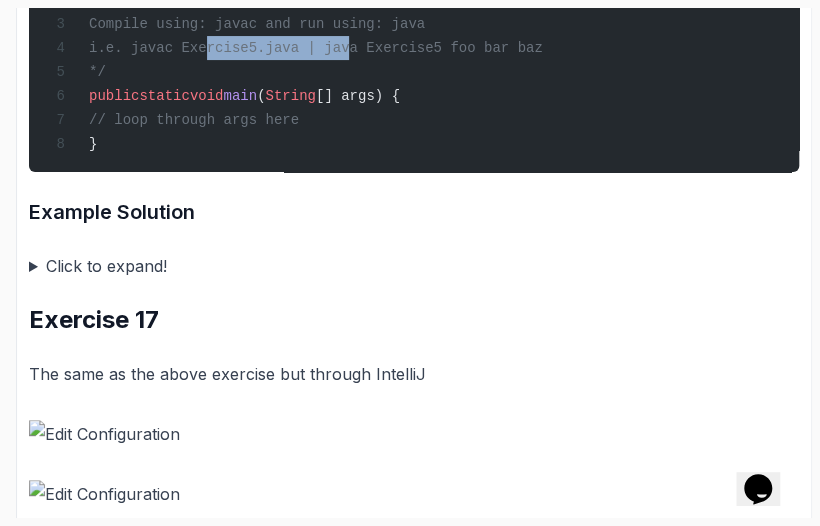drag, startPoint x: 327, startPoint y: 267, endPoint x: 197, endPoint y: 267, distance: 130 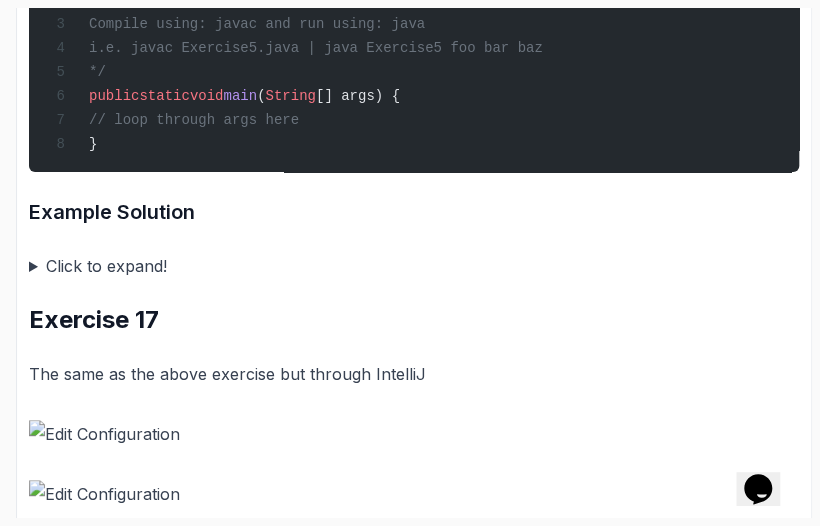 click on "/*
Write a program that takes arguments from the program args and loops through args and prints each item in args
Compile using: javac and run using: java
i.e. javac Exercise5.java | java Exercise5 foo bar baz
*/
public  static  void  main ( String [] args) {
// loop through args here
}" at bounding box center (414, 34) 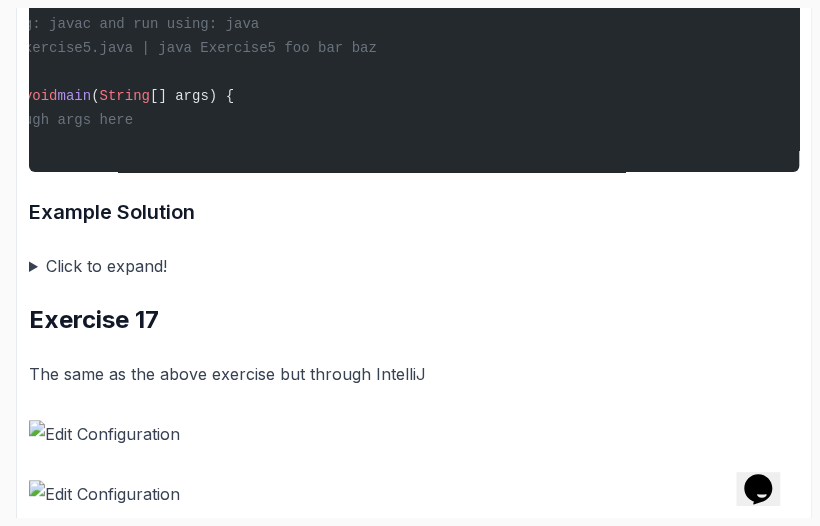 scroll, scrollTop: 0, scrollLeft: 0, axis: both 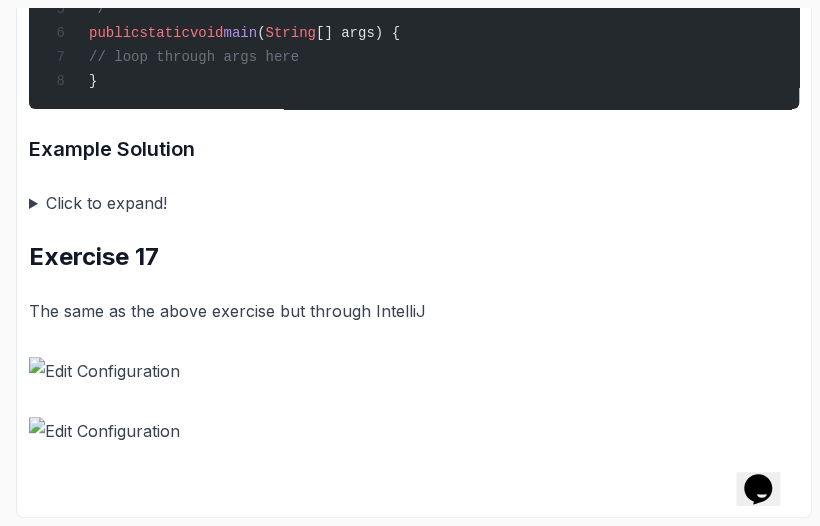click on "Click to expand!" at bounding box center (414, 203) 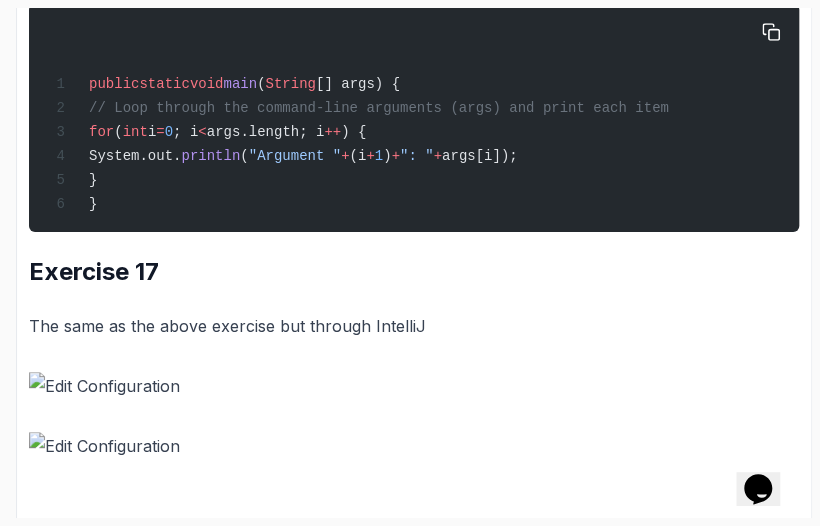 scroll, scrollTop: 12318, scrollLeft: 0, axis: vertical 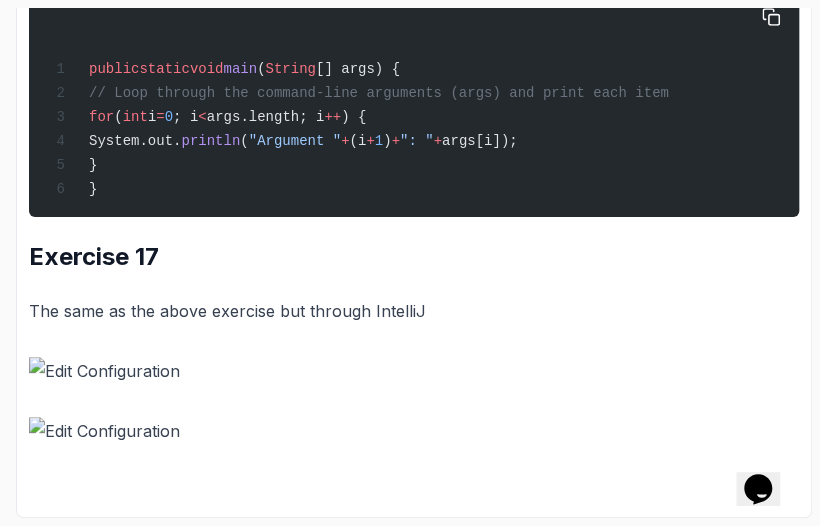 drag, startPoint x: 143, startPoint y: 278, endPoint x: 657, endPoint y: 301, distance: 514.51434 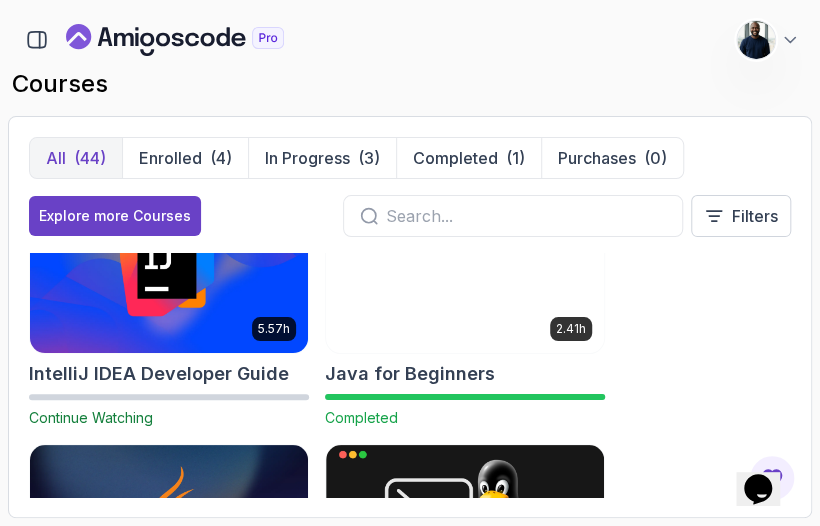 scroll, scrollTop: 0, scrollLeft: 0, axis: both 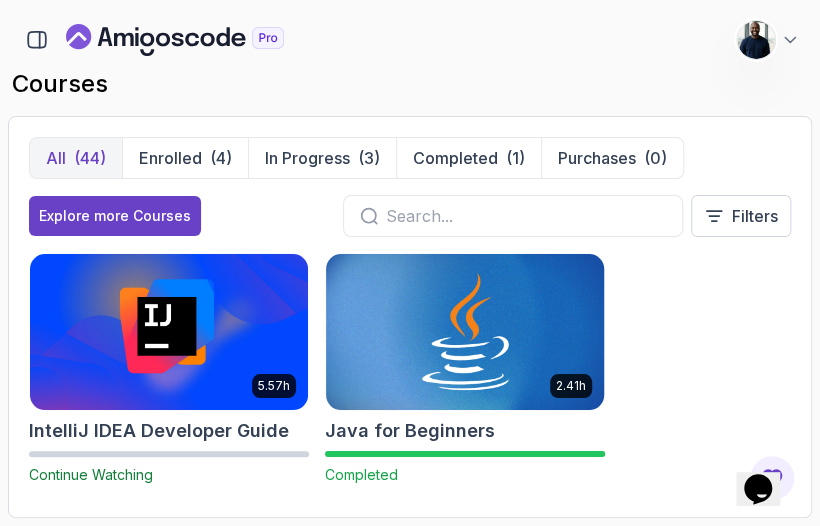 click at bounding box center (465, 331) 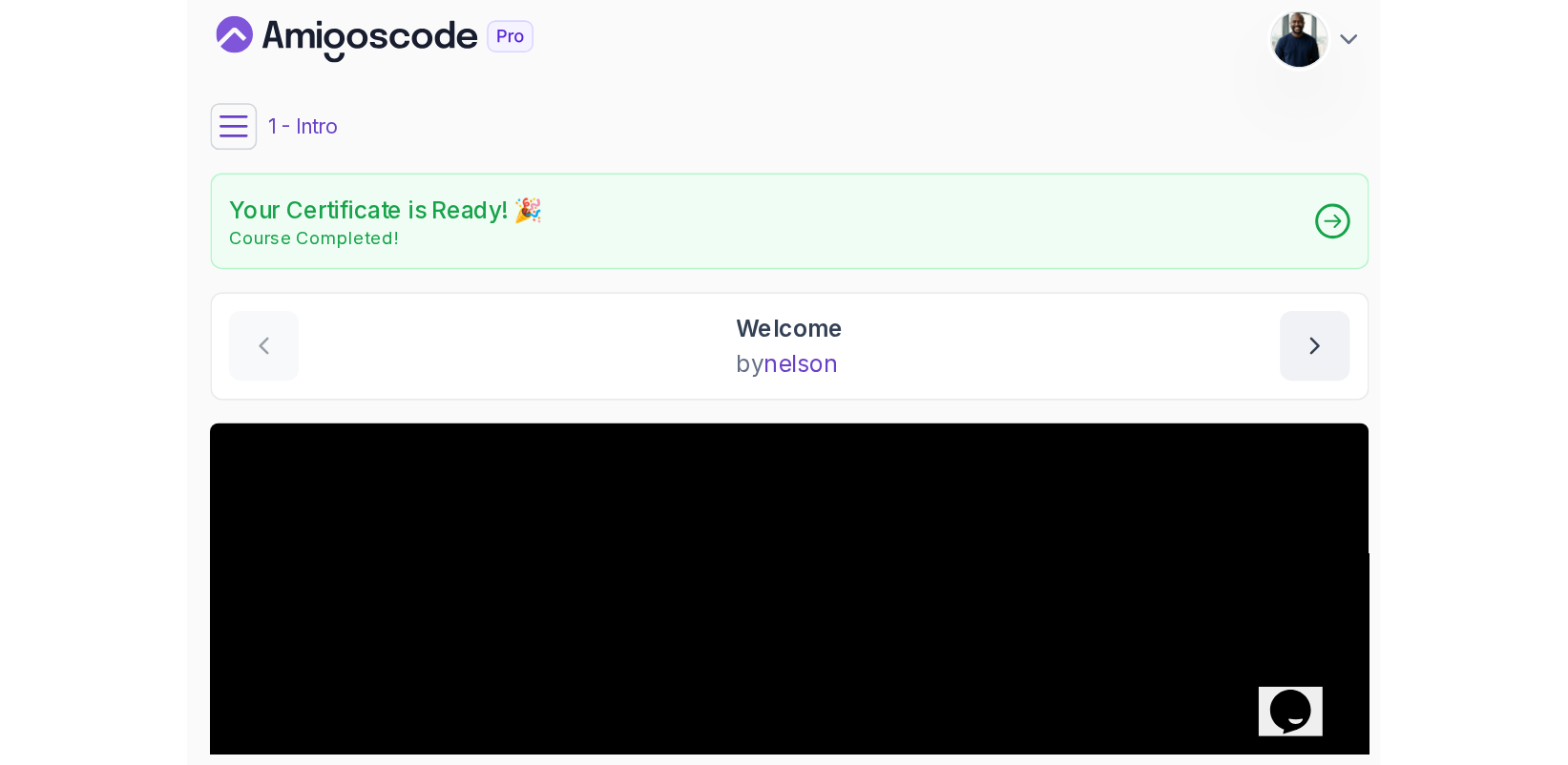 scroll, scrollTop: 0, scrollLeft: 0, axis: both 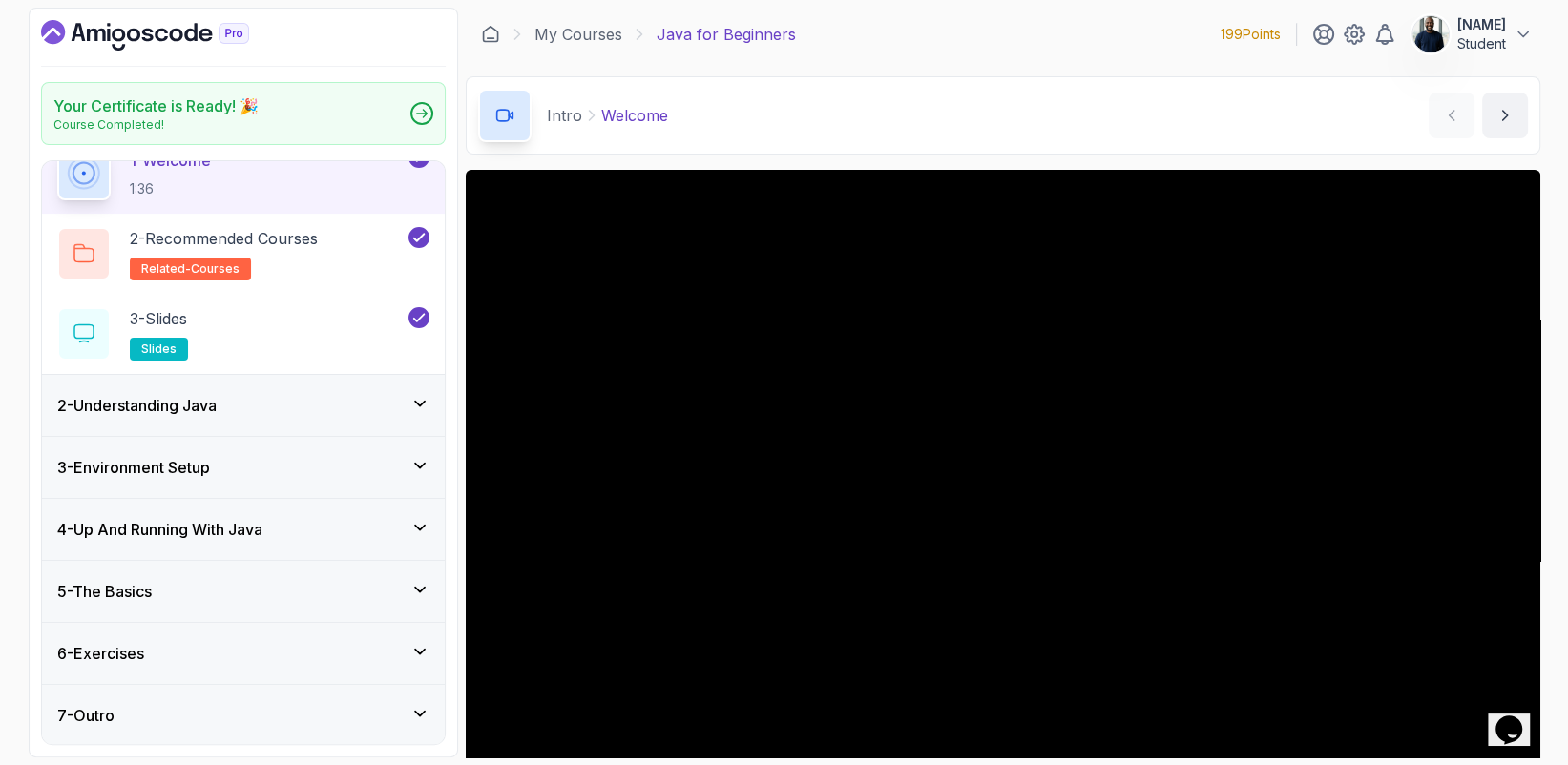 click on "6  -  Exercises" at bounding box center (243, 653) 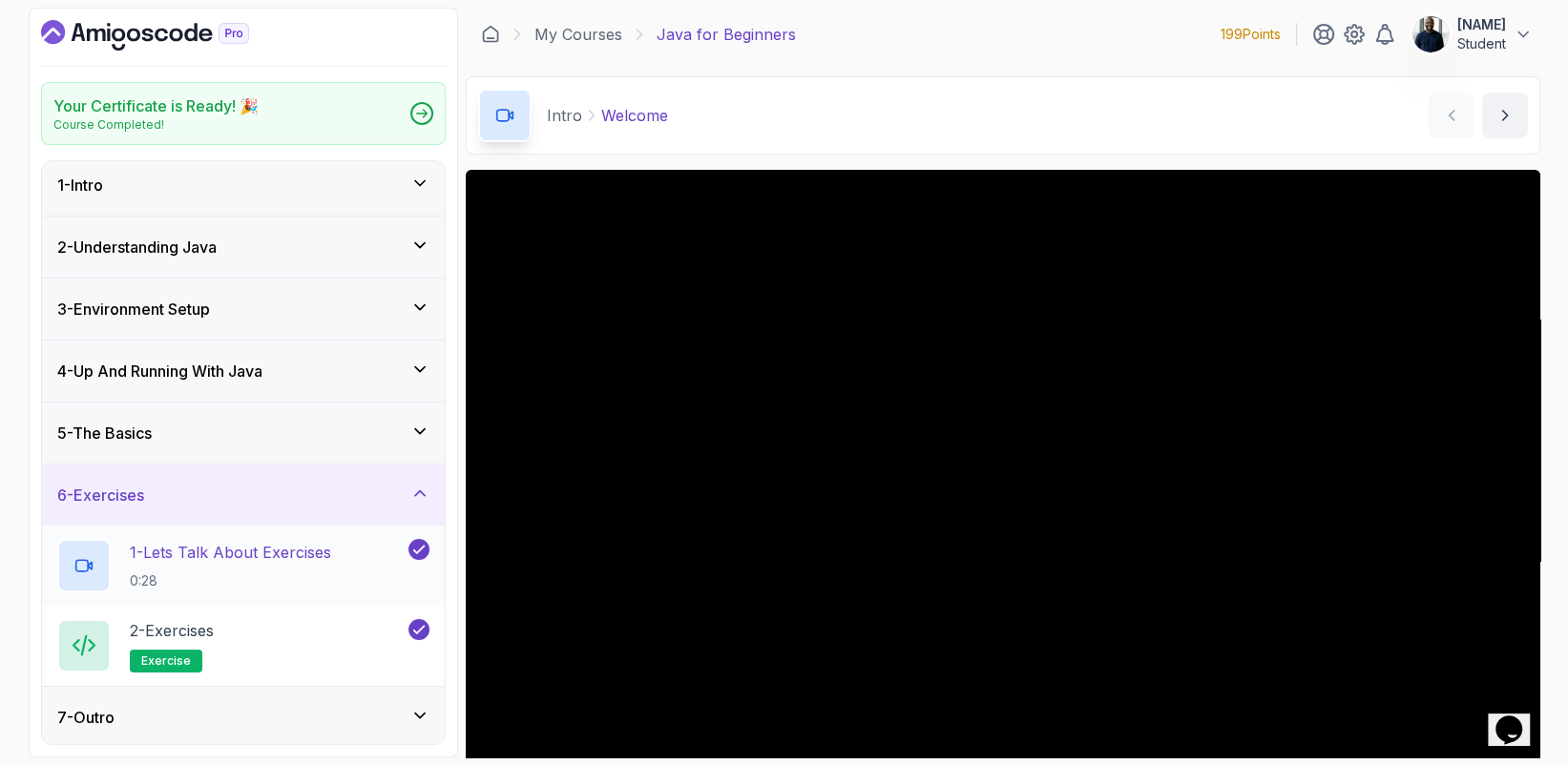 scroll, scrollTop: 9, scrollLeft: 0, axis: vertical 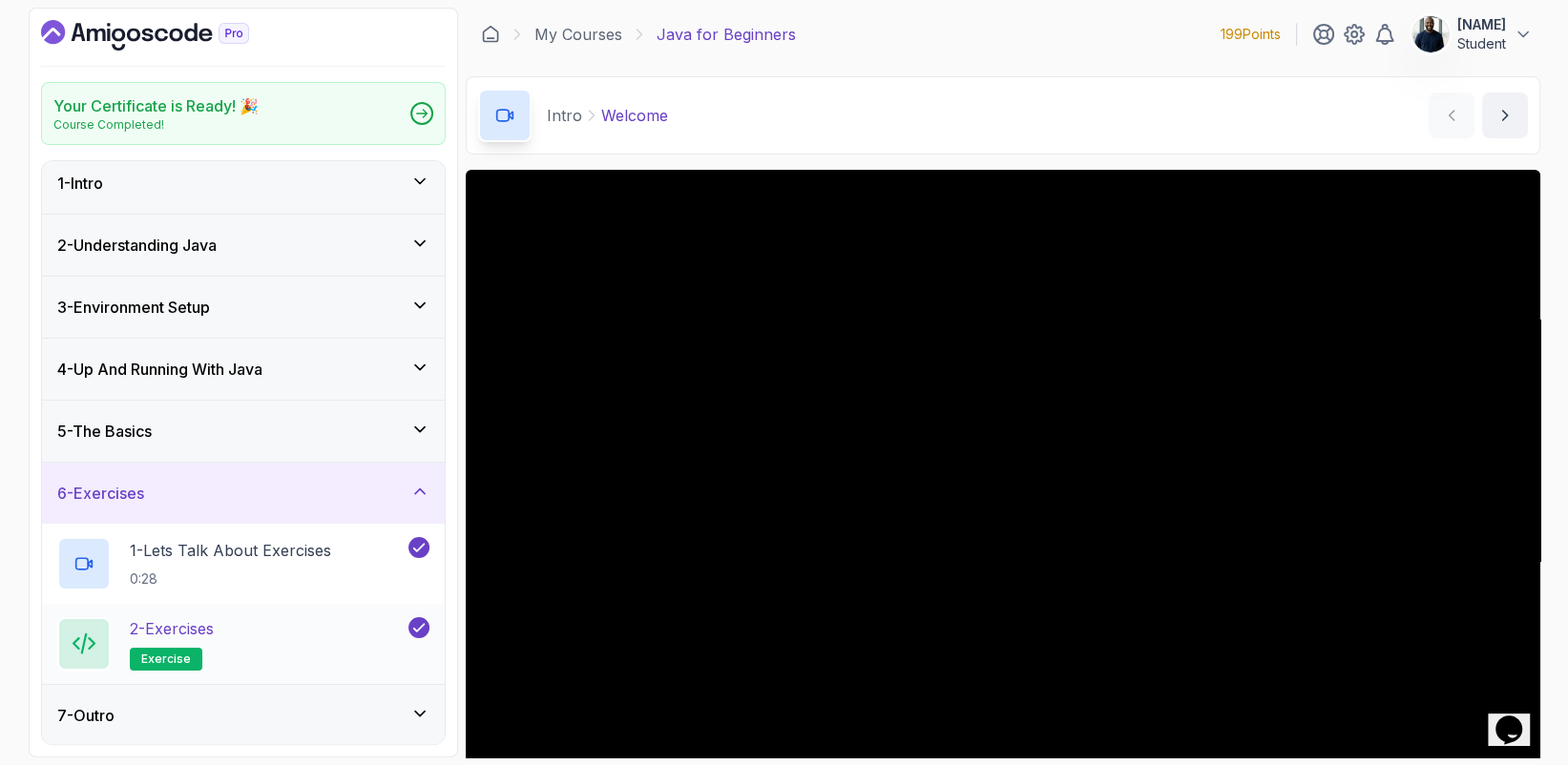 click on "2  -  Exercises exercise" at bounding box center [231, 644] 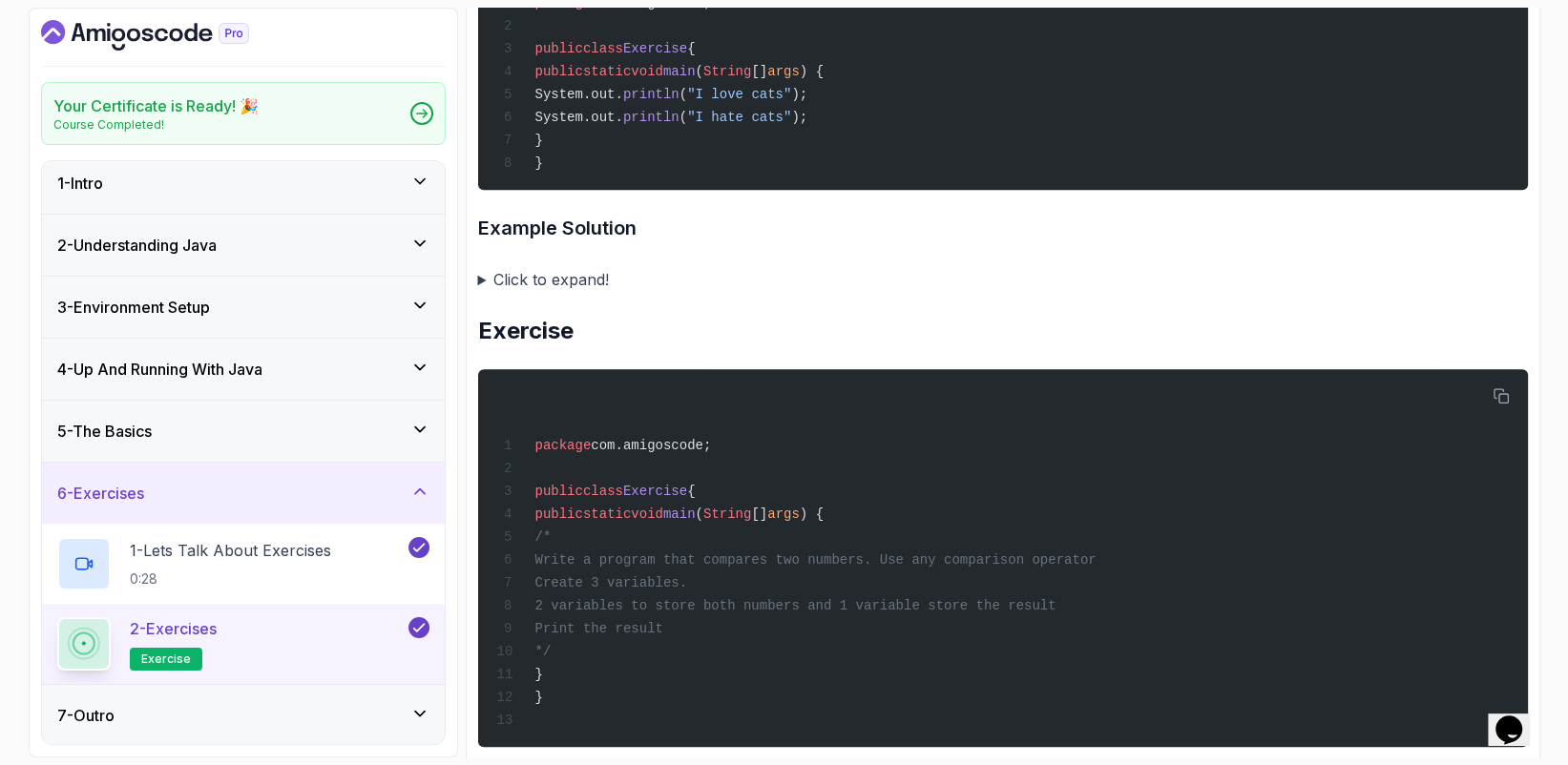 scroll, scrollTop: 1335, scrollLeft: 0, axis: vertical 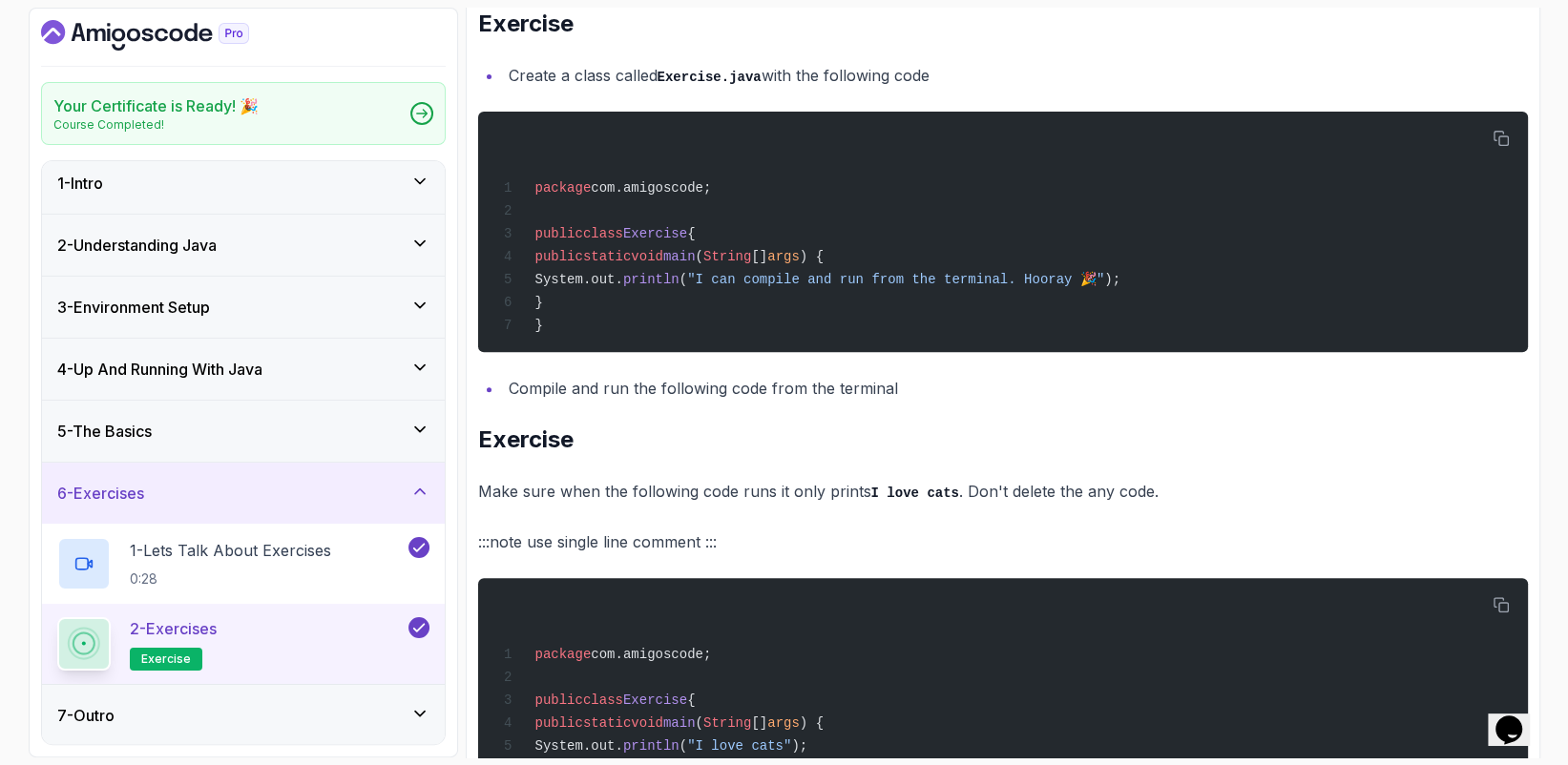 click on "2  -  Understanding Java" at bounding box center (243, 245) 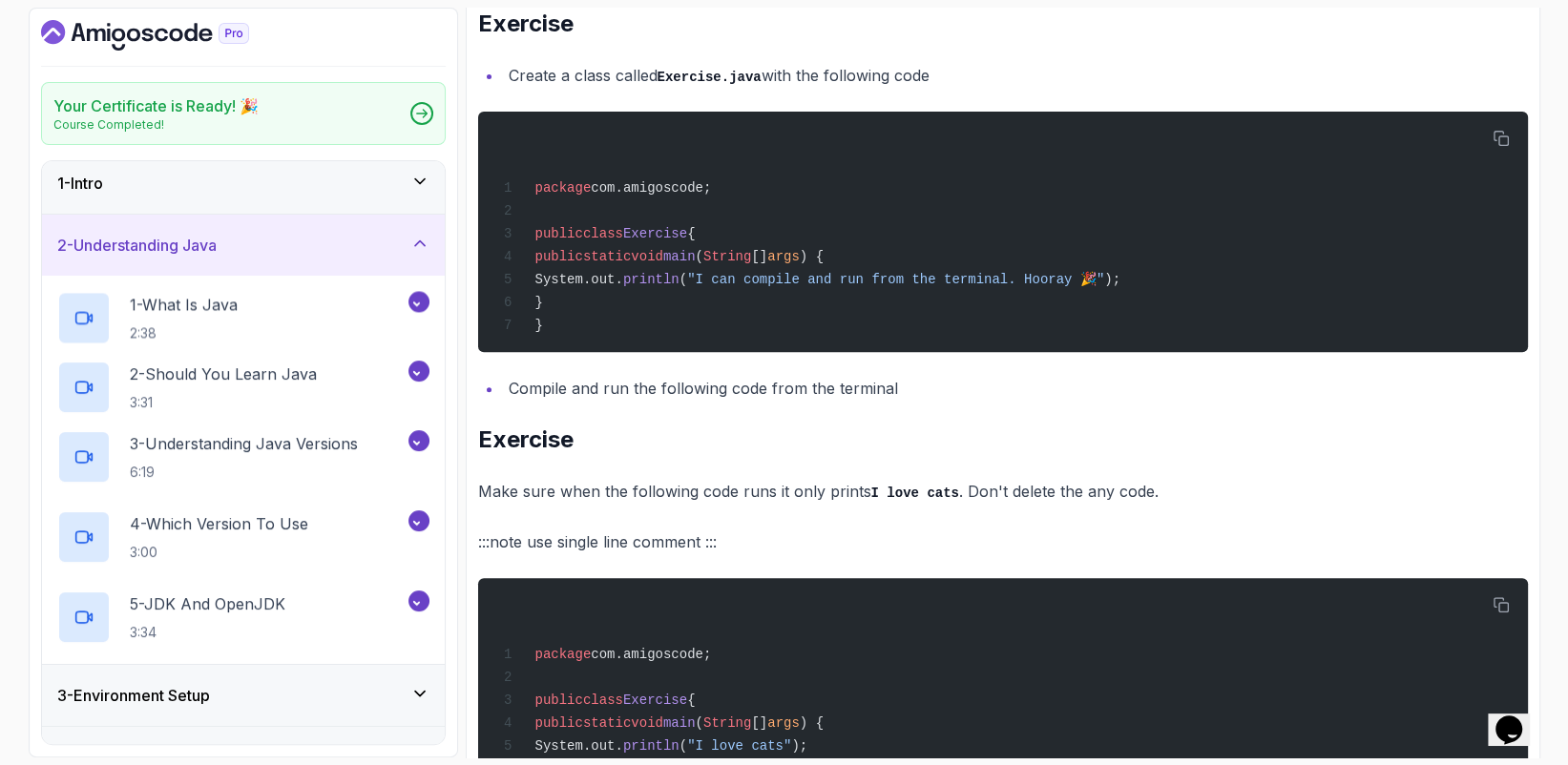 scroll, scrollTop: 0, scrollLeft: 0, axis: both 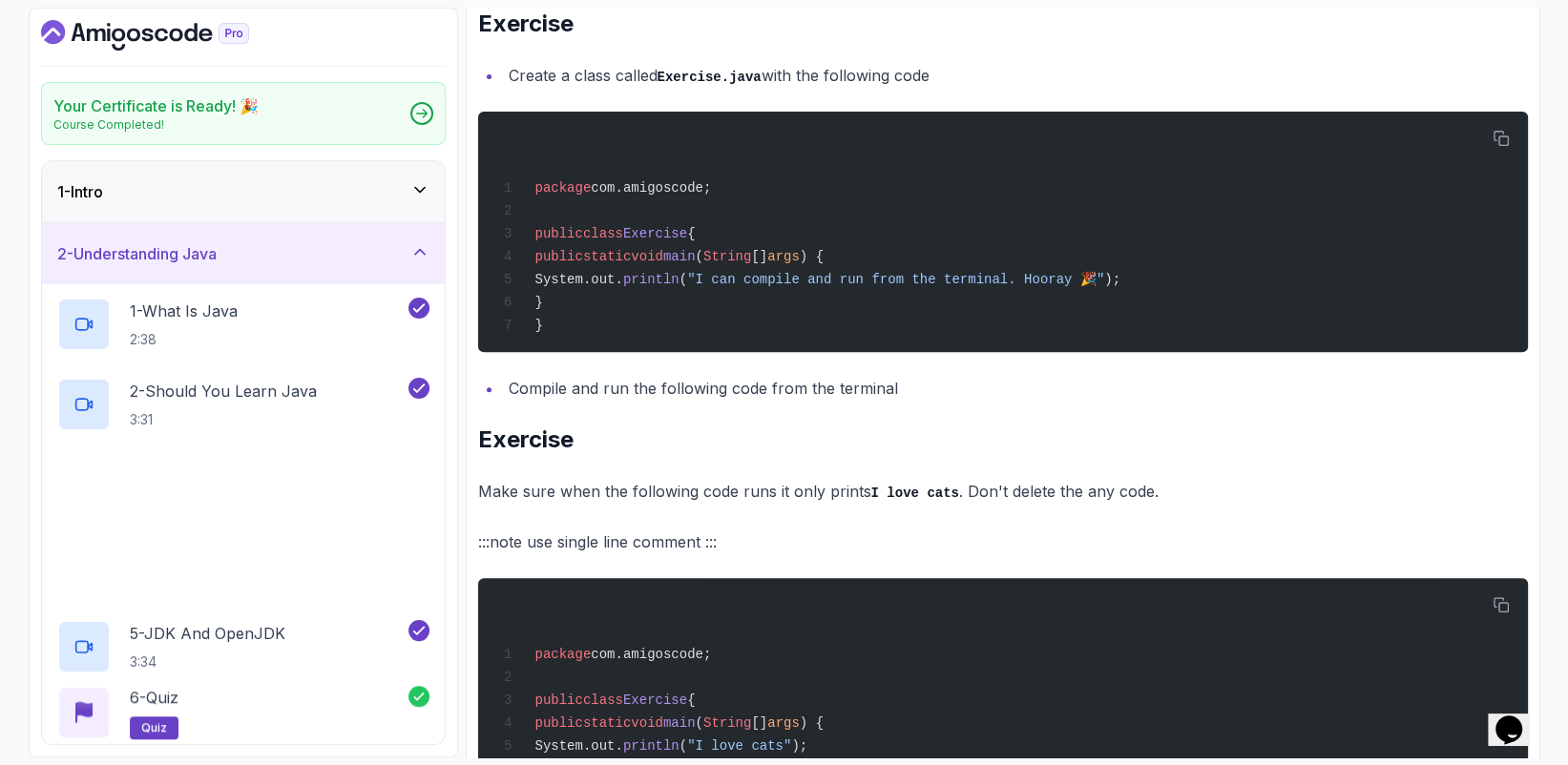 click on "2  -  Understanding Java" at bounding box center [243, 254] 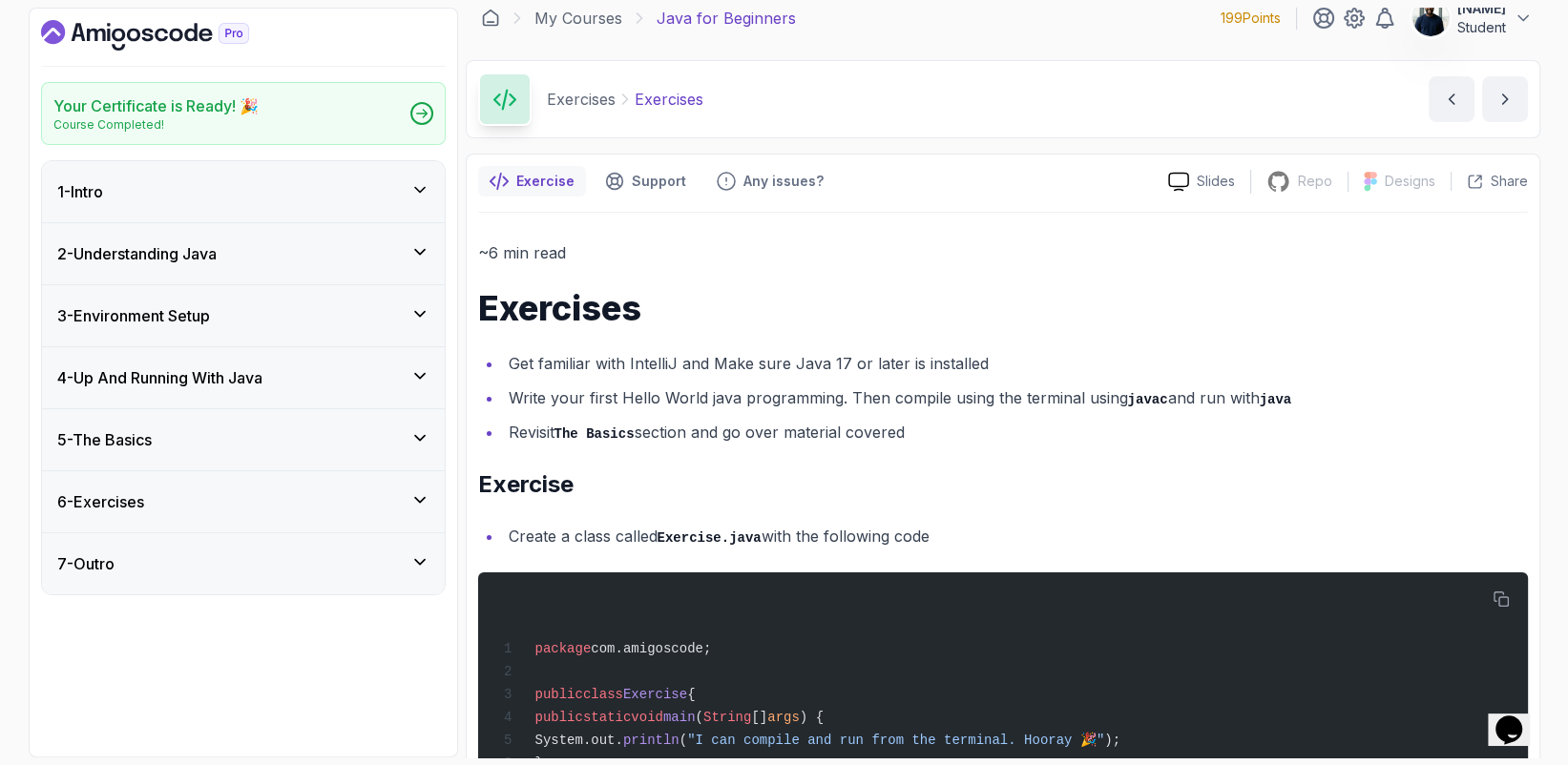 scroll, scrollTop: 0, scrollLeft: 0, axis: both 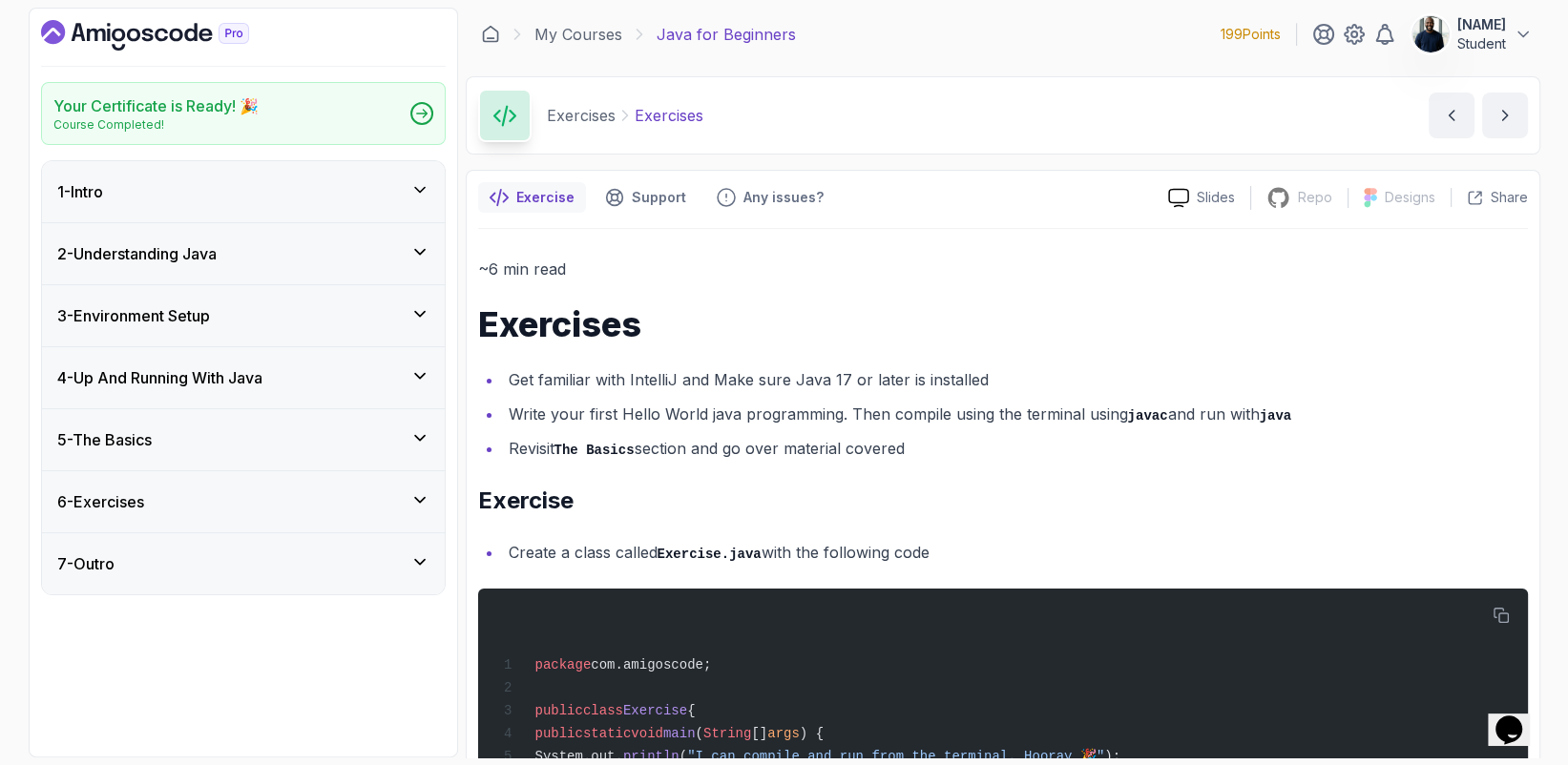 click on "Exercises" at bounding box center (669, 115) 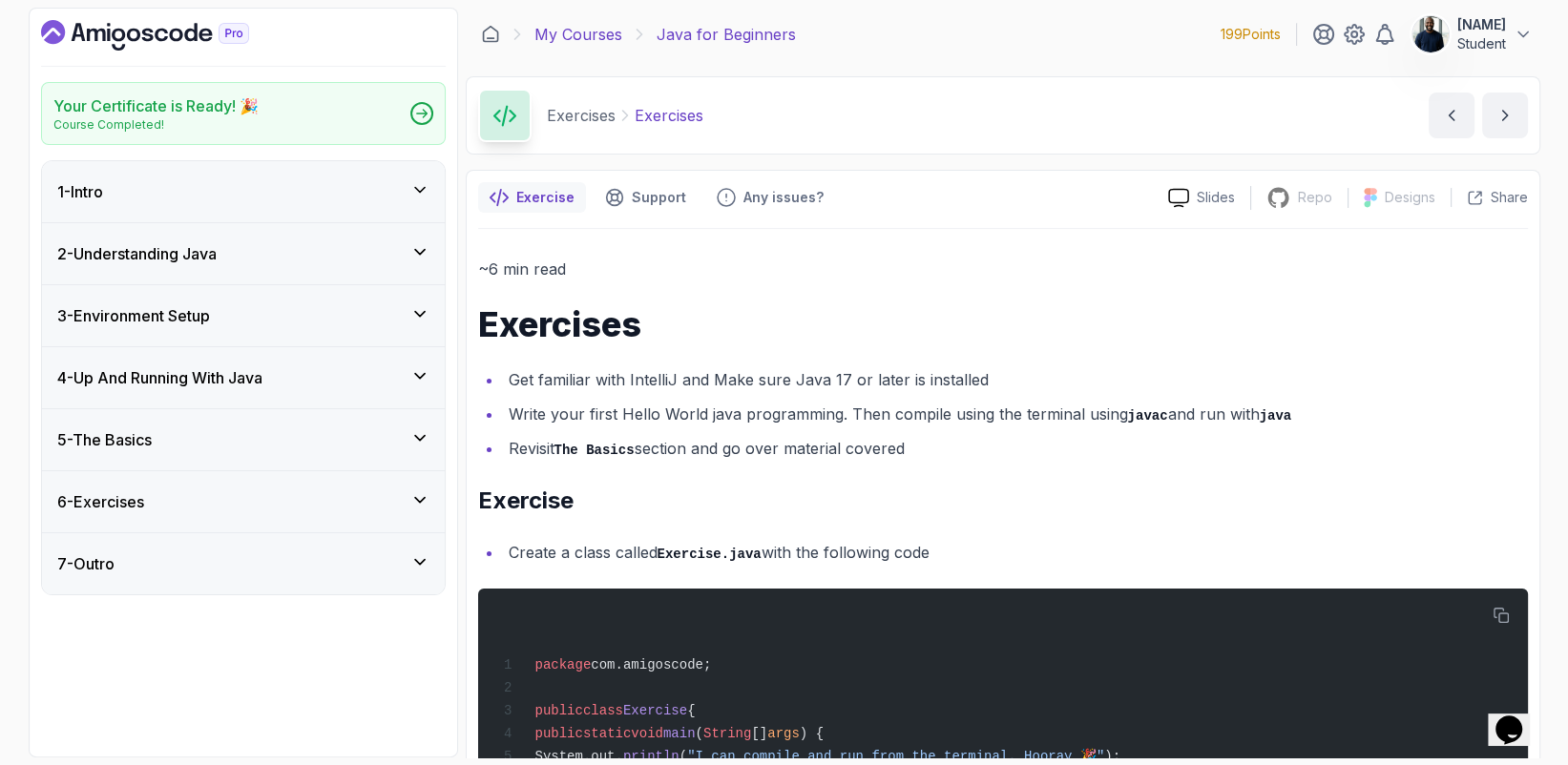click on "My Courses" at bounding box center (578, 34) 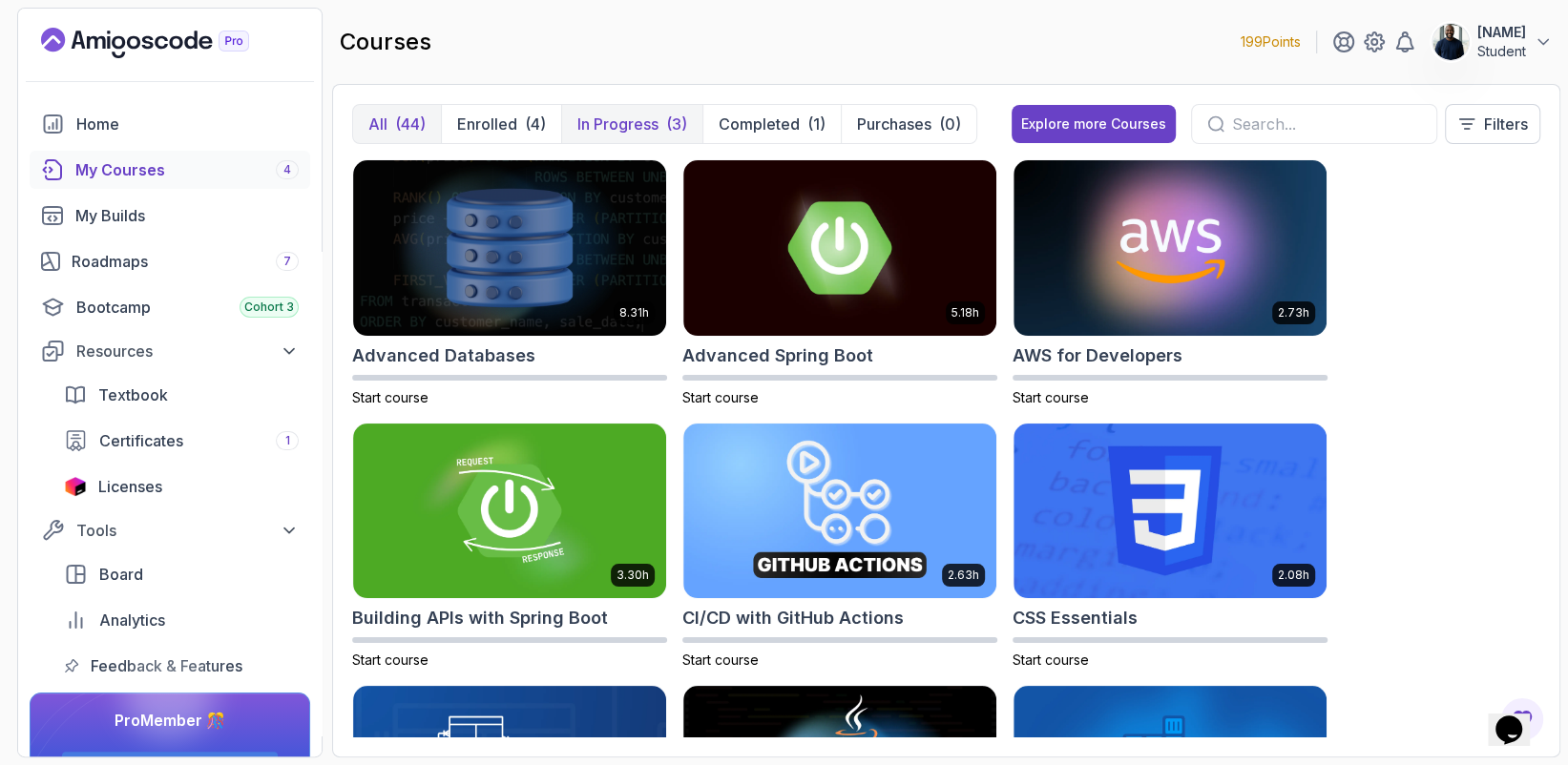 click on "In Progress" at bounding box center (617, 124) 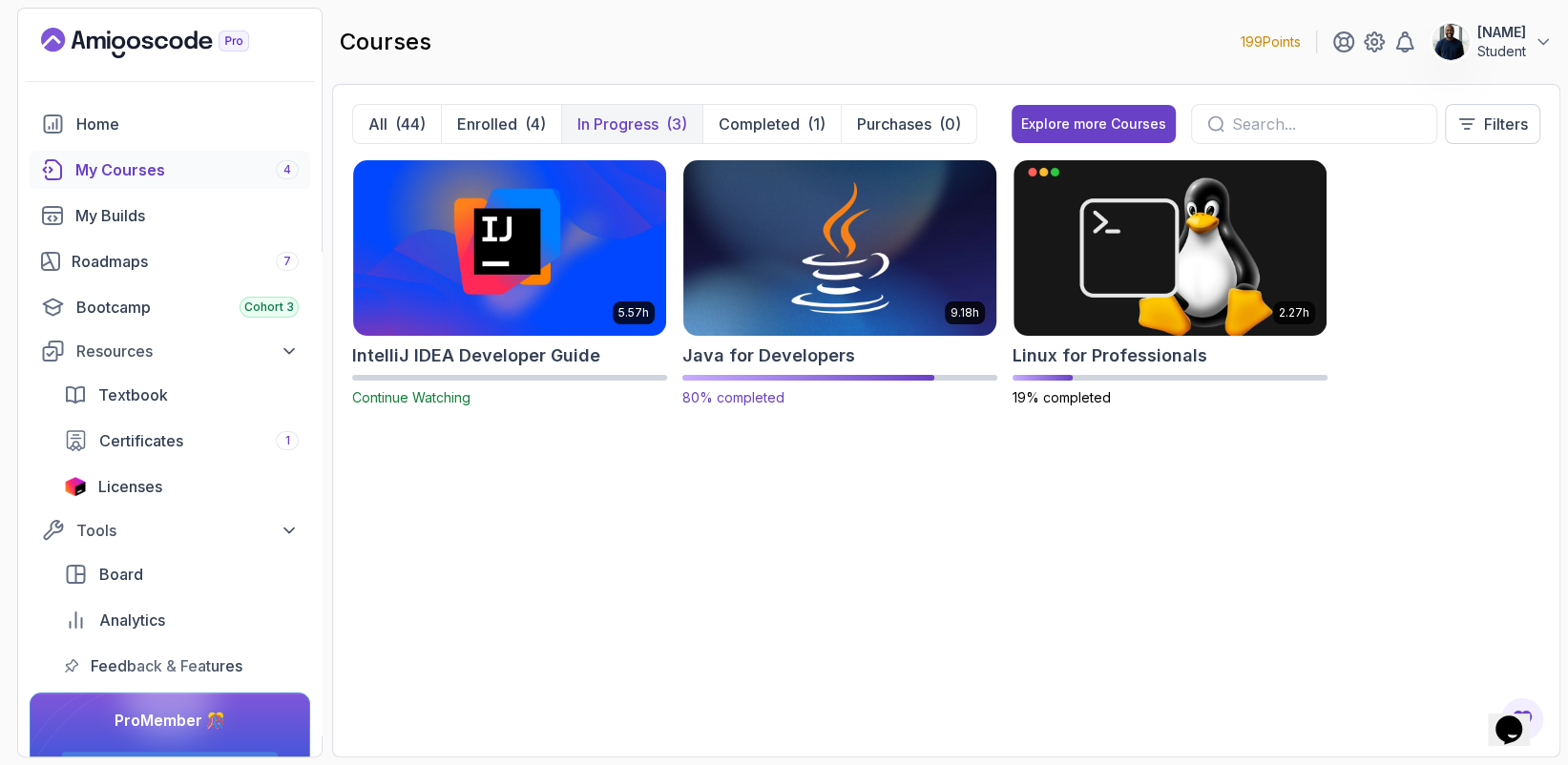 click at bounding box center (840, 247) 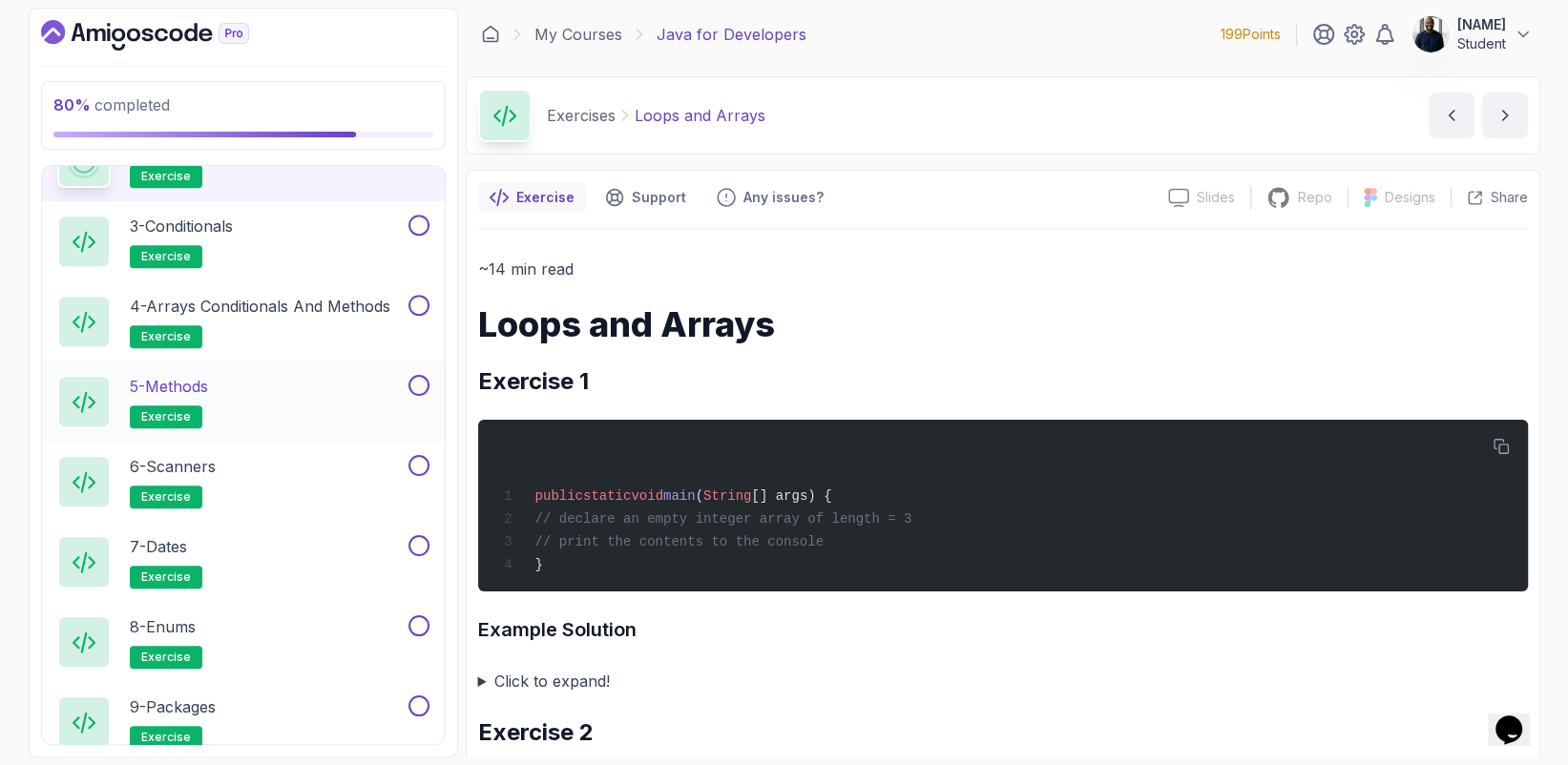 scroll, scrollTop: 1049, scrollLeft: 0, axis: vertical 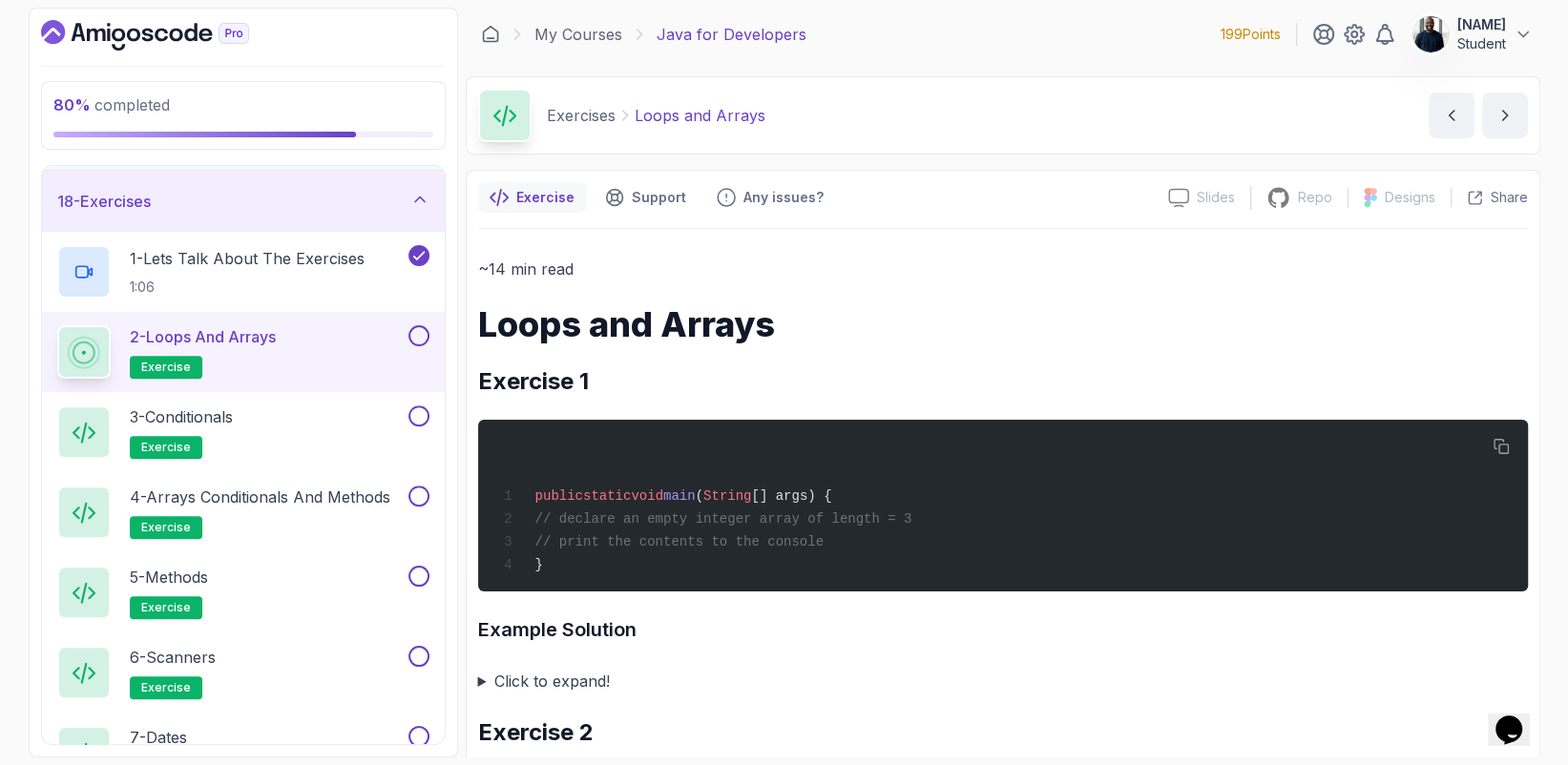 click on "2  -  Loops and Arrays exercise" at bounding box center (231, 352) 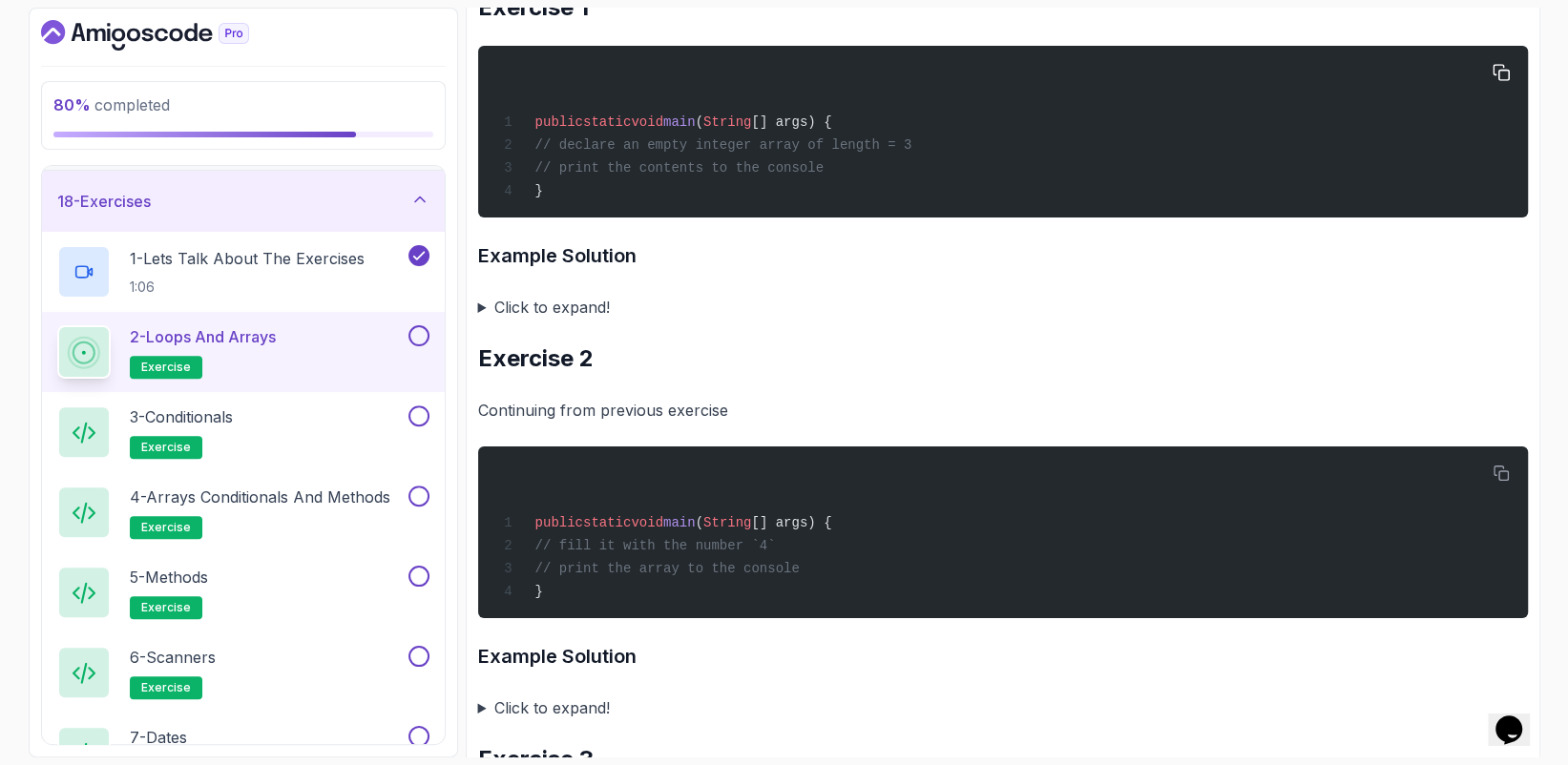 scroll, scrollTop: 382, scrollLeft: 0, axis: vertical 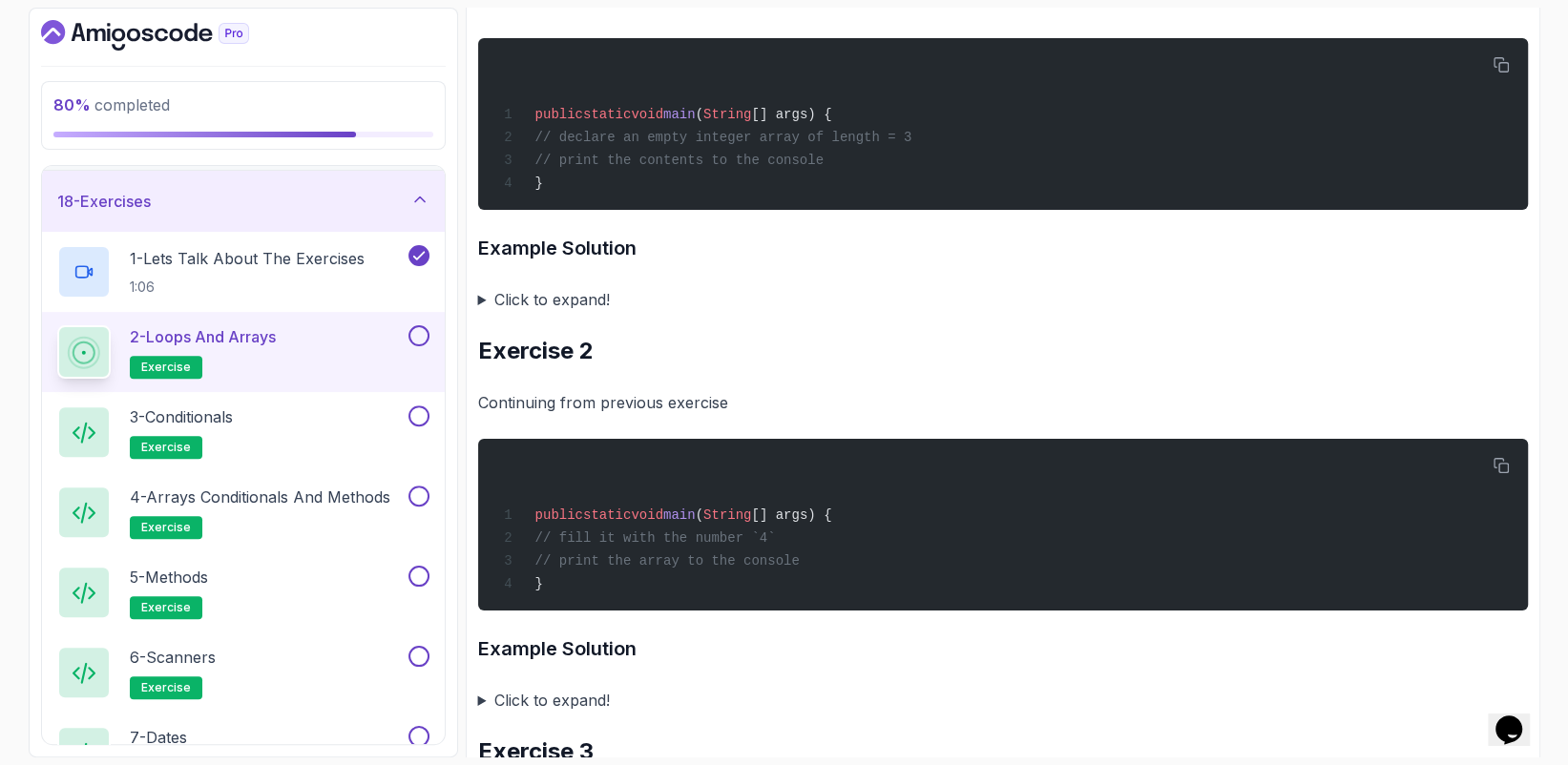 click at bounding box center (419, 336) 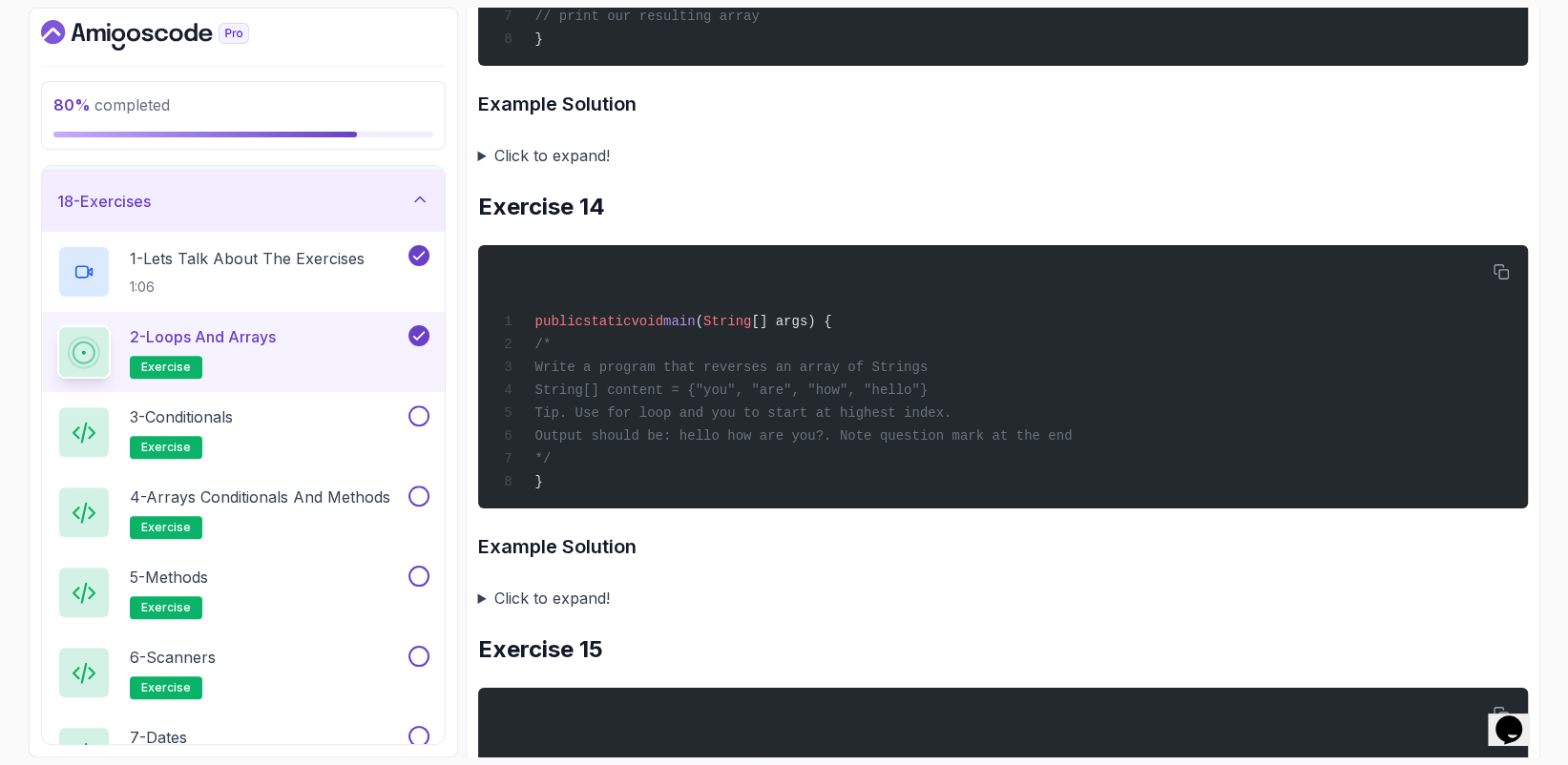 scroll, scrollTop: 6195, scrollLeft: 0, axis: vertical 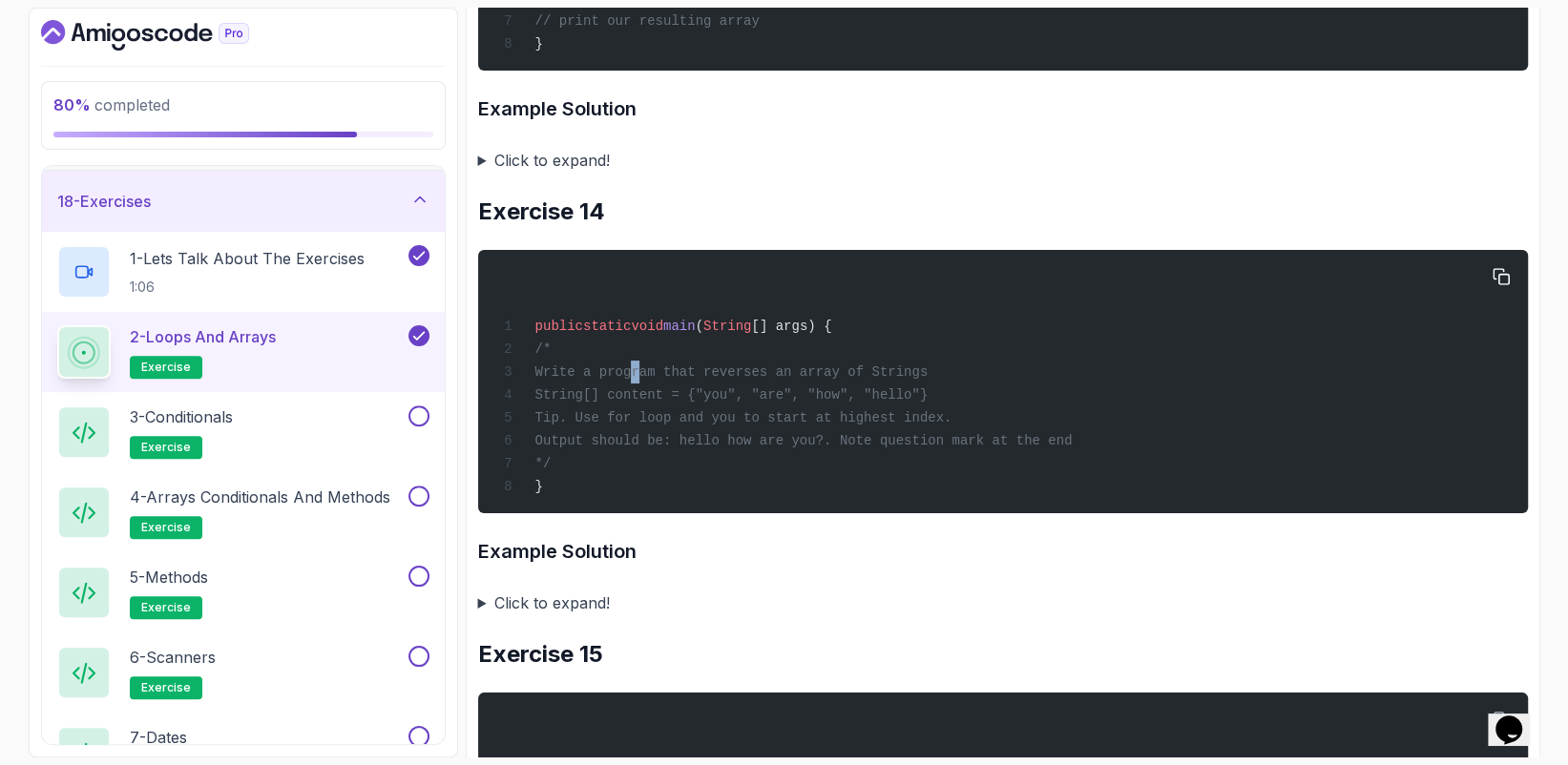 click on "public  static  void  main ( String [] args) {
/*
Write a program that reverses an array of Strings
String[] content = {"you", "are", "how", "hello"}
Tip. Use for loop and you to start at highest index.
Output should be: hello how are you?. Note question mark at the end
*/
}" at bounding box center [1002, 382] 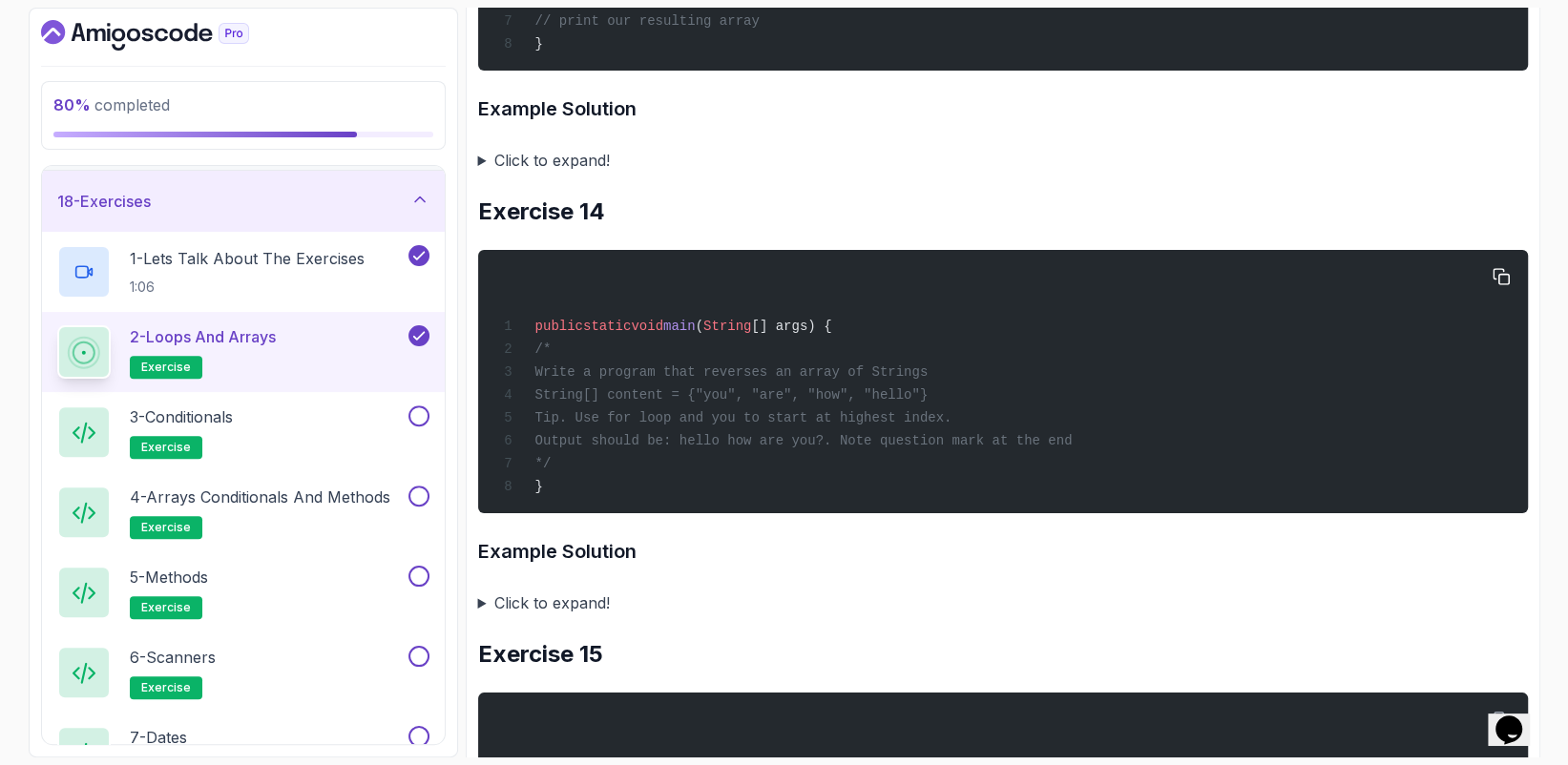 click on "public  static  void  main ( String [] args) {
/*
Write a program that reverses an array of Strings
String[] content = {"you", "are", "how", "hello"}
Tip. Use for loop and you to start at highest index.
Output should be: hello how are you?. Note question mark at the end
*/
}" at bounding box center [1002, 382] 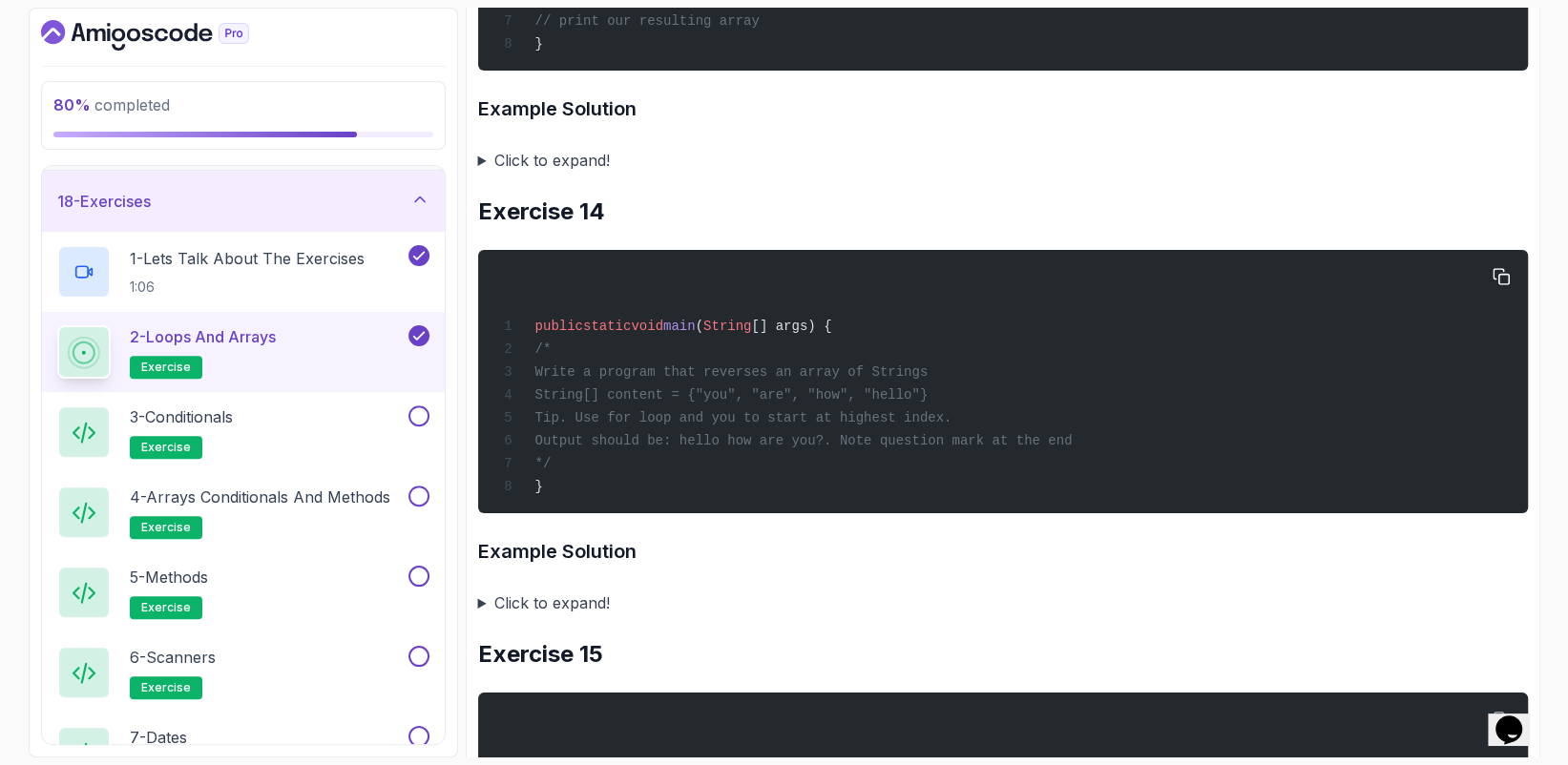 drag, startPoint x: 567, startPoint y: 451, endPoint x: 968, endPoint y: 444, distance: 401.06109 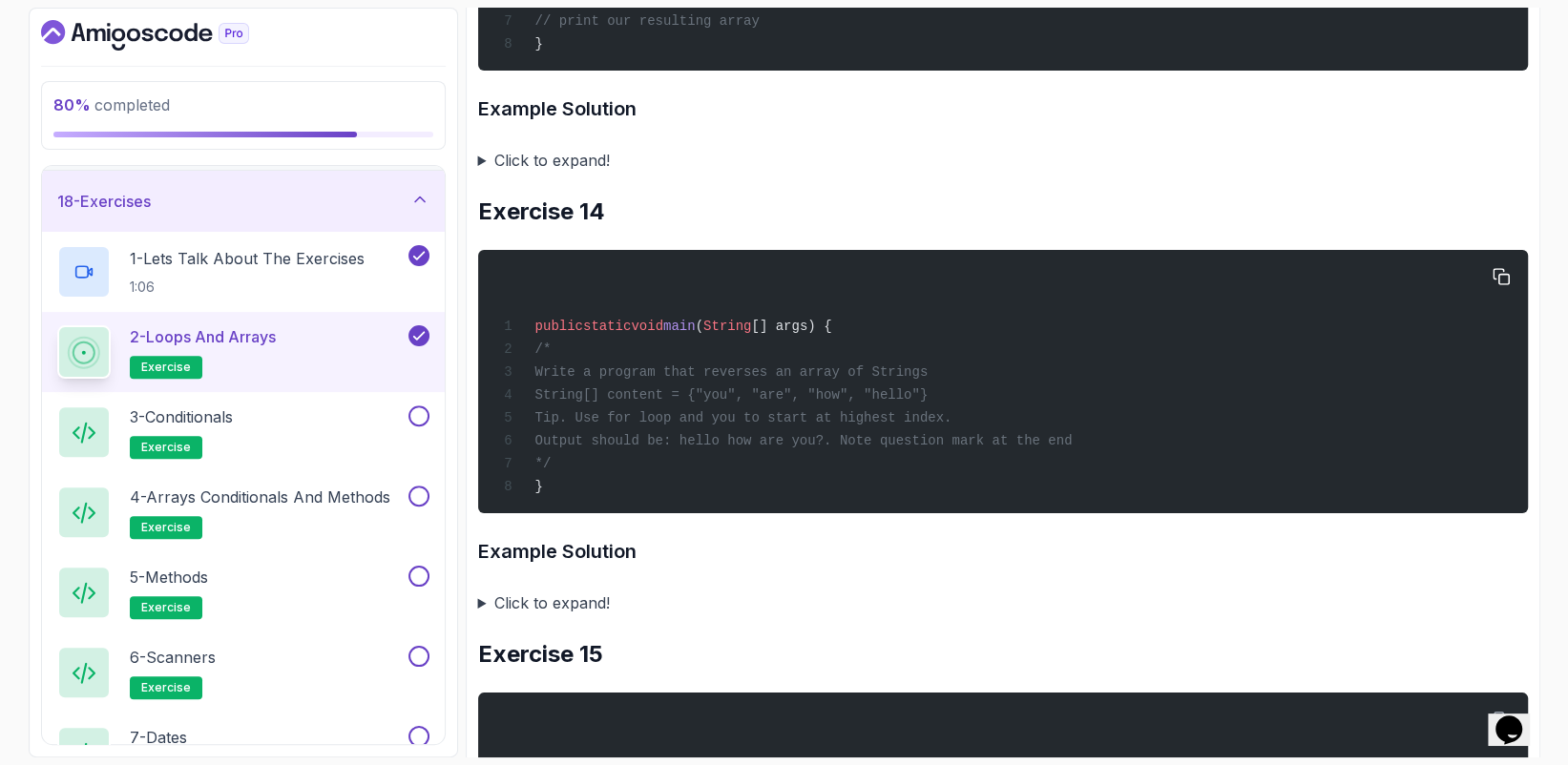 click on "public  static  void  main ( String [] args) {
/*
Write a program that reverses an array of Strings
String[] content = {"you", "are", "how", "hello"}
Tip. Use for loop and you to start at highest index.
Output should be: hello how are you?. Note question mark at the end
*/
}" at bounding box center [1002, 382] 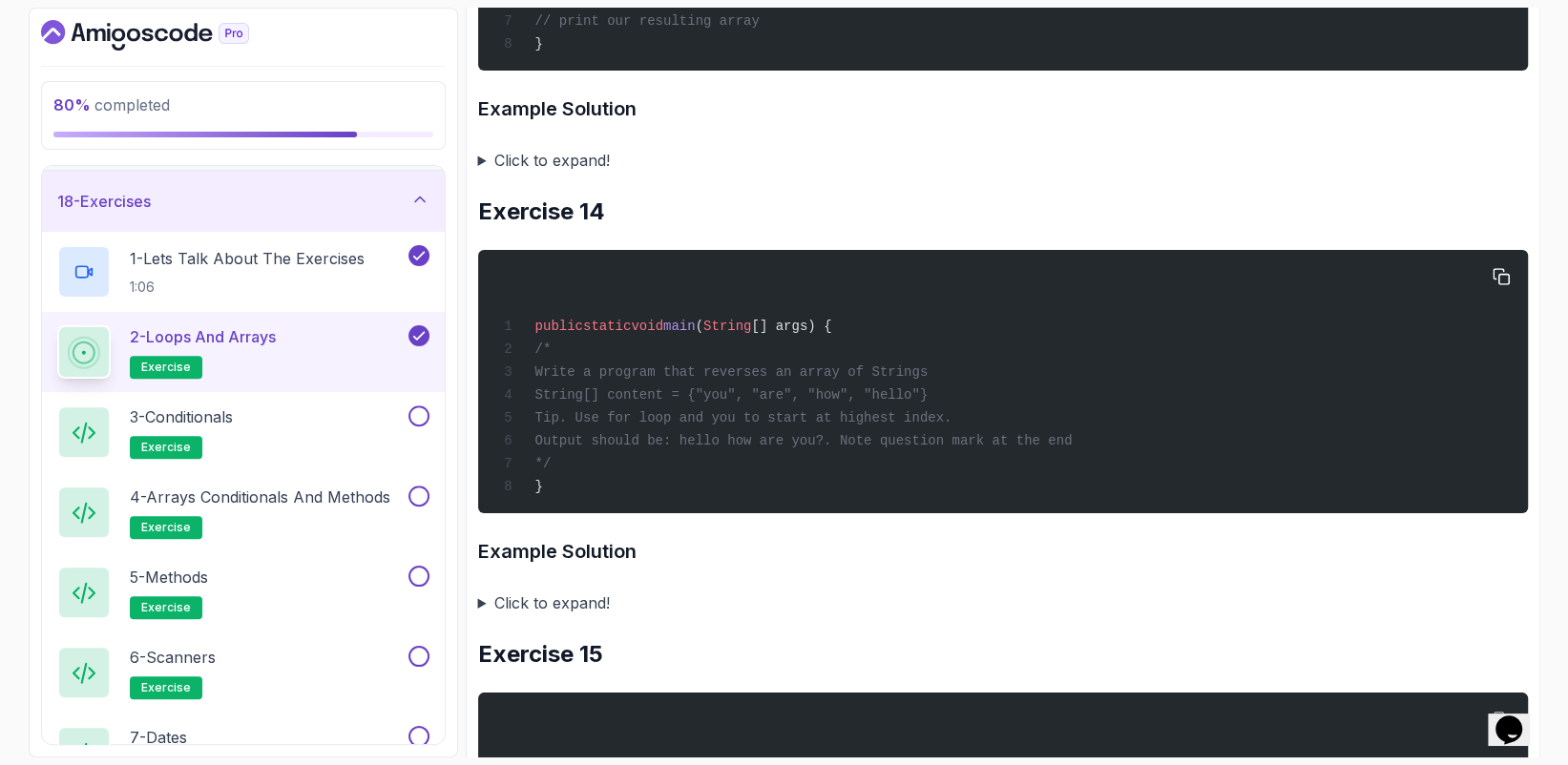 drag, startPoint x: 624, startPoint y: 468, endPoint x: 963, endPoint y: 467, distance: 339.0015 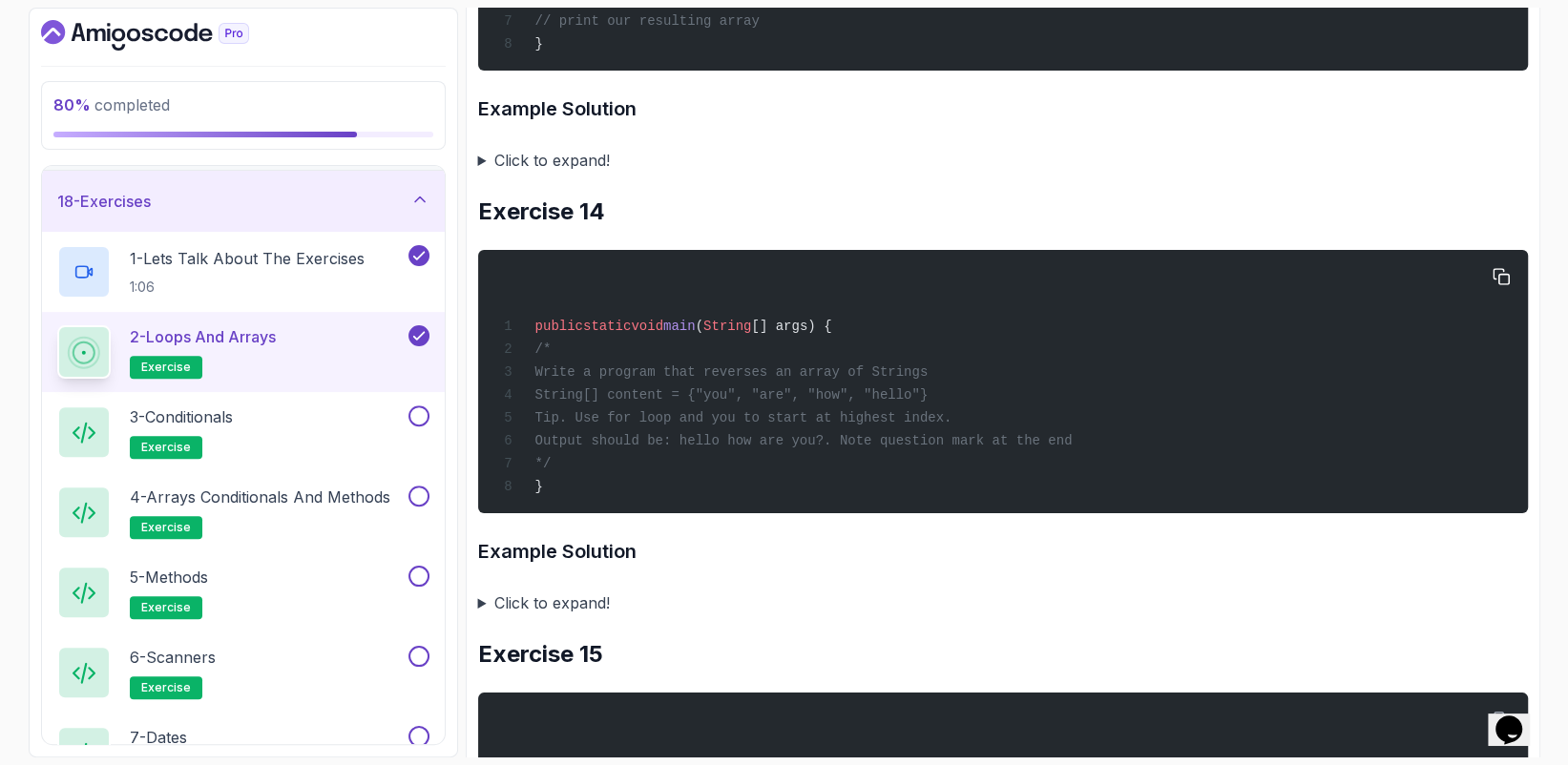 click on "public  static  void  main ( String [] args) {
/*
Write a program that reverses an array of Strings
String[] content = {"you", "are", "how", "hello"}
Tip. Use for loop and you to start at highest index.
Output should be: hello how are you?. Note question mark at the end
*/
}" at bounding box center [1002, 382] 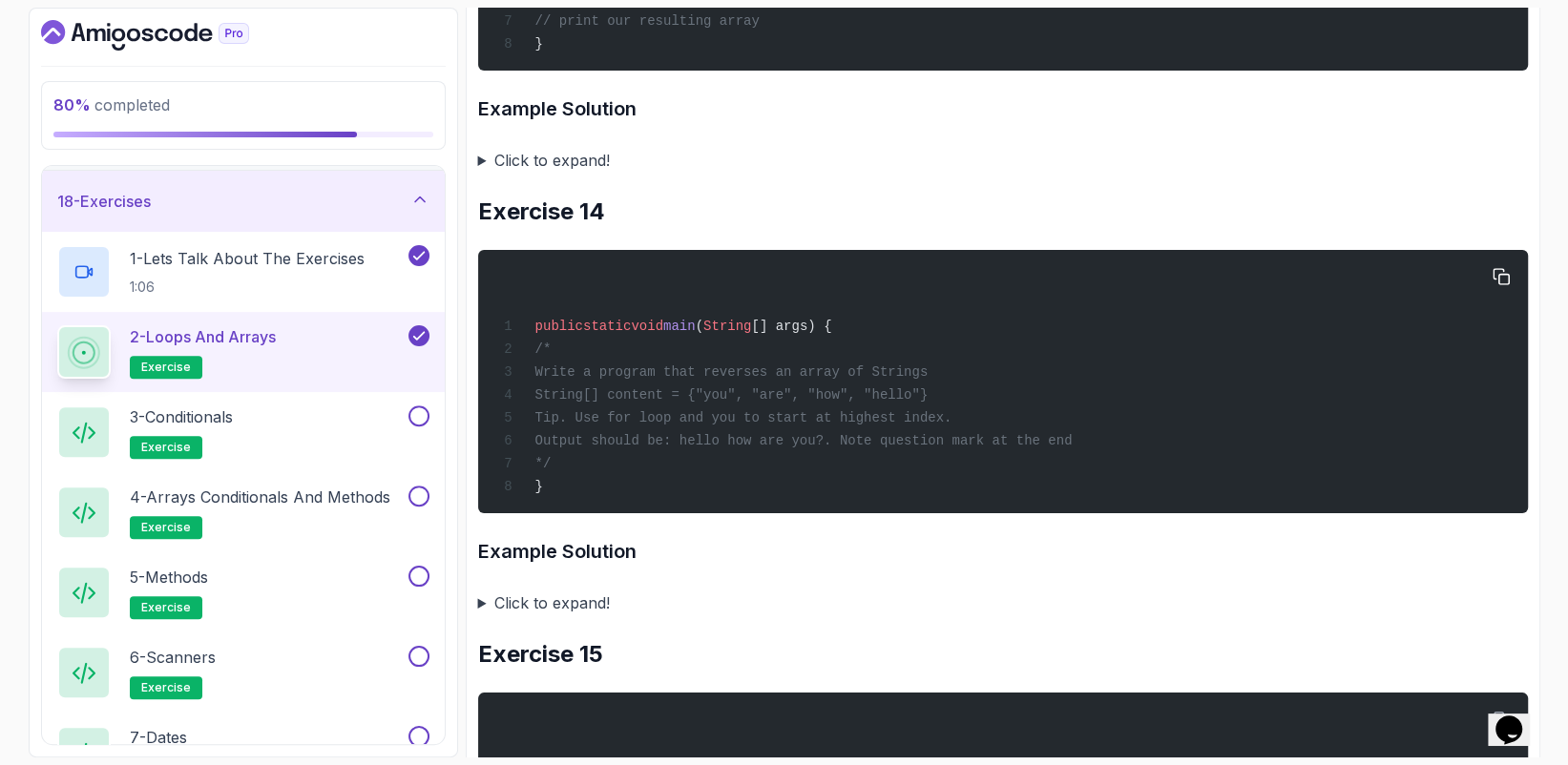 drag, startPoint x: 973, startPoint y: 462, endPoint x: 881, endPoint y: 467, distance: 92.13577 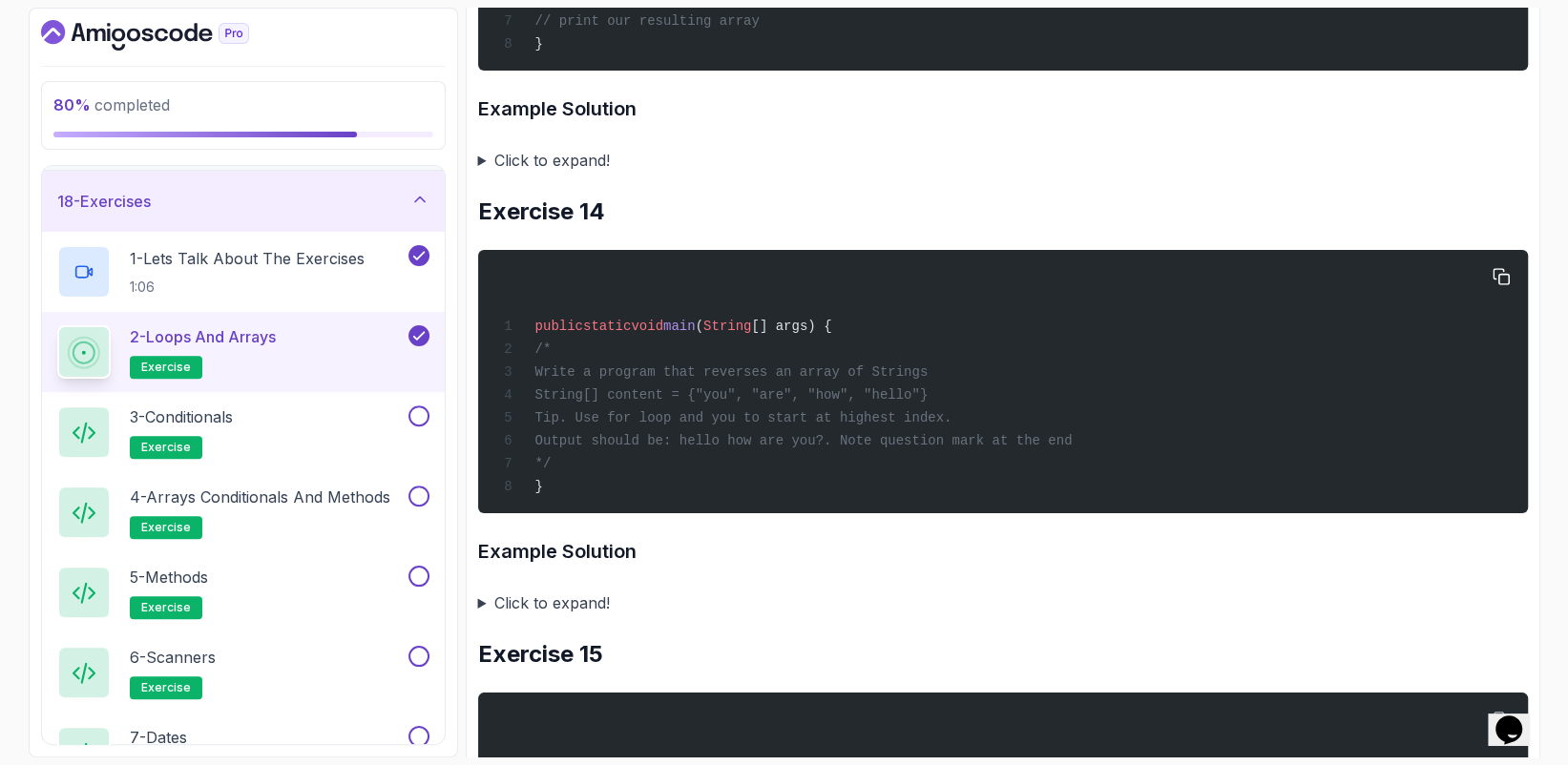 click on "public  static  void  main ( String [] args) {
/*
Write a program that reverses an array of Strings
String[] content = {"you", "are", "how", "hello"}
Tip. Use for loop and you to start at highest index.
Output should be: hello how are you?. Note question mark at the end
*/
}" at bounding box center (1002, 382) 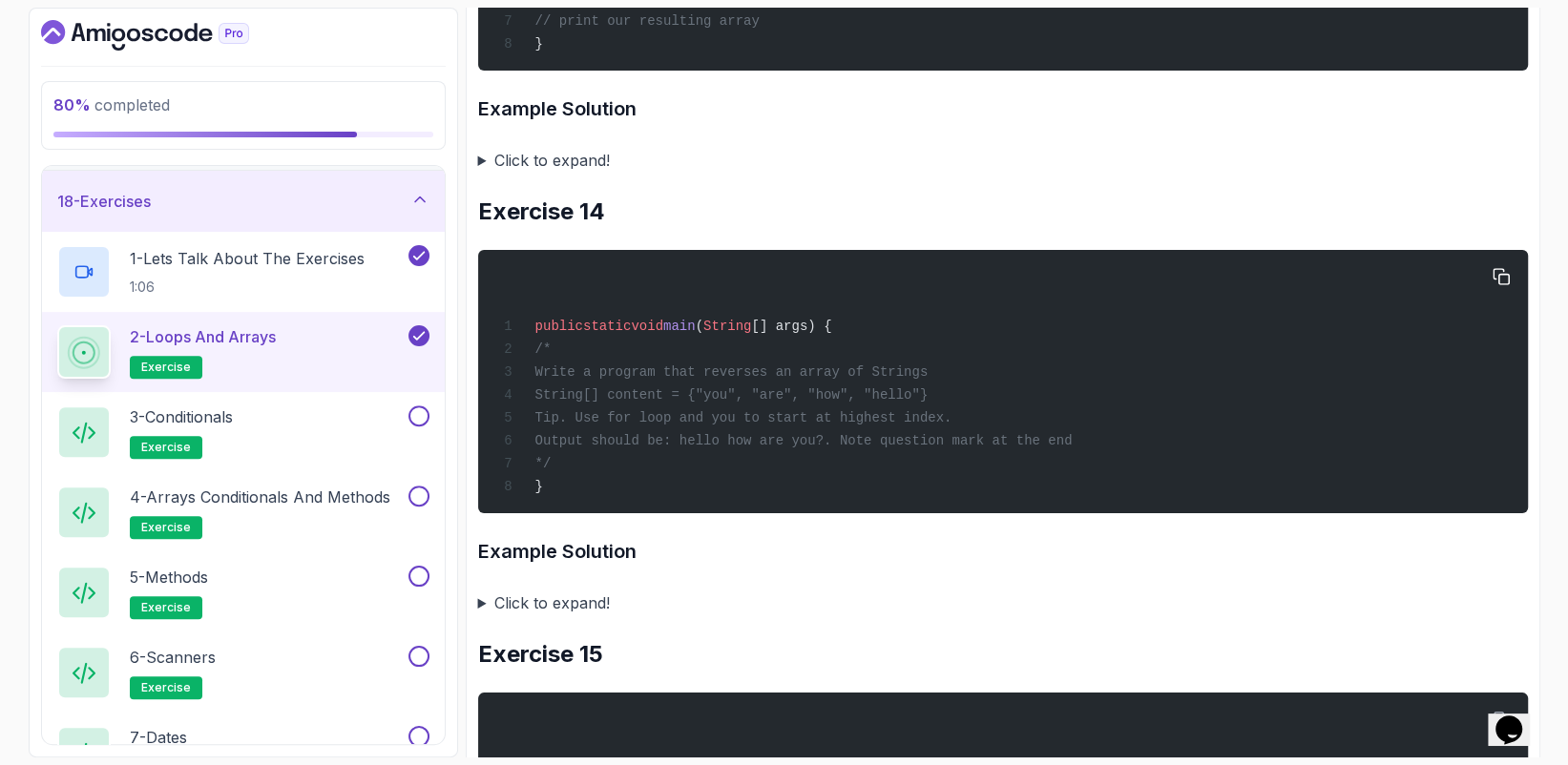 drag, startPoint x: 633, startPoint y: 492, endPoint x: 988, endPoint y: 496, distance: 355.0225 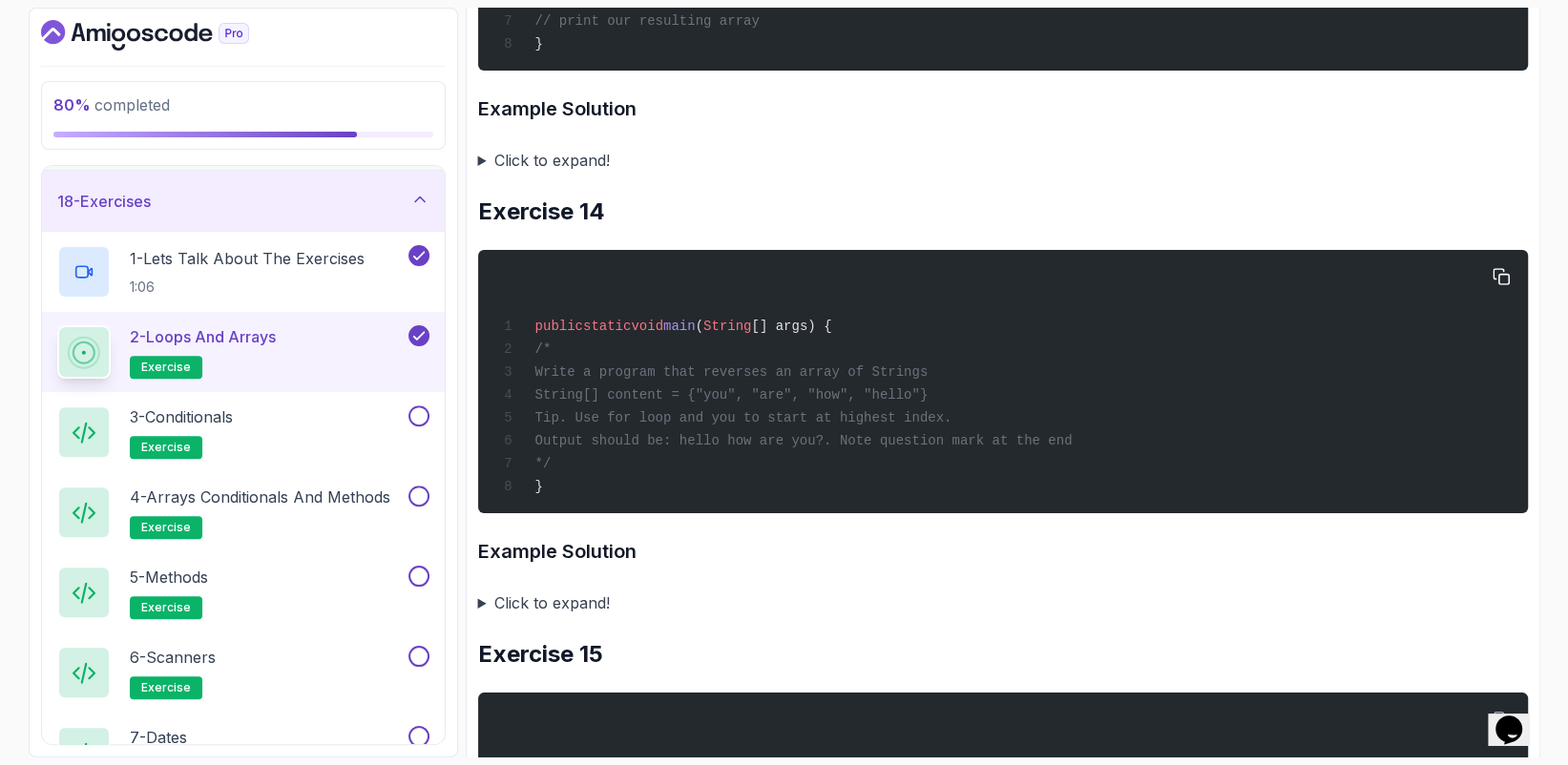 click on "public  static  void  main ( String [] args) {
/*
Write a program that reverses an array of Strings
String[] content = {"you", "are", "how", "hello"}
Tip. Use for loop and you to start at highest index.
Output should be: hello how are you?. Note question mark at the end
*/
}" at bounding box center (1002, 382) 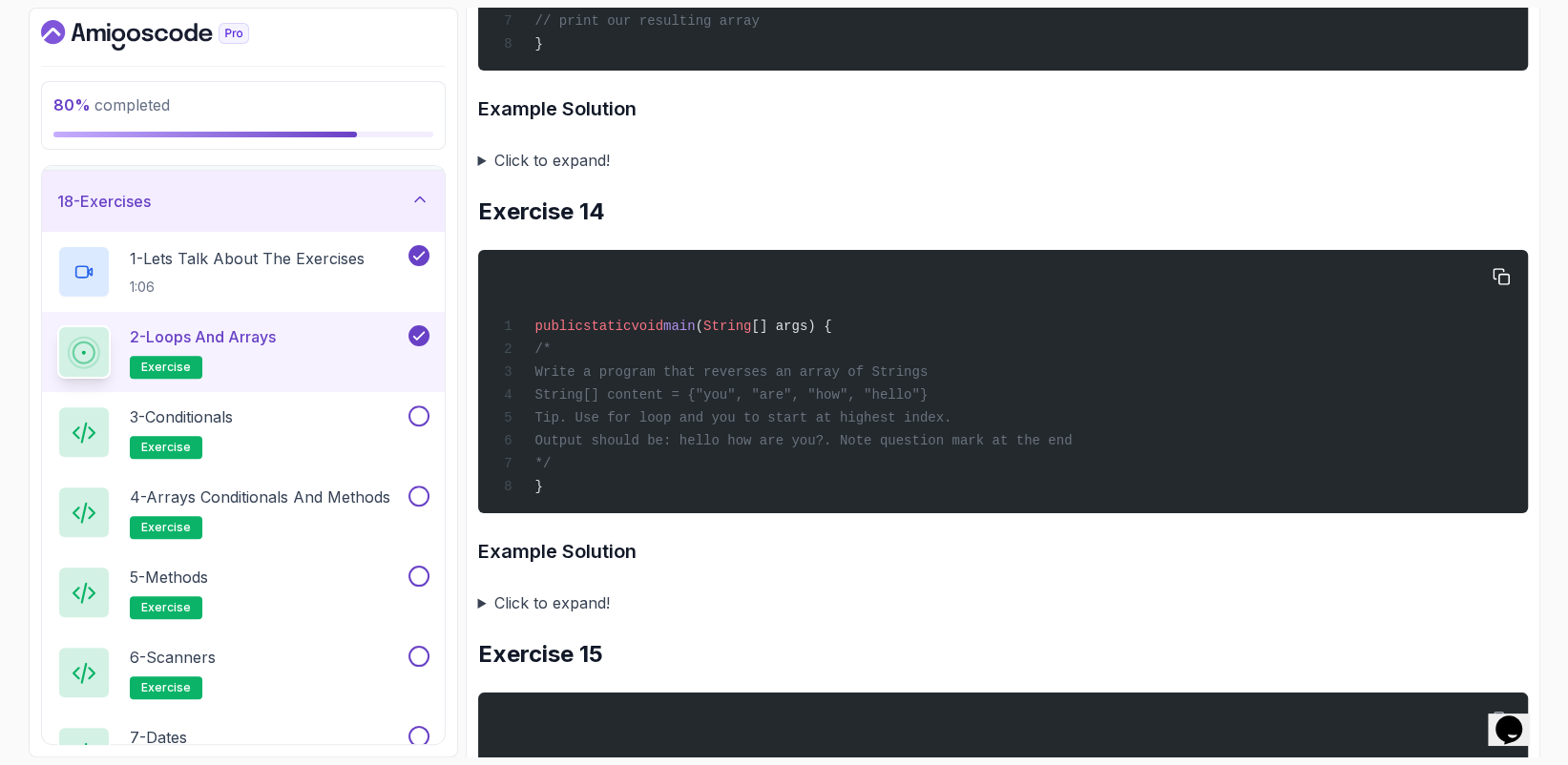 drag, startPoint x: 658, startPoint y: 524, endPoint x: 1125, endPoint y: 524, distance: 467 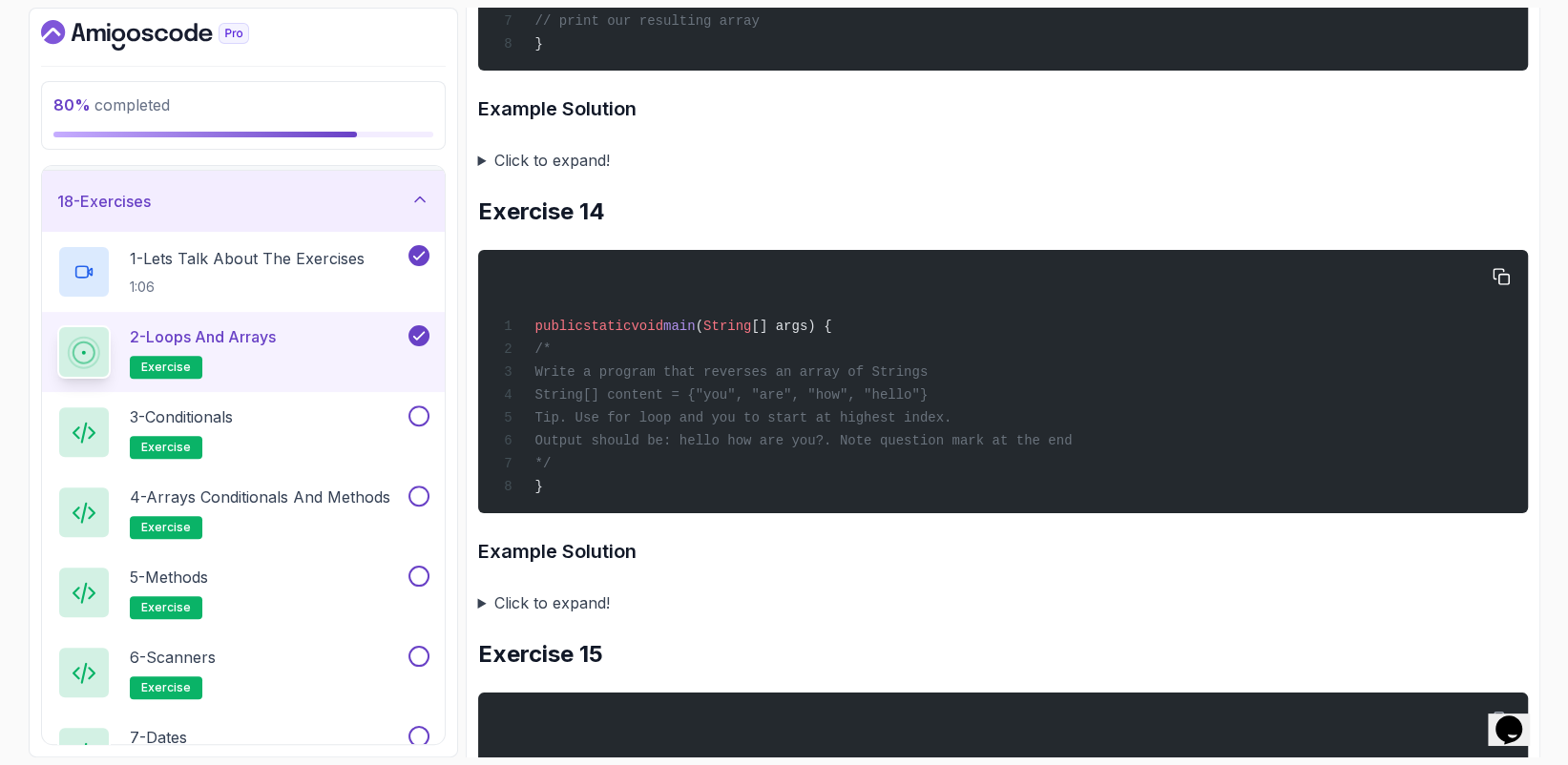 click on "public  static  void  main ( String [] args) {
/*
Write a program that reverses an array of Strings
String[] content = {"you", "are", "how", "hello"}
Tip. Use for loop and you to start at highest index.
Output should be: hello how are you?. Note question mark at the end
*/
}" at bounding box center [1002, 382] 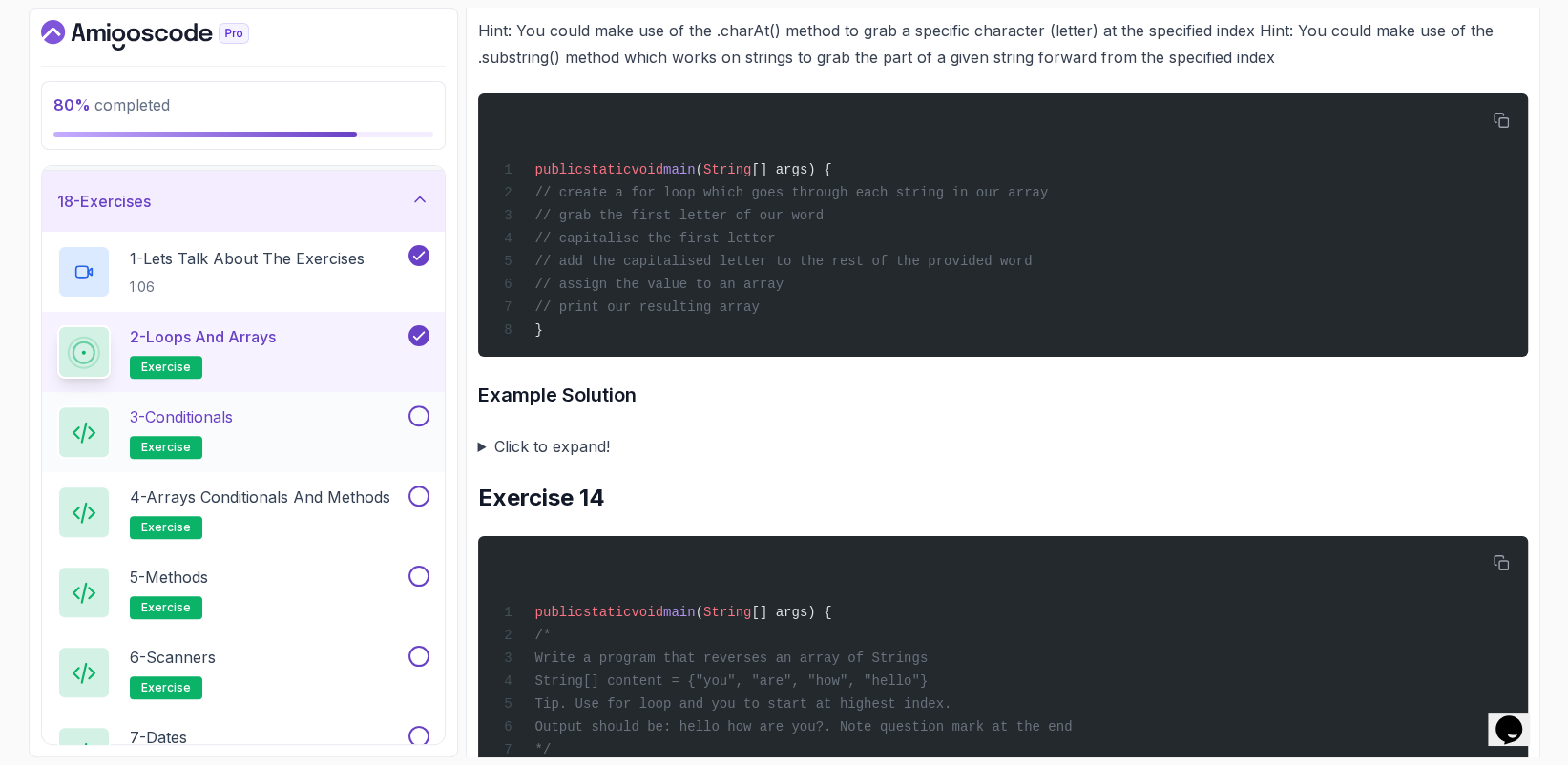 click on "3  -  Conditionals" at bounding box center [181, 417] 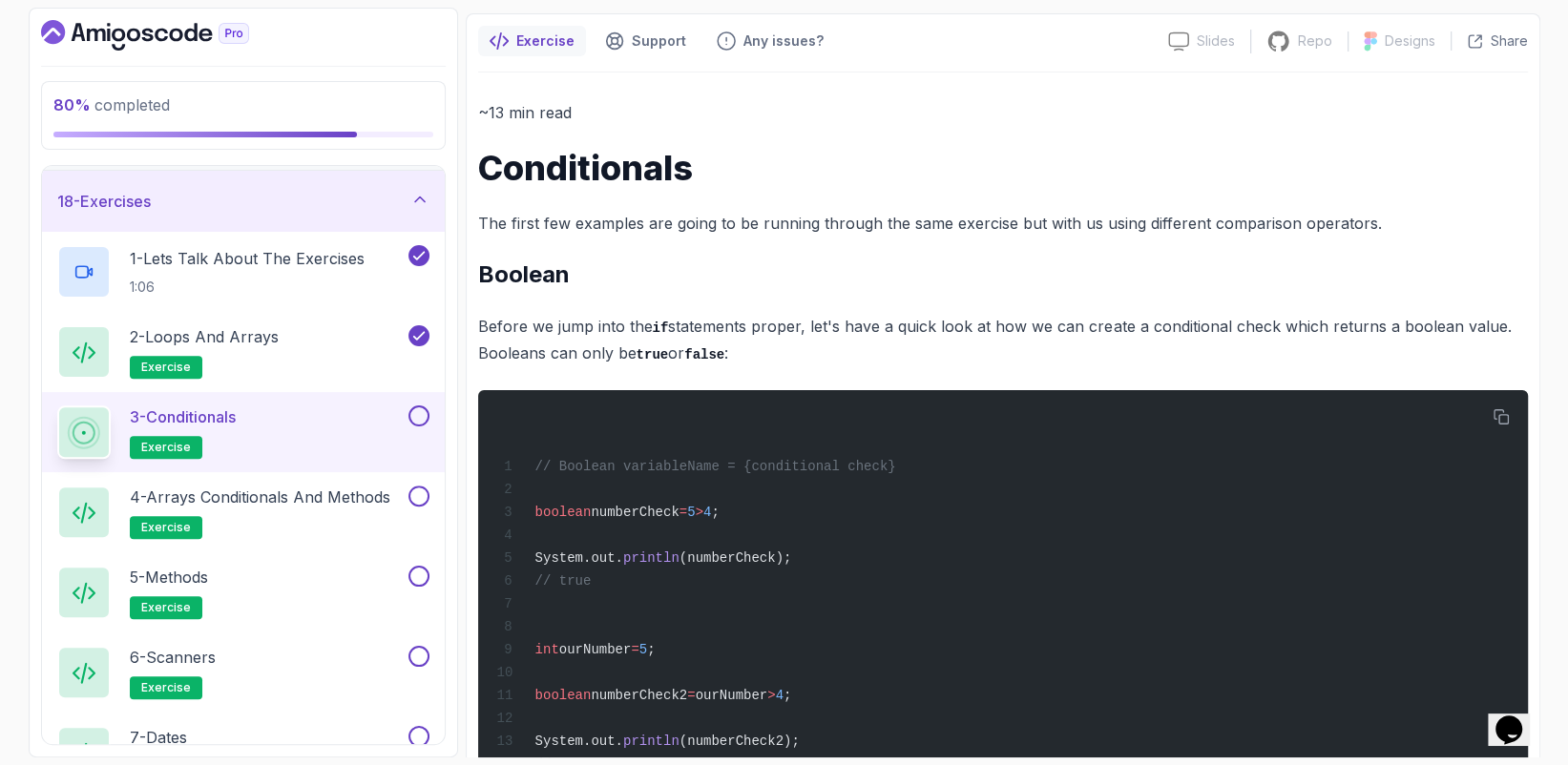 scroll, scrollTop: 191, scrollLeft: 0, axis: vertical 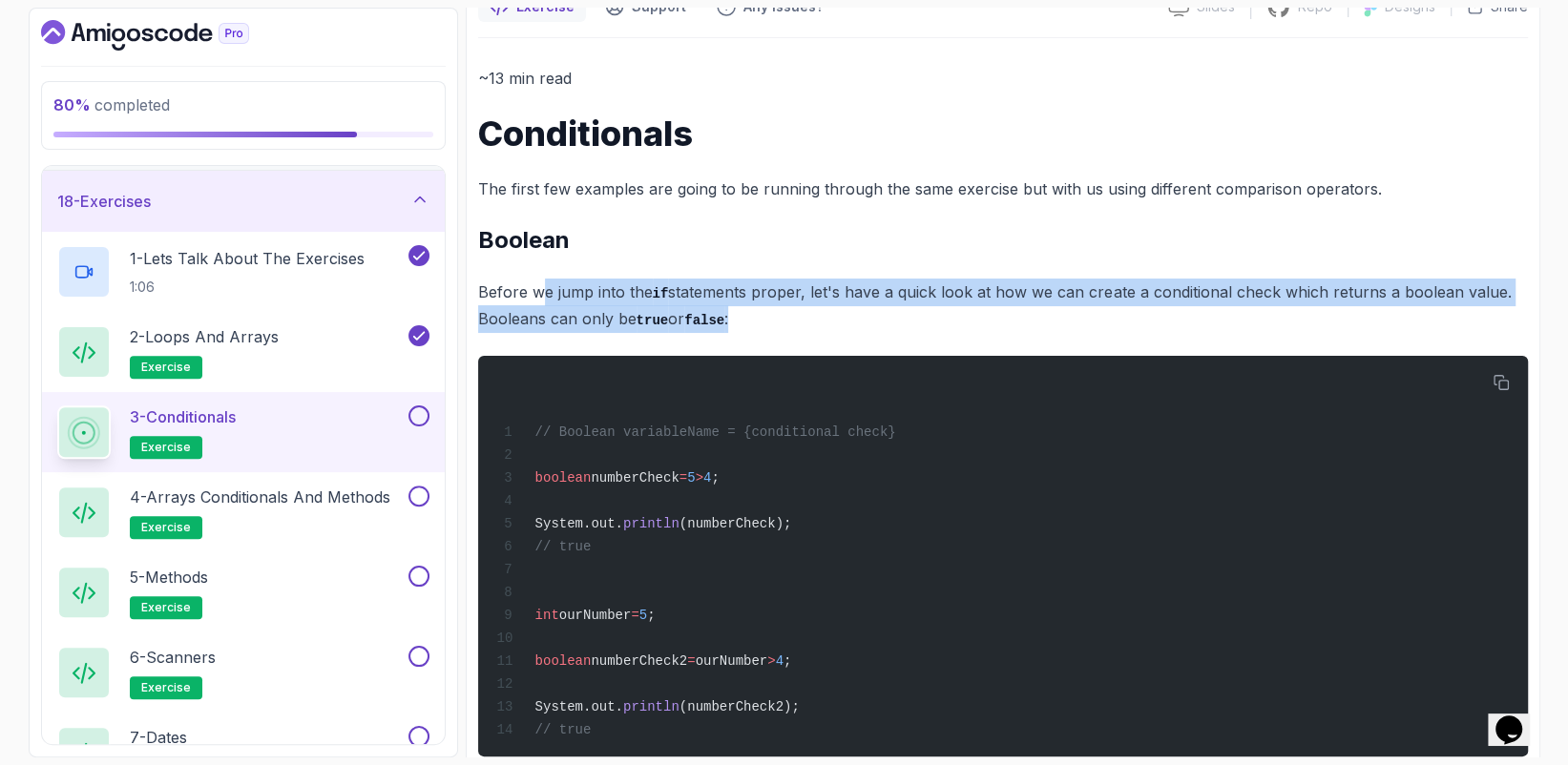 drag, startPoint x: 537, startPoint y: 286, endPoint x: 1094, endPoint y: 307, distance: 557.3957 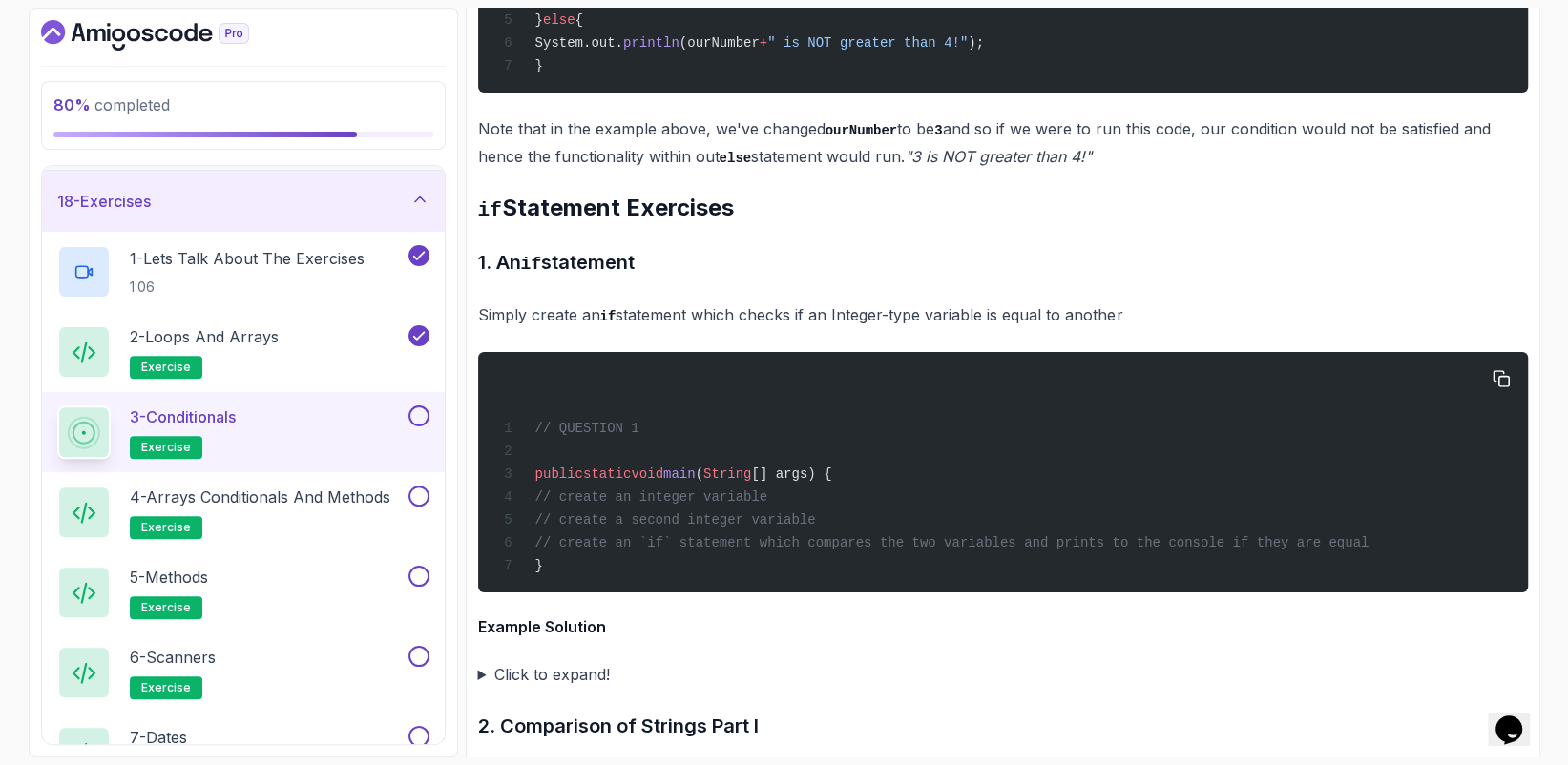 scroll, scrollTop: 3339, scrollLeft: 0, axis: vertical 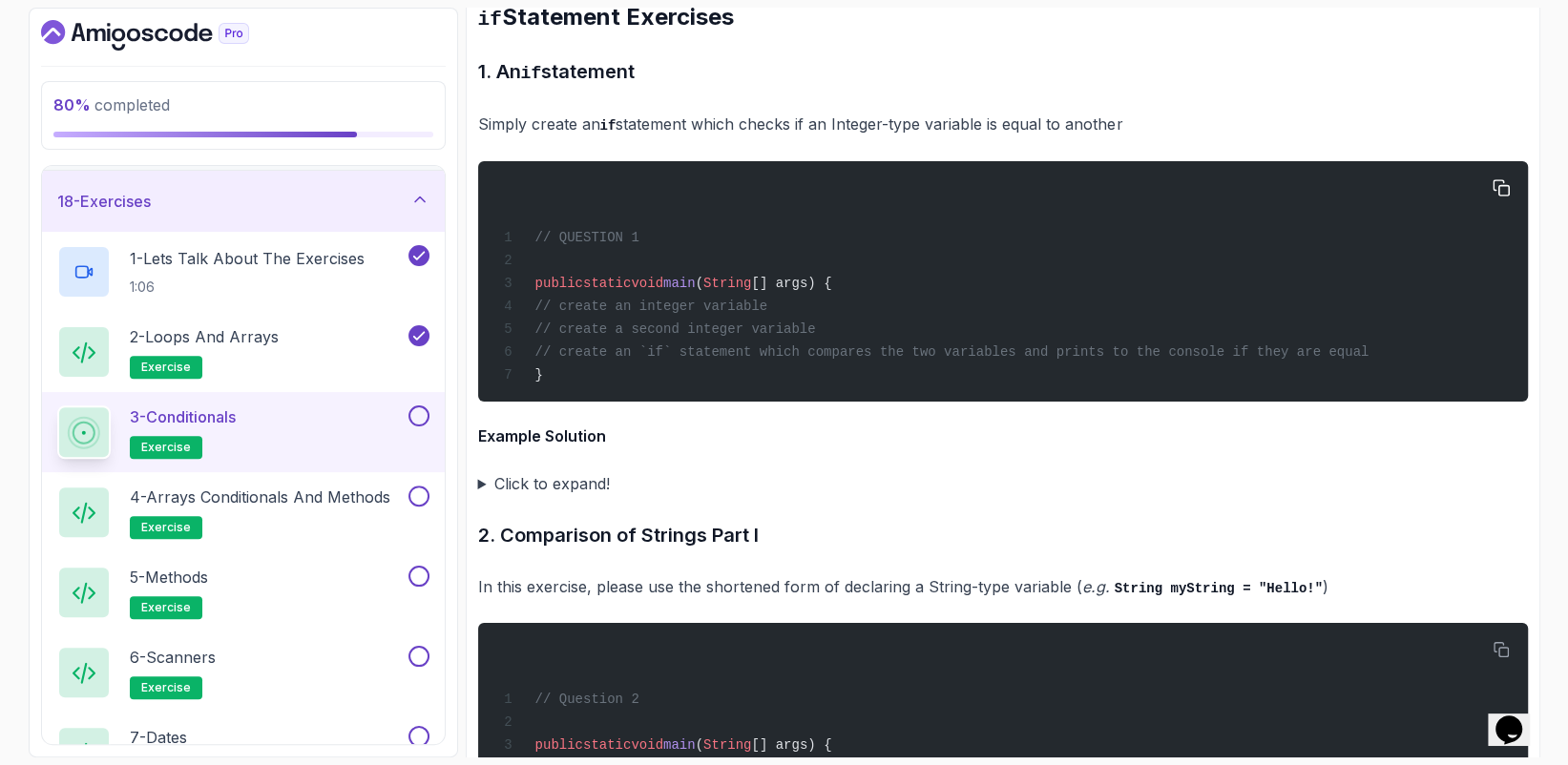 drag, startPoint x: 579, startPoint y: 260, endPoint x: 980, endPoint y: 296, distance: 402.61272 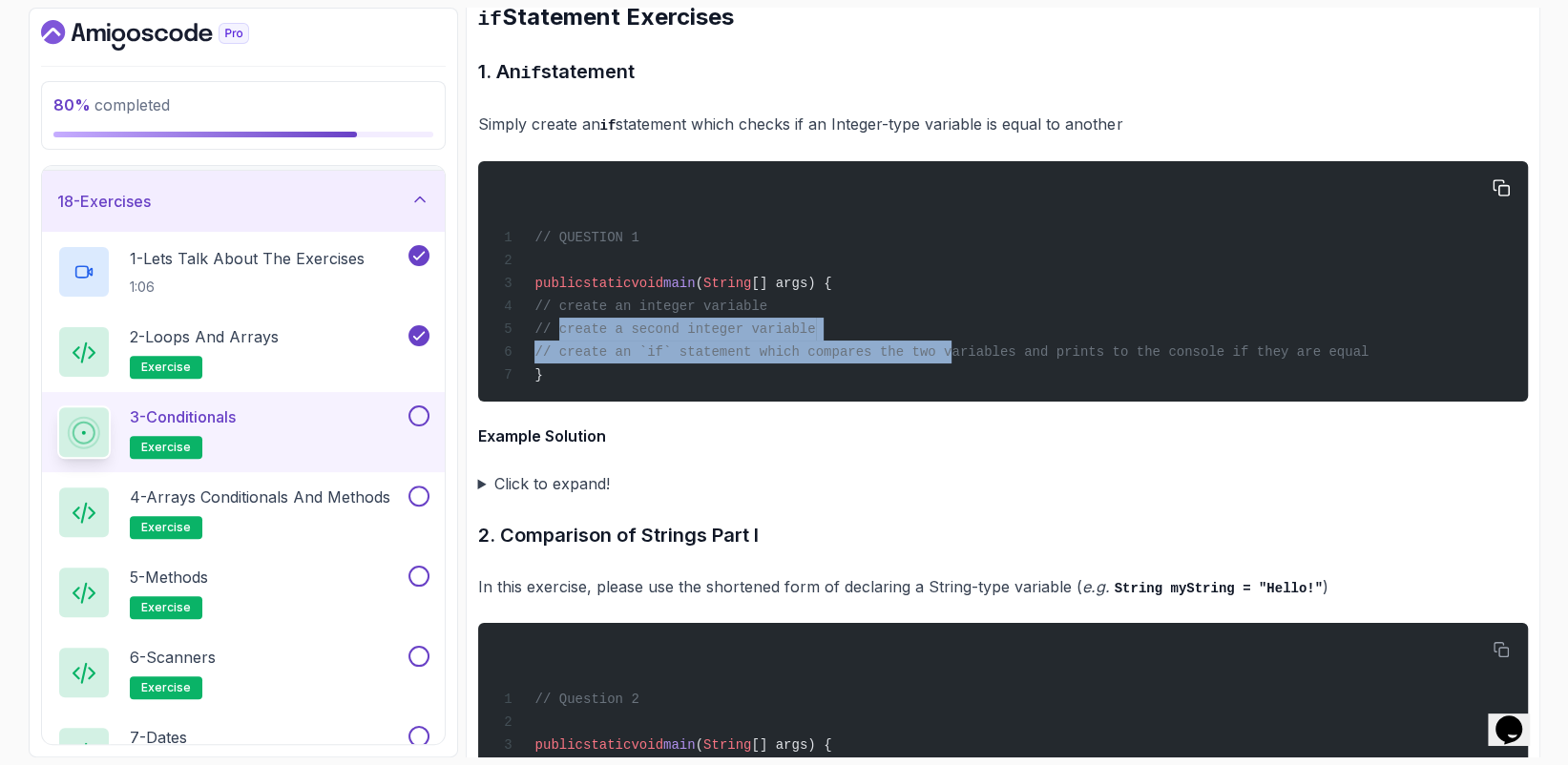 drag, startPoint x: 609, startPoint y: 323, endPoint x: 928, endPoint y: 342, distance: 319.56533 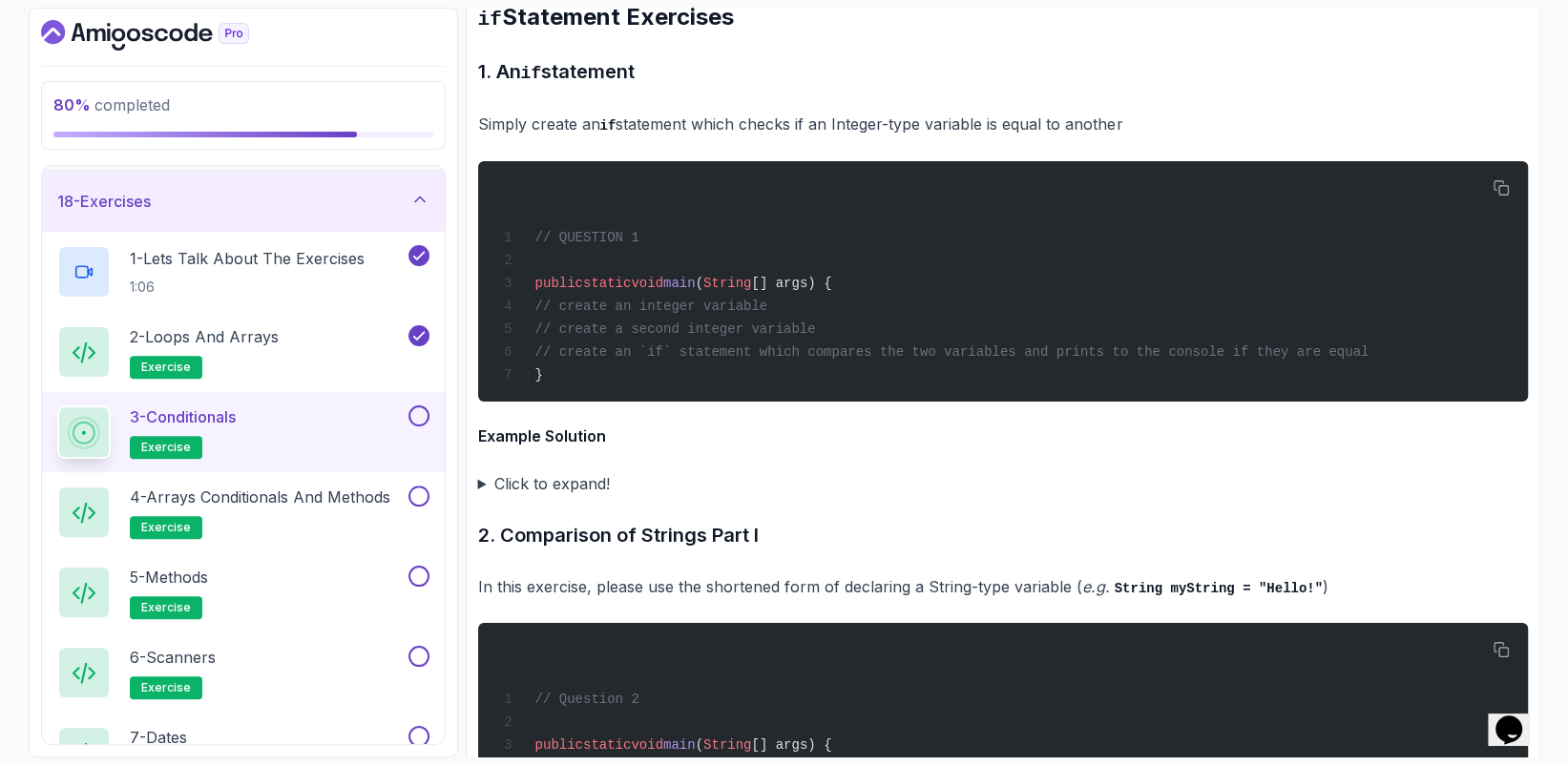 click at bounding box center (419, 416) 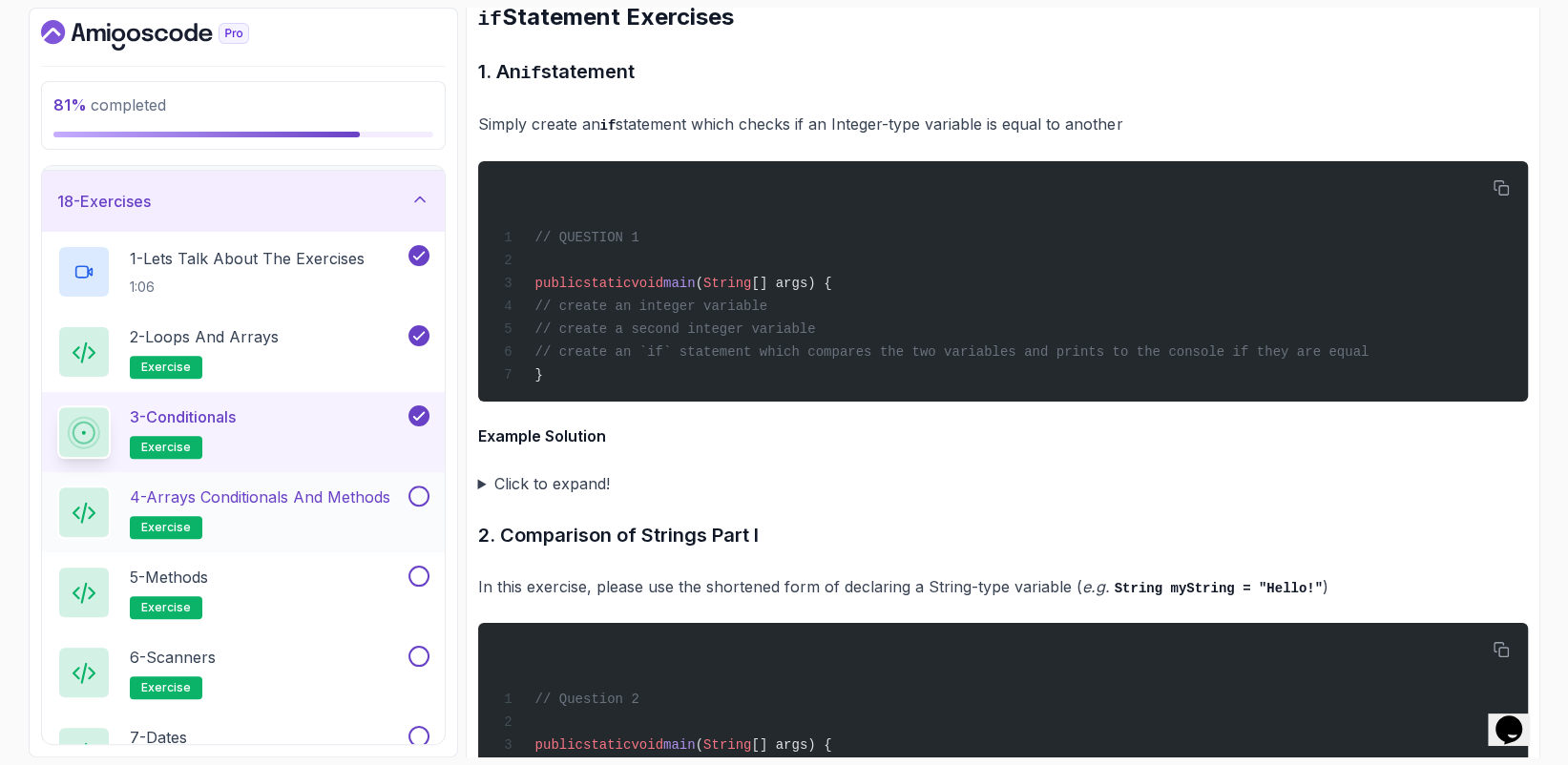 click on "4  -  Arrays Conditionals and Methods exercise" at bounding box center [243, 512] 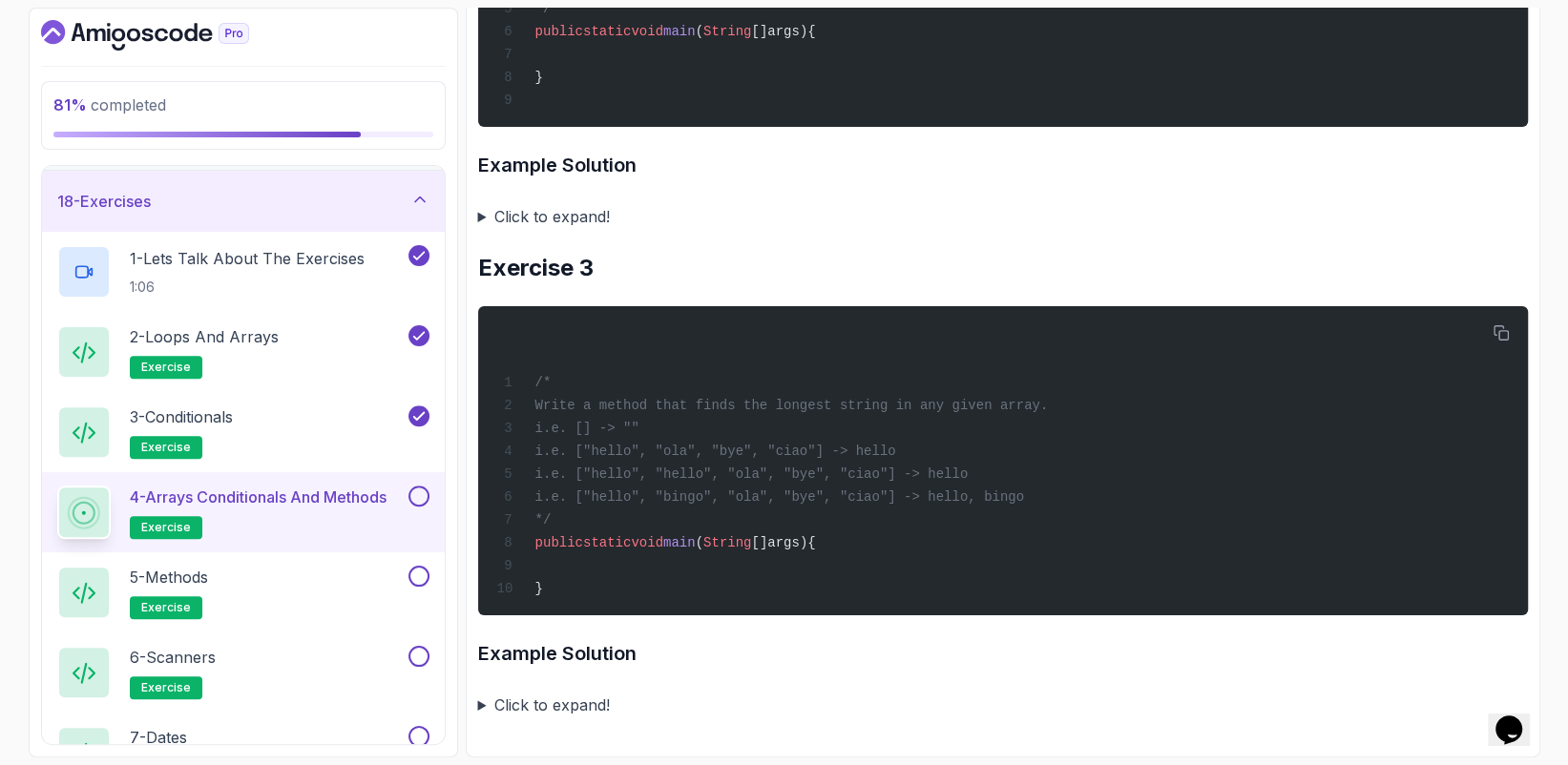 scroll, scrollTop: 1044, scrollLeft: 0, axis: vertical 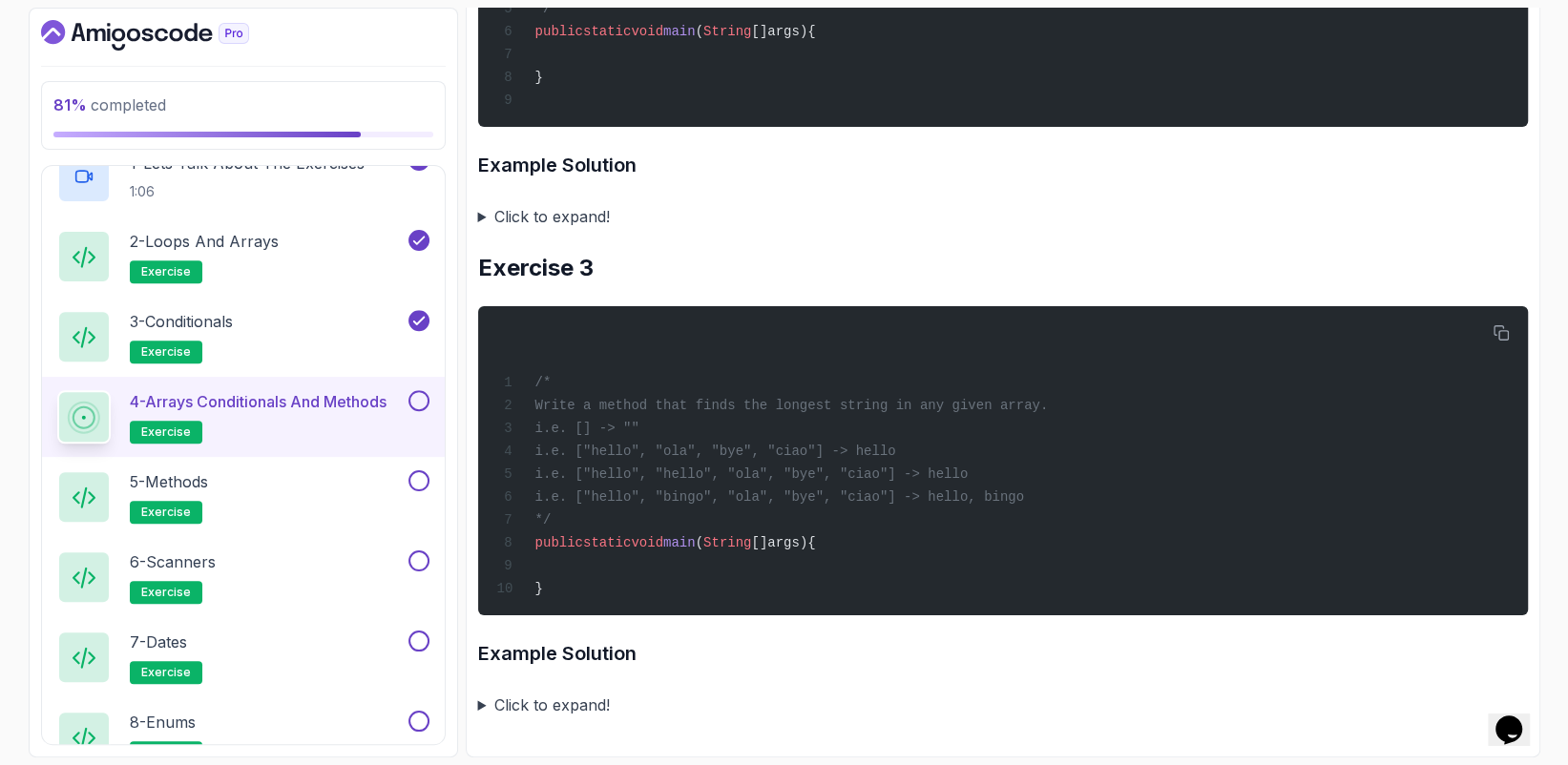 click on "4  -  Arrays Conditionals and Methods exercise" at bounding box center [258, 417] 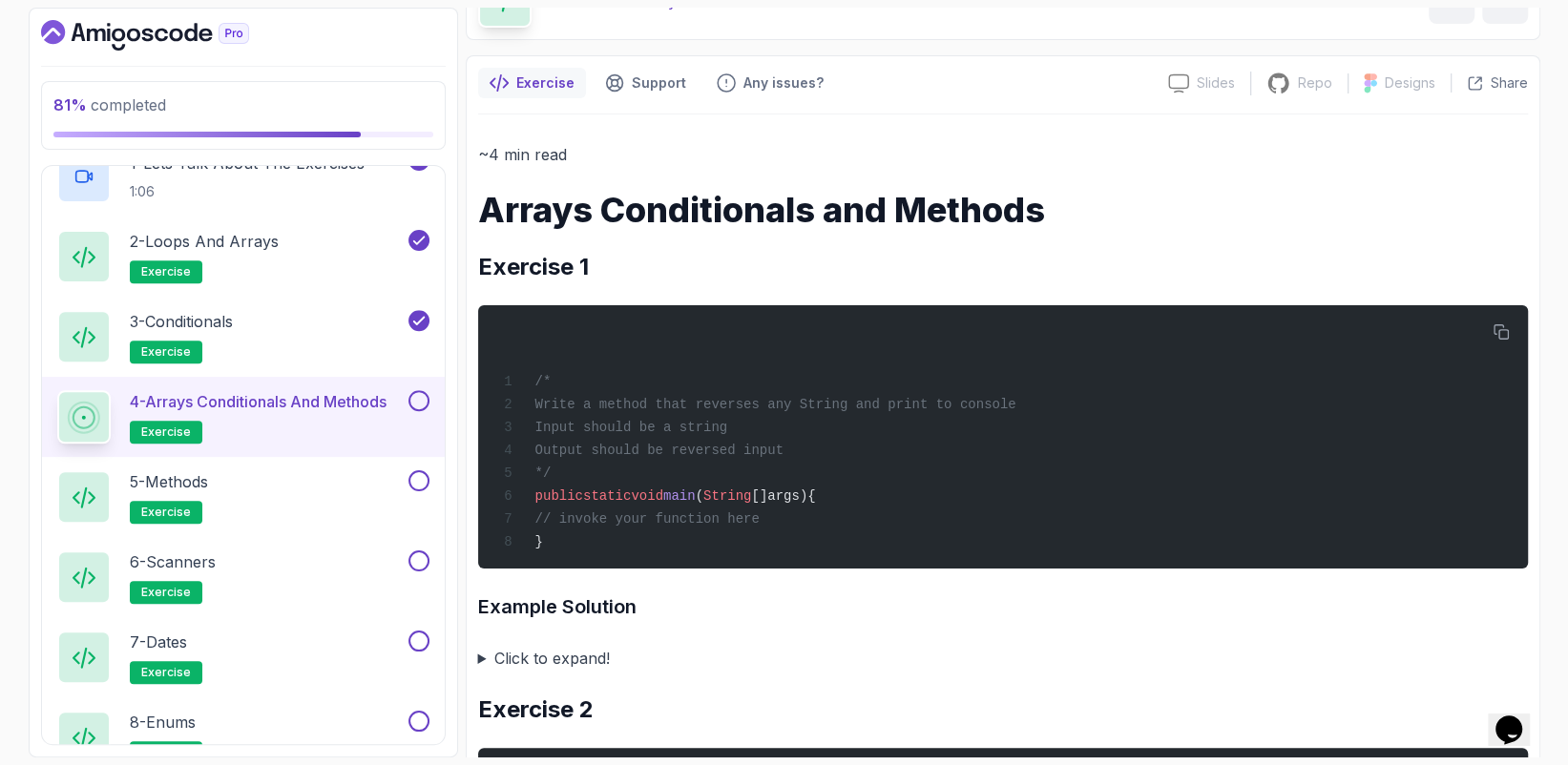 scroll, scrollTop: 95, scrollLeft: 0, axis: vertical 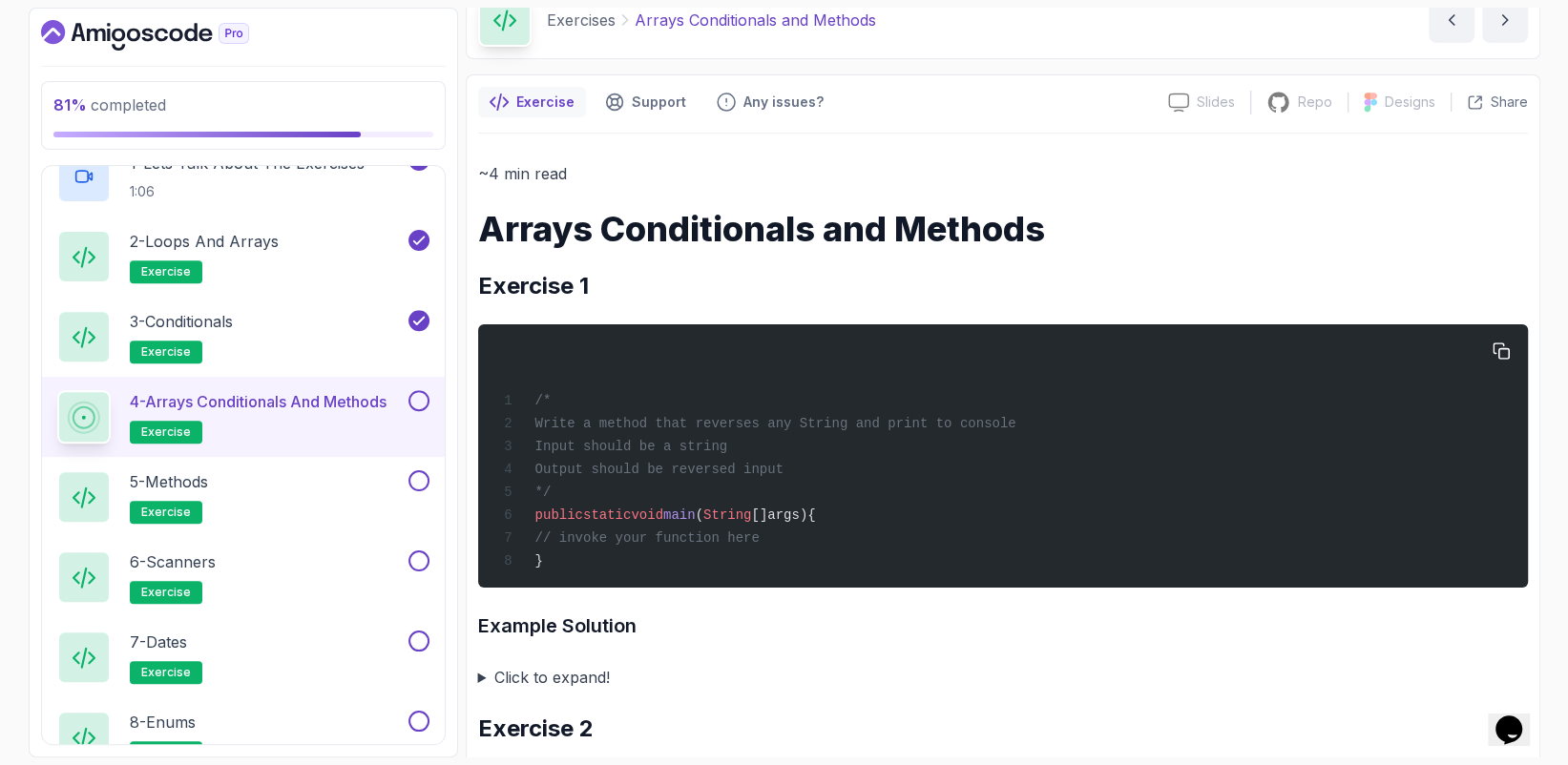 drag, startPoint x: 533, startPoint y: 419, endPoint x: 1027, endPoint y: 422, distance: 494.0091 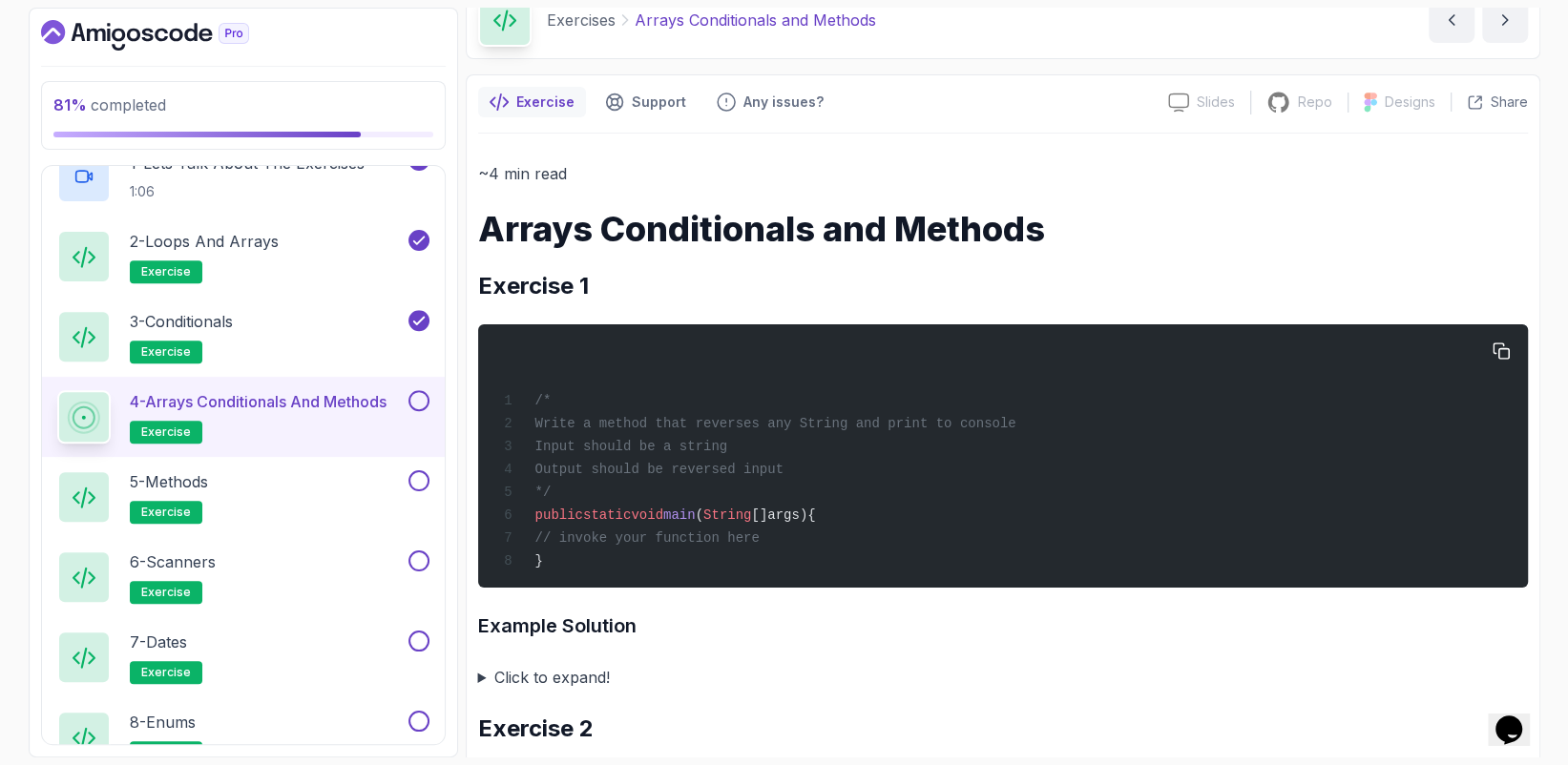 click on "/*
Write a method that reverses any String and print to console
Input should be a string
Output should be reversed input
*/
public  static  void  main ( String []args){
// invoke your function here
}" at bounding box center (1002, 456) 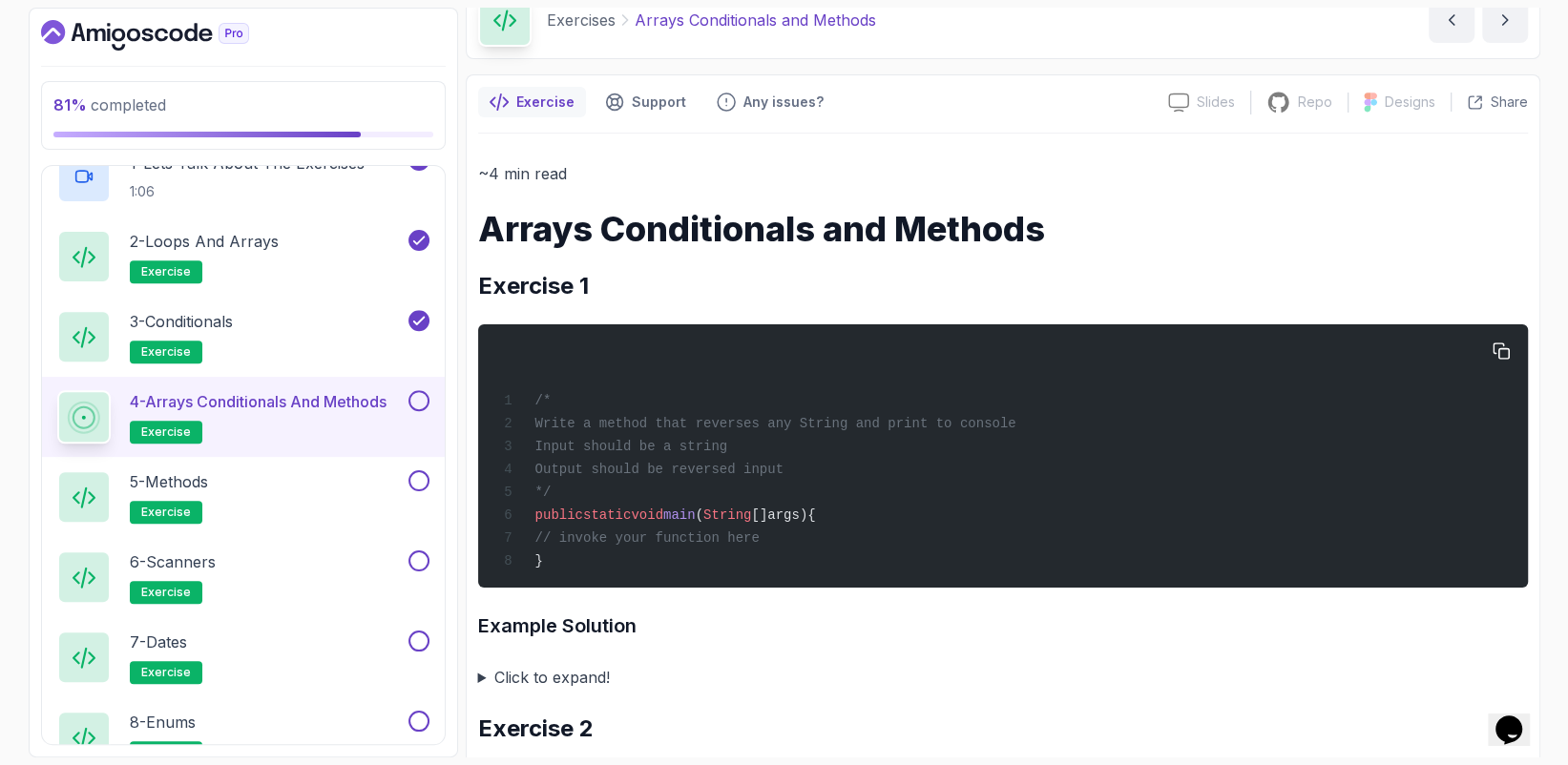 drag, startPoint x: 564, startPoint y: 452, endPoint x: 820, endPoint y: 458, distance: 256.0703 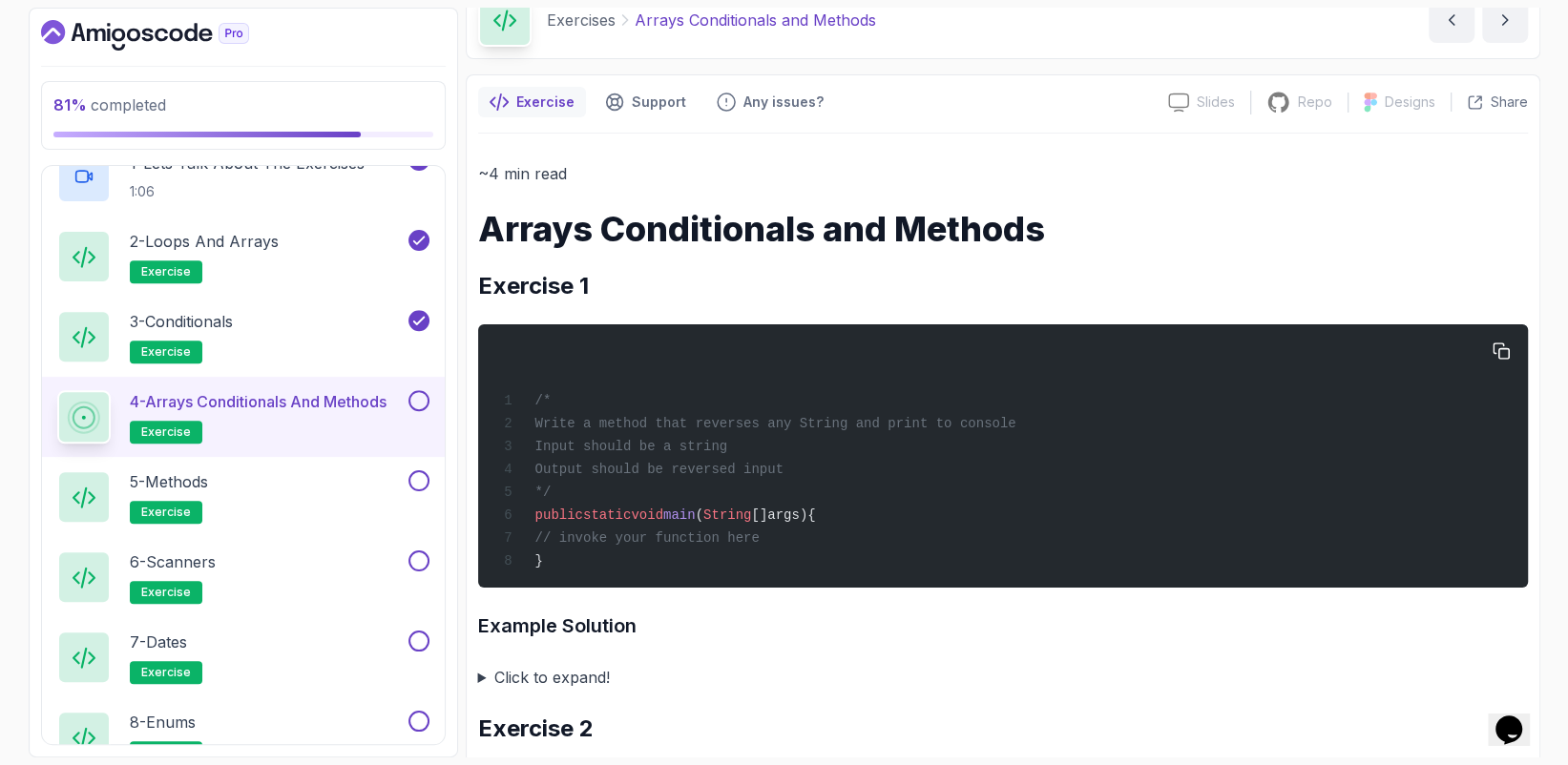click on "/*
Write a method that reverses any String and print to console
Input should be a string
Output should be reversed input
*/
public  static  void  main ( String []args){
// invoke your function here
}" at bounding box center (1002, 456) 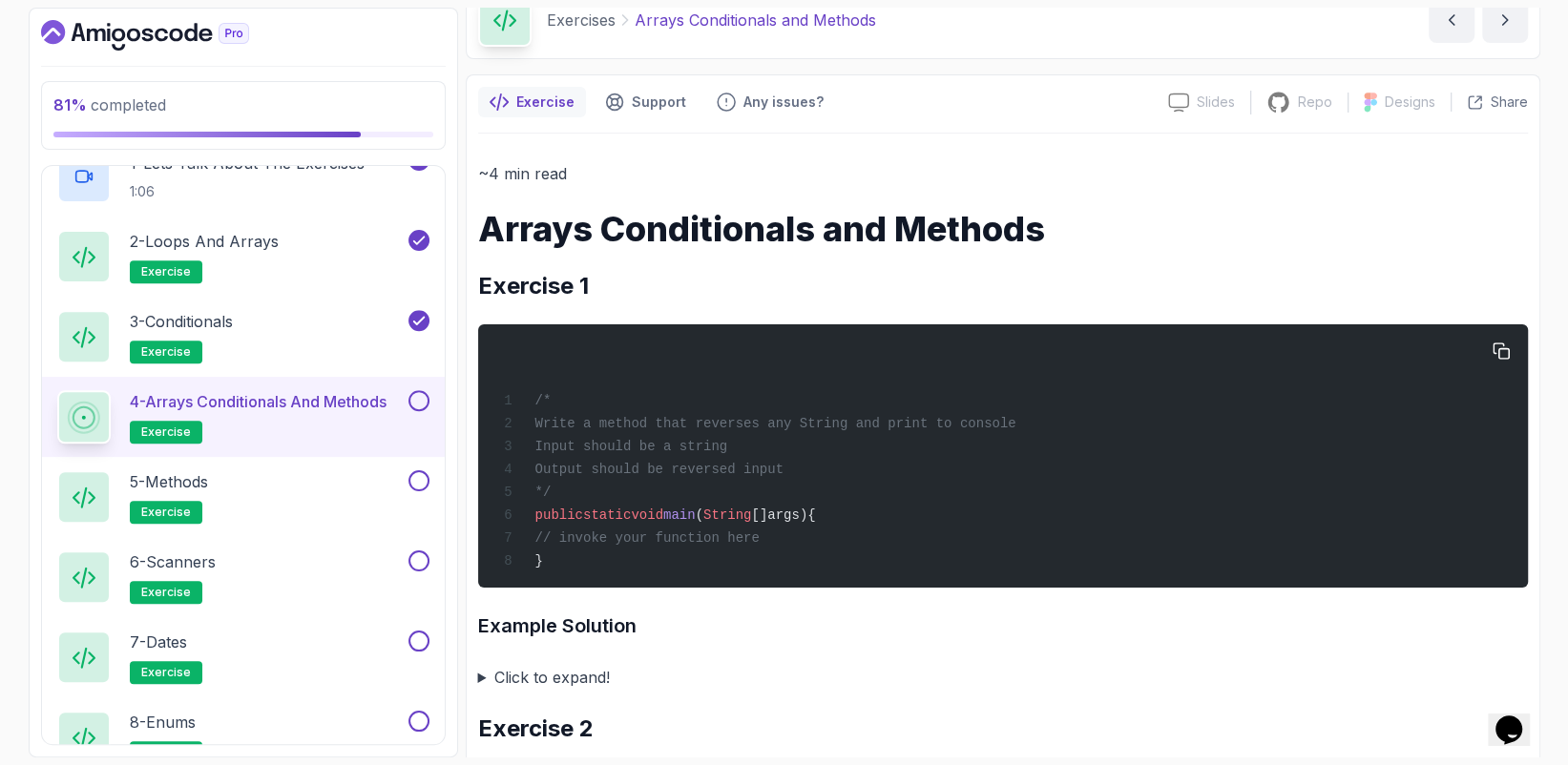 drag, startPoint x: 552, startPoint y: 456, endPoint x: 781, endPoint y: 454, distance: 229.00873 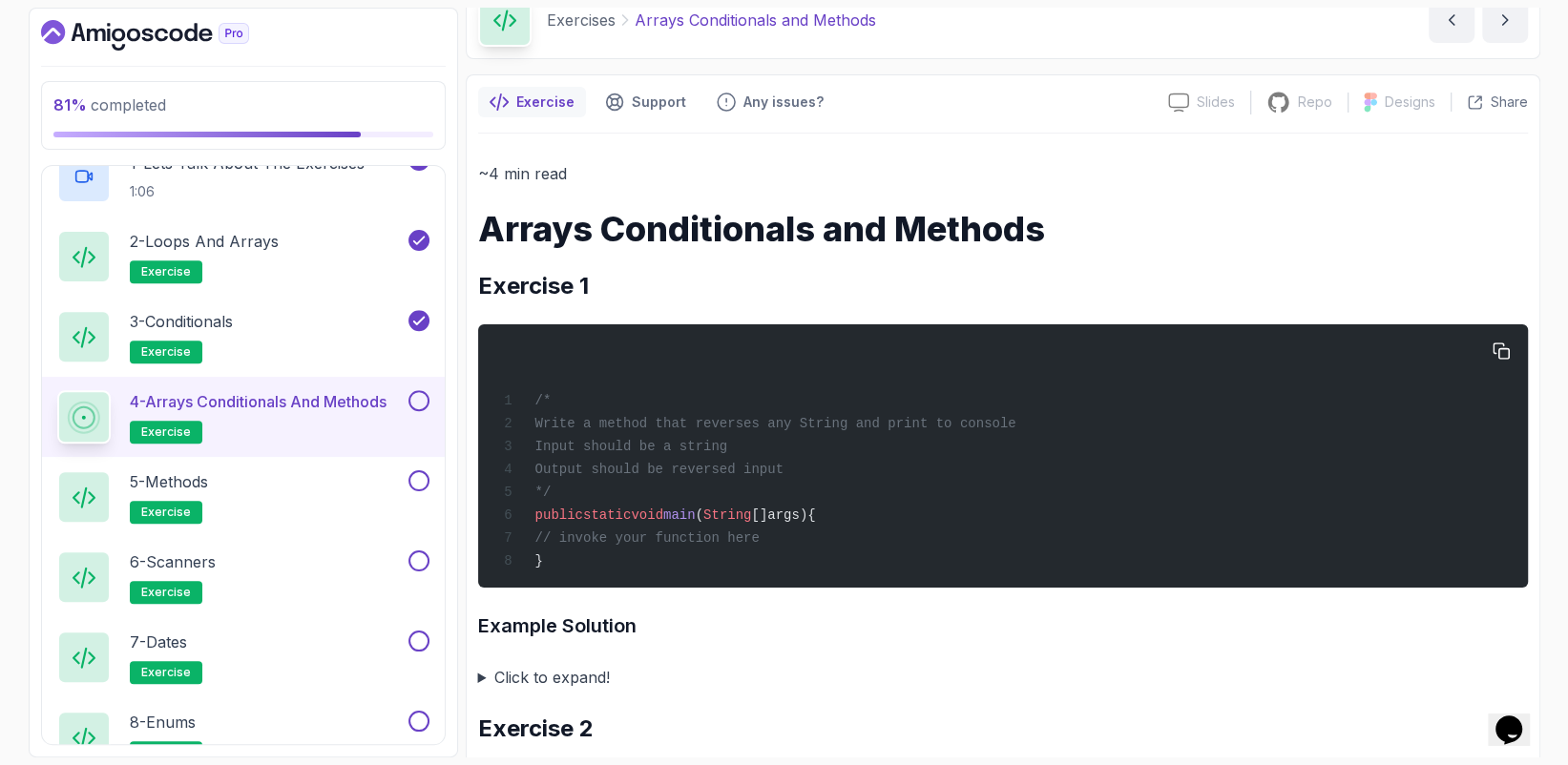 click on "/*
Write a method that reverses any String and print to console
Input should be a string
Output should be reversed input
*/
public  static  void  main ( String []args){
// invoke your function here
}" at bounding box center (1002, 456) 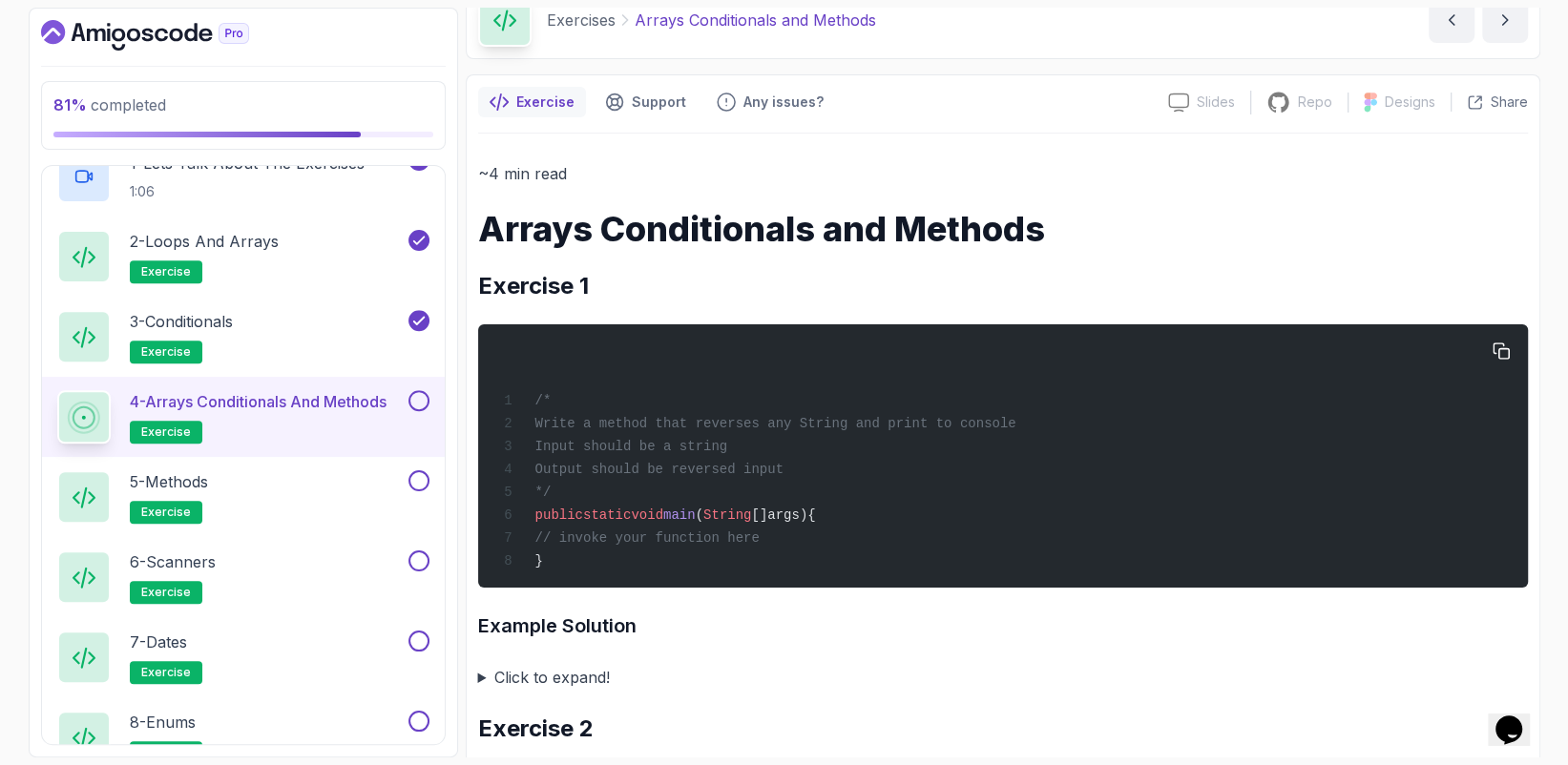 drag, startPoint x: 560, startPoint y: 475, endPoint x: 847, endPoint y: 478, distance: 287.01568 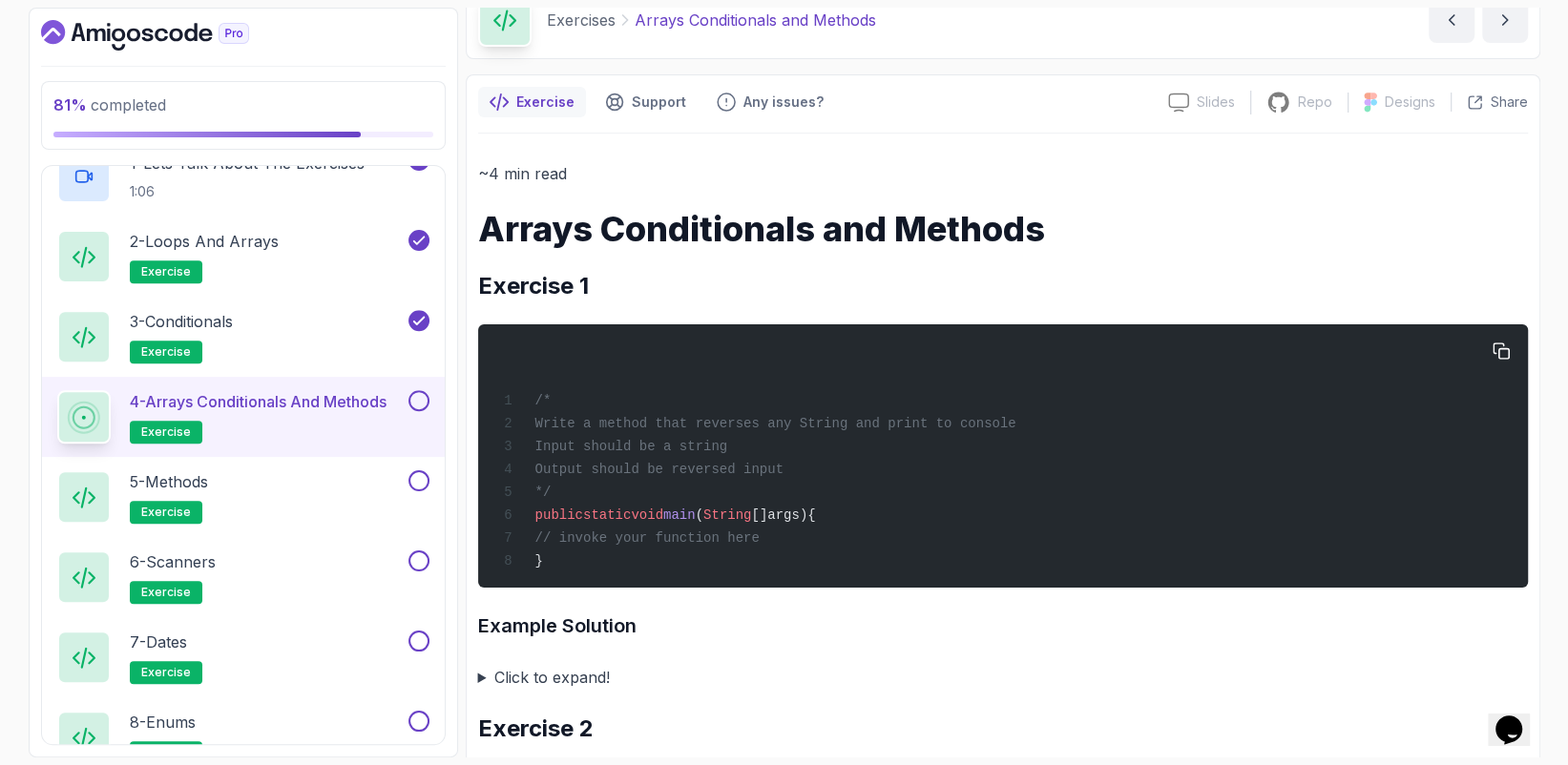 click on "/*
Write a method that reverses any String and print to console
Input should be a string
Output should be reversed input
*/
public  static  void  main ( String []args){
// invoke your function here
}" at bounding box center [1002, 456] 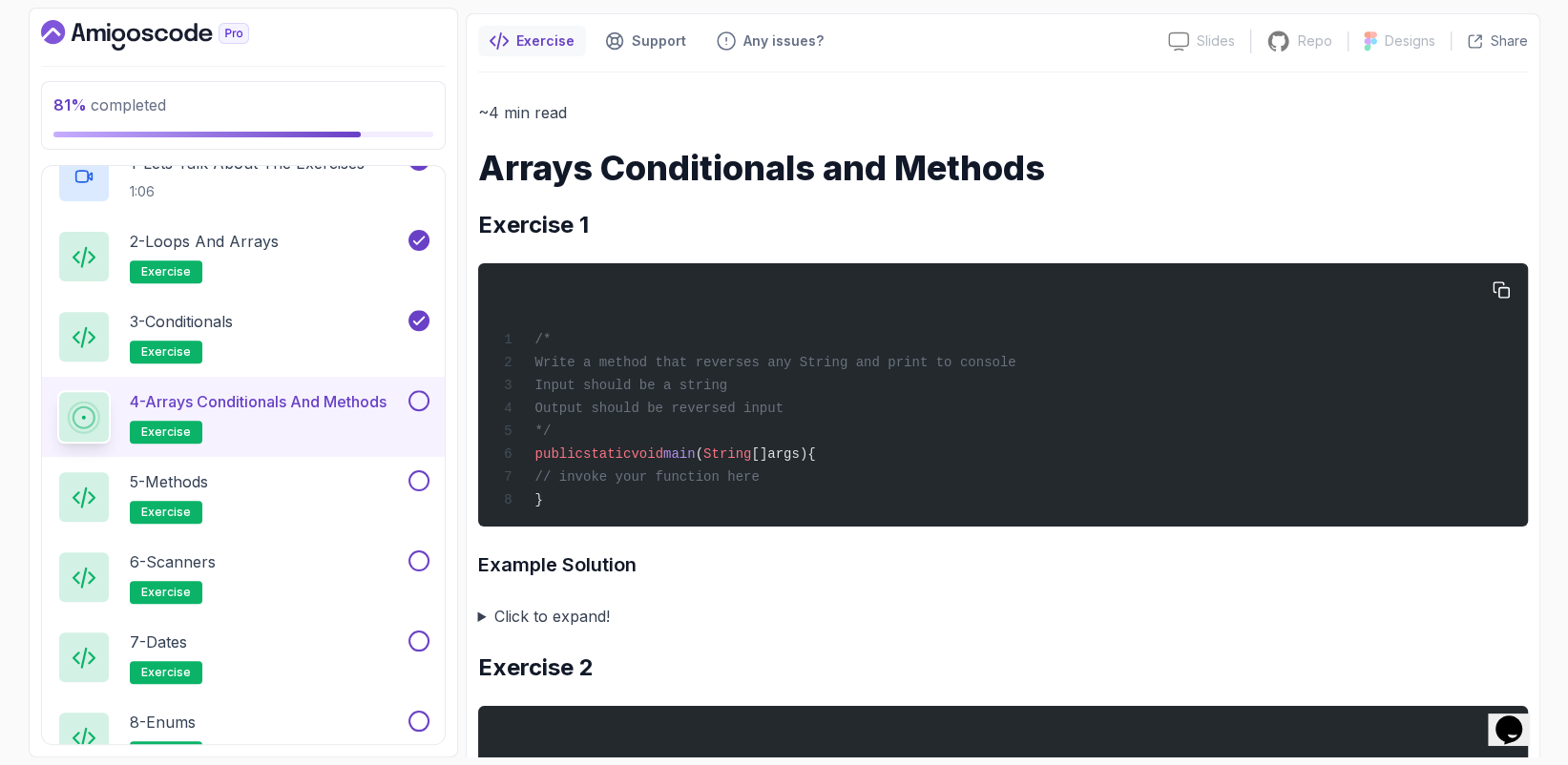 scroll, scrollTop: 191, scrollLeft: 0, axis: vertical 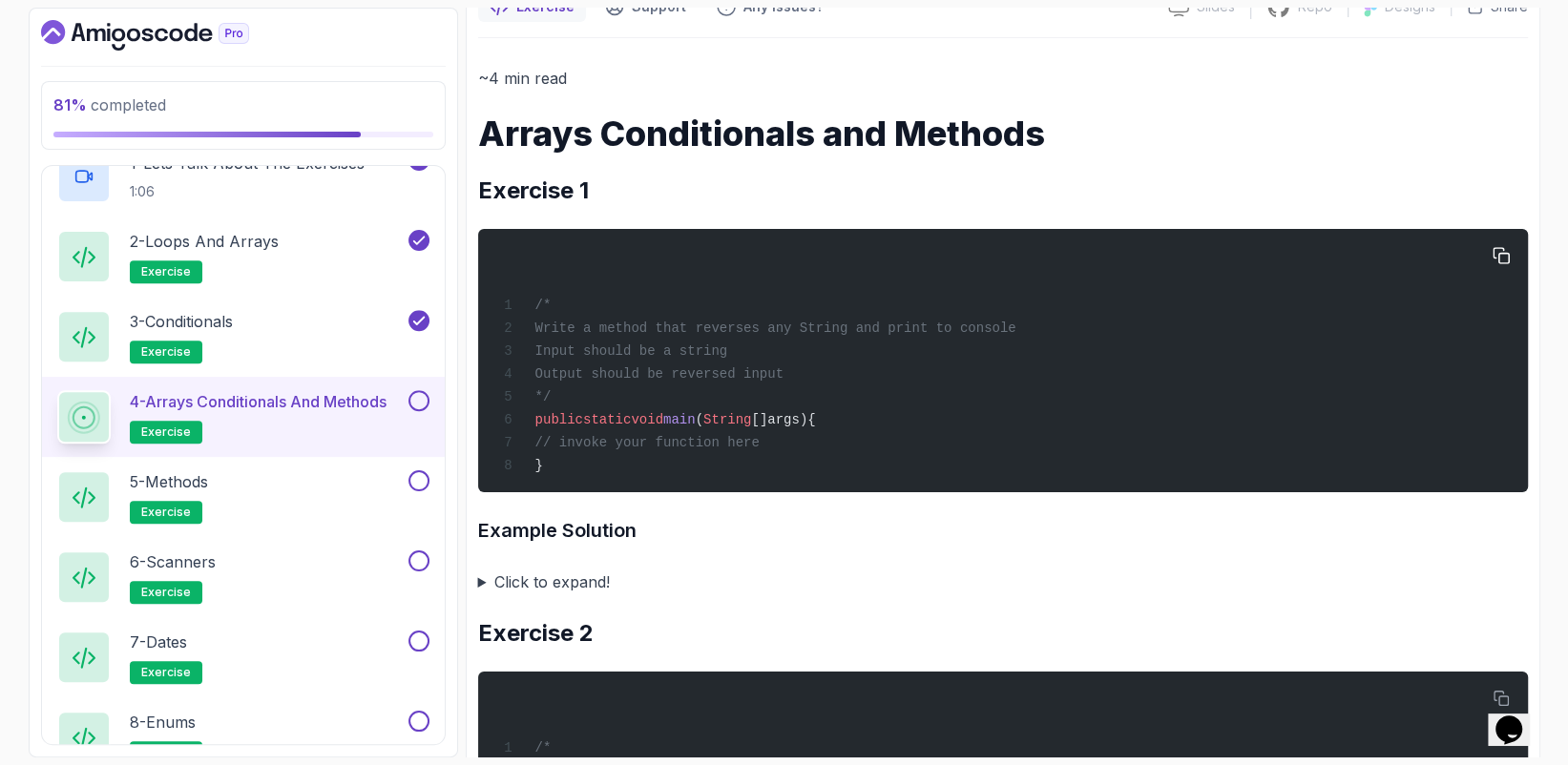 click on "/*
Write a method that reverses any String and print to console
Input should be a string
Output should be reversed input
*/
public  static  void  main ( String []args){
// invoke your function here
}" at bounding box center (1002, 361) 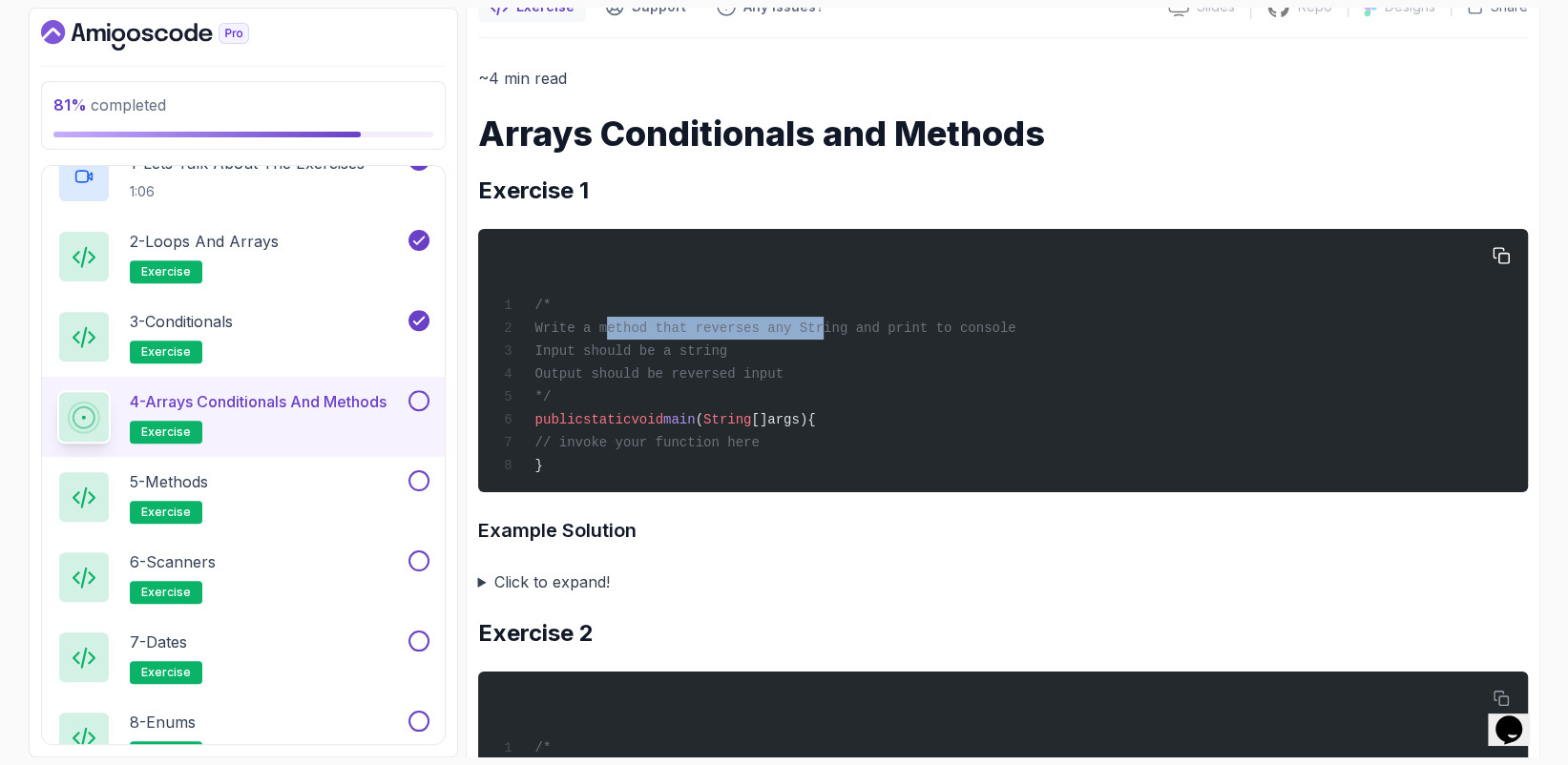 drag, startPoint x: 602, startPoint y: 332, endPoint x: 802, endPoint y: 324, distance: 200.15994 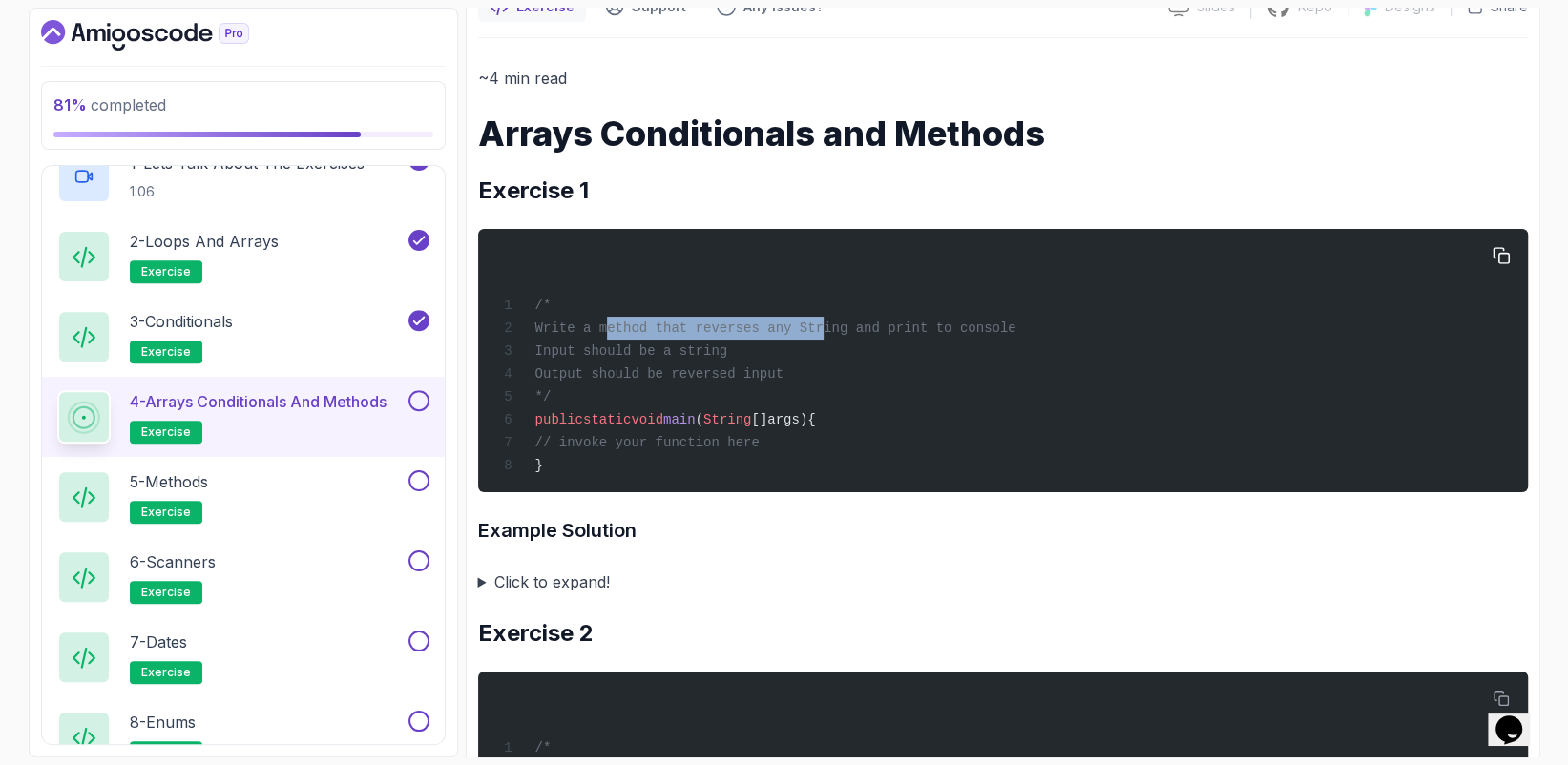 click on "Write a method that reverses any String and print to console" at bounding box center (775, 328) 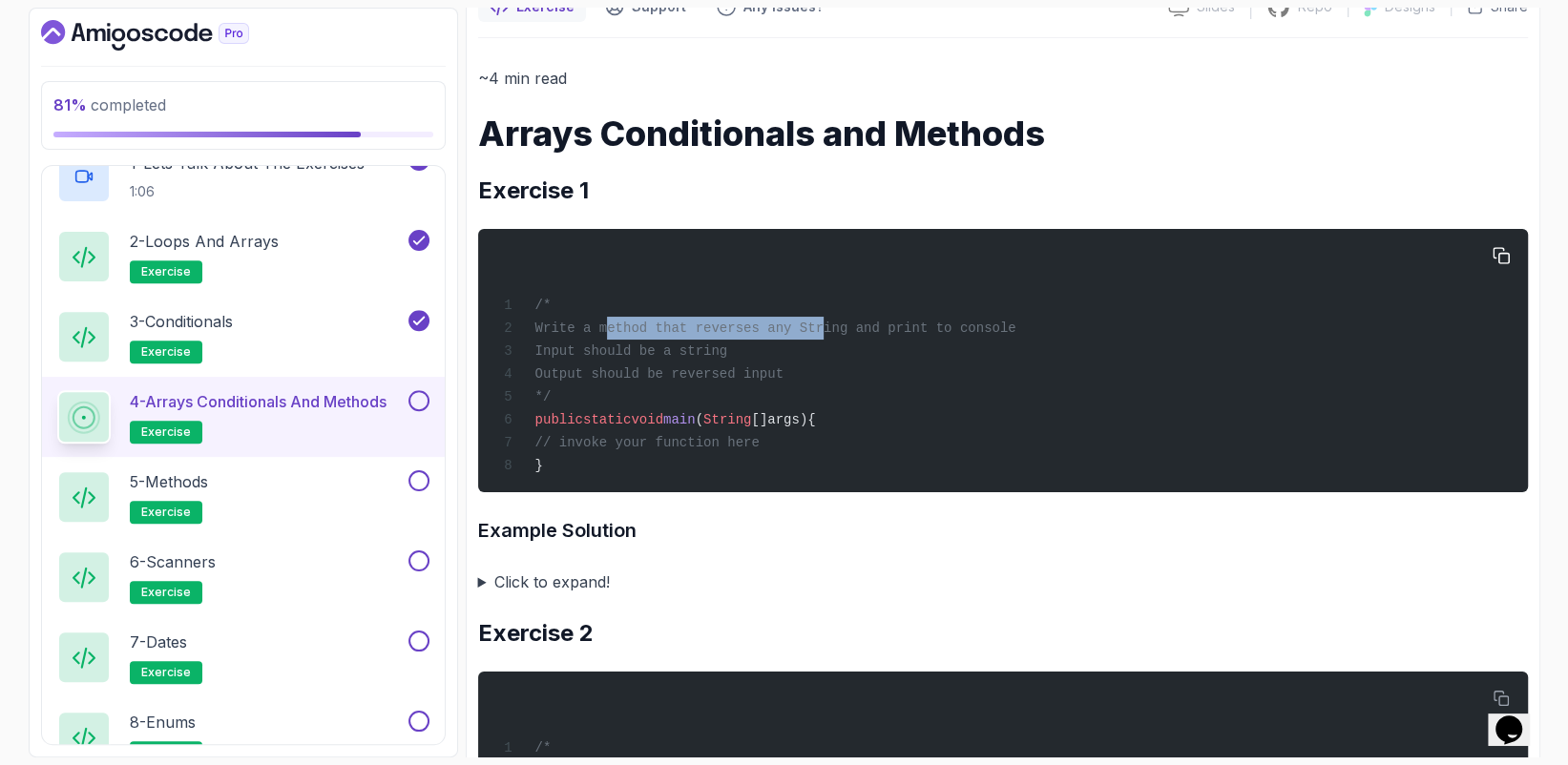 drag, startPoint x: 603, startPoint y: 447, endPoint x: 879, endPoint y: 452, distance: 276.04529 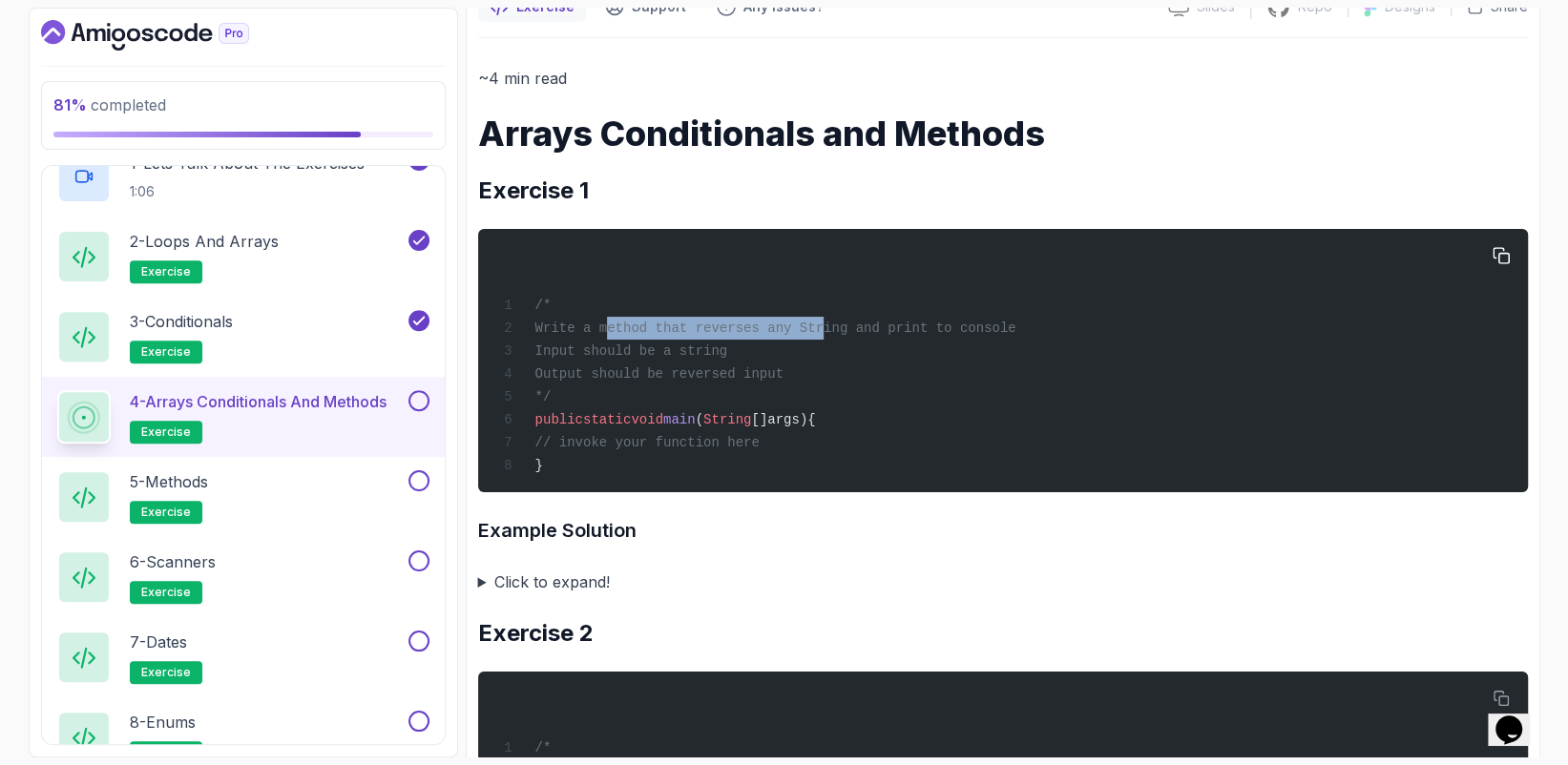 click on "/*
Write a method that reverses any String and print to console
Input should be a string
Output should be reversed input
*/
public  static  void  main ( String []args){
// invoke your function here
}" at bounding box center [1002, 361] 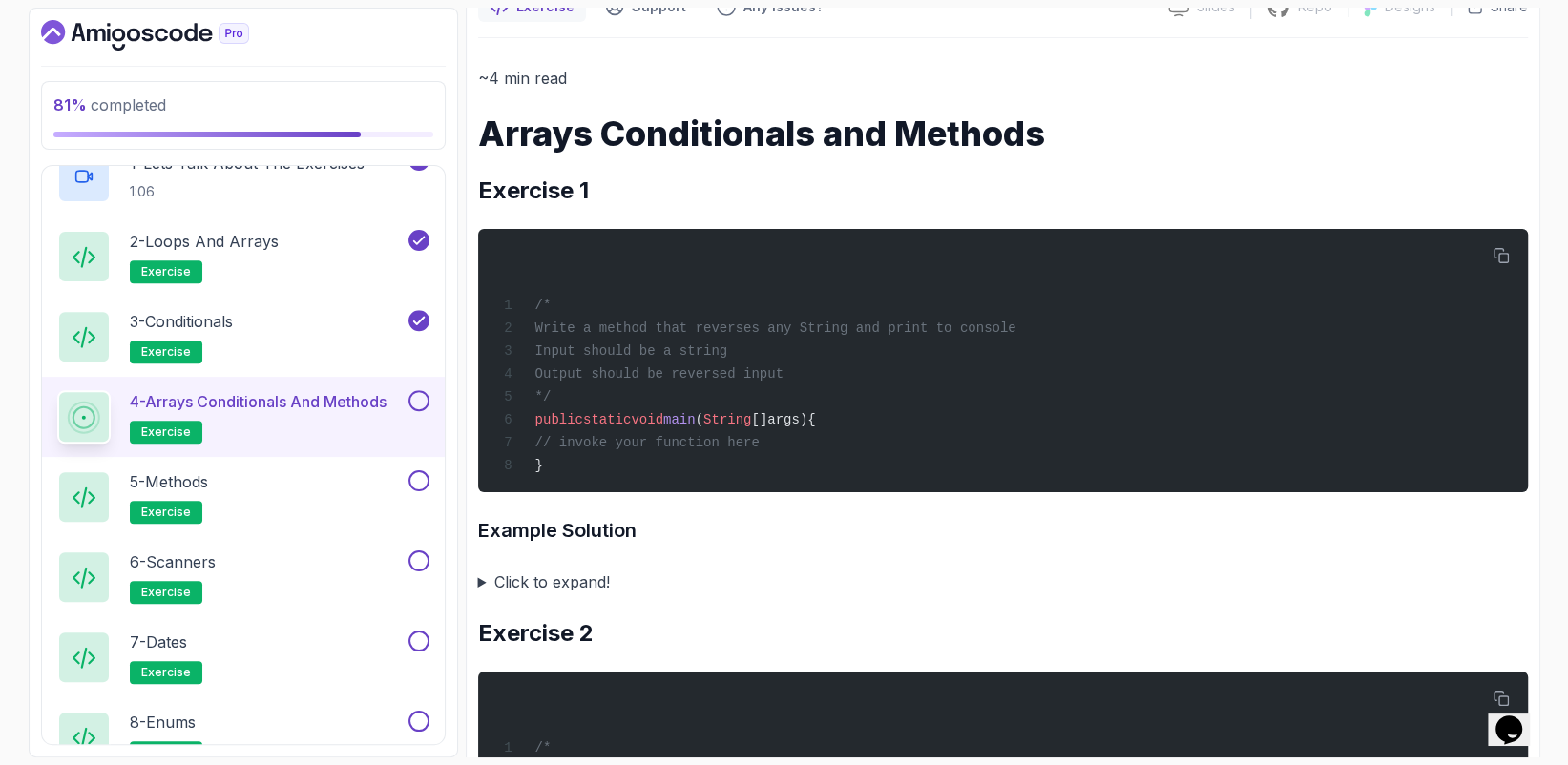 click on "Click to expand!" at bounding box center [1003, 582] 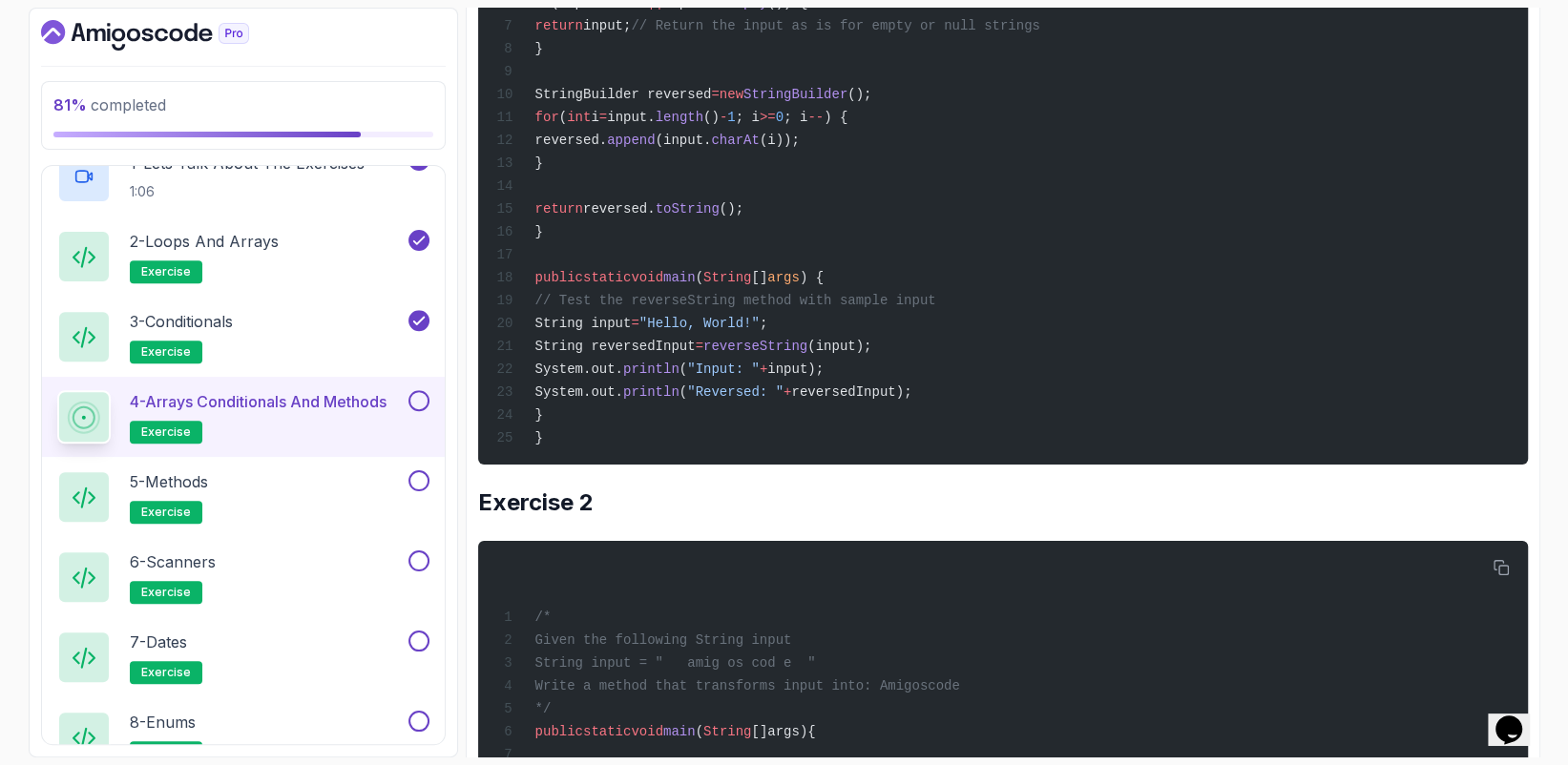 scroll, scrollTop: 954, scrollLeft: 0, axis: vertical 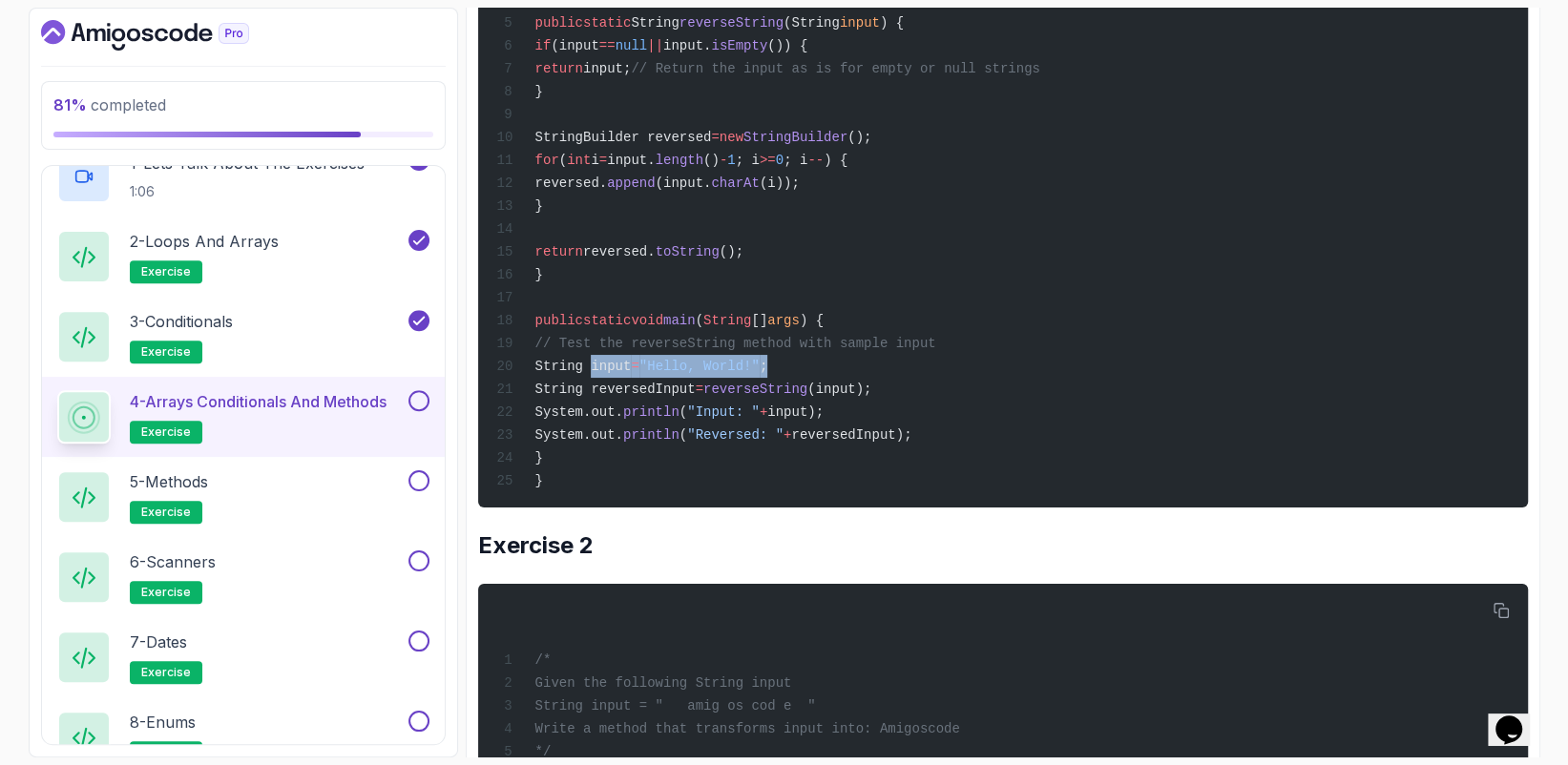 drag, startPoint x: 582, startPoint y: 383, endPoint x: 824, endPoint y: 383, distance: 242 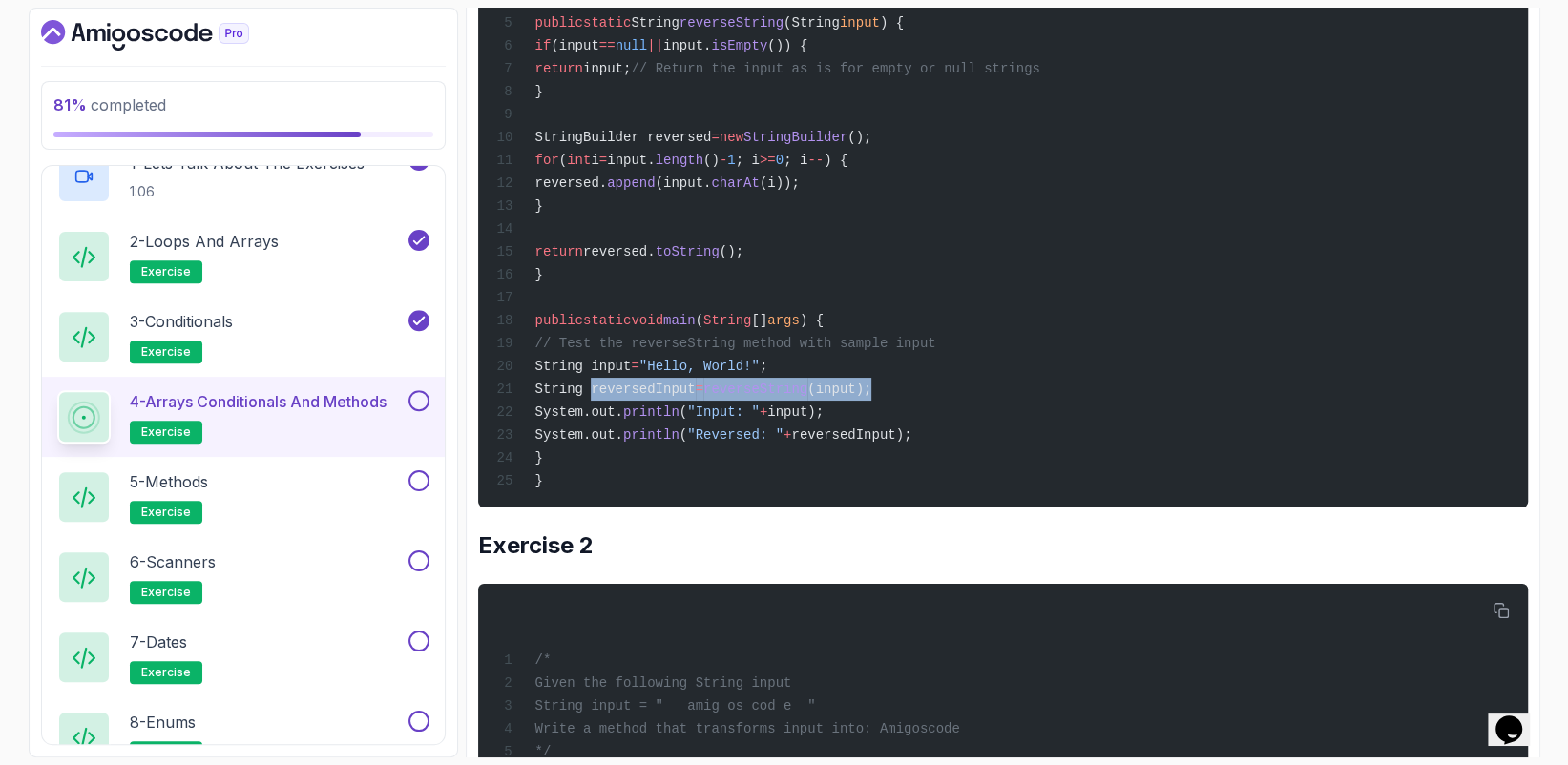 drag, startPoint x: 584, startPoint y: 415, endPoint x: 929, endPoint y: 421, distance: 345.05217 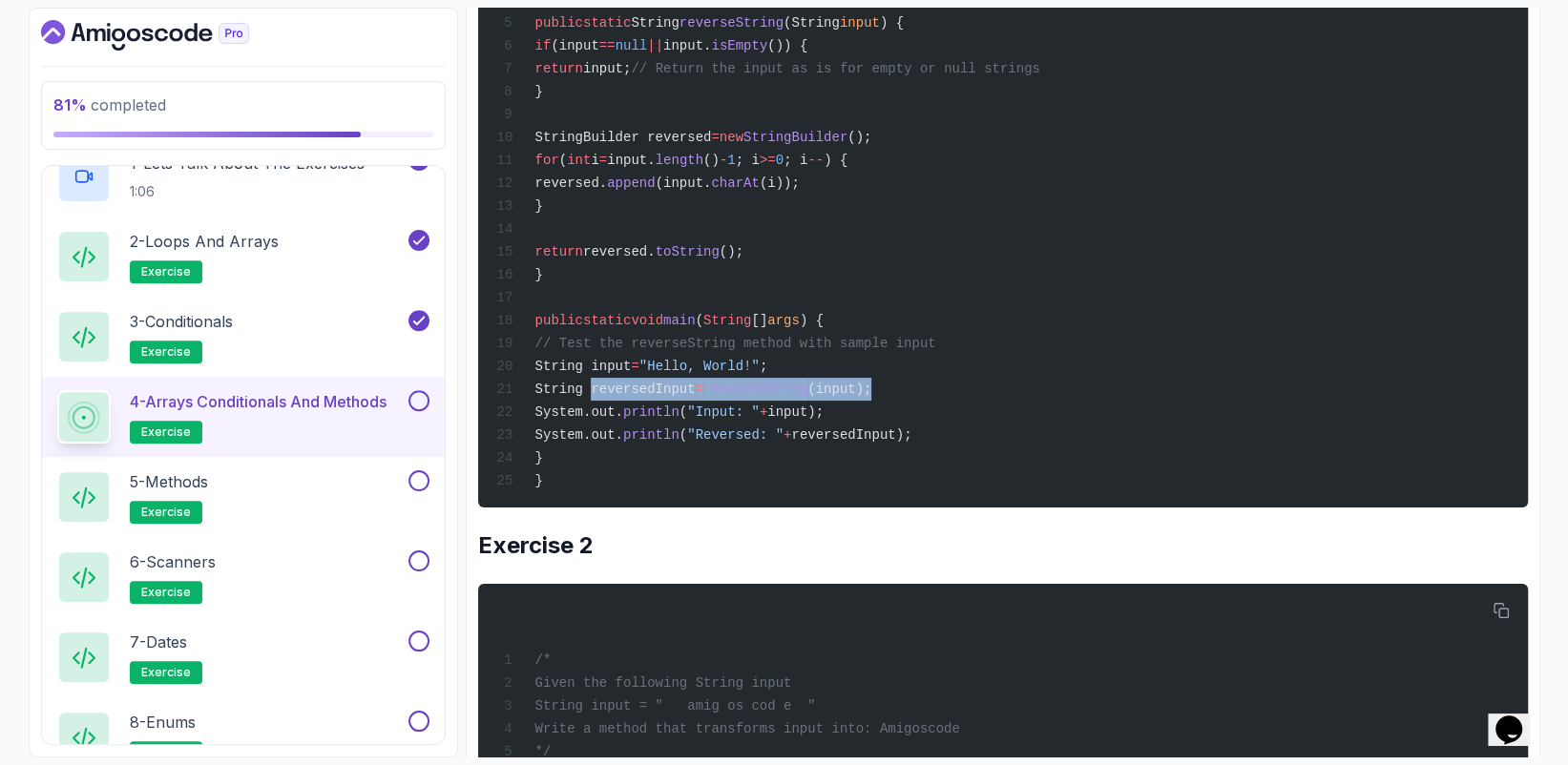 click on "package  com.amigoscode;
public  class  Exercise  {
// Method to reverse the input string
public  static  String  reverseString (String  input ) {
if  (input  ==  null  ||  input. isEmpty ()) {
return  input;  // Return the input as is for empty or null strings
}
StringBuilder reversed  =  new  StringBuilder ();
for  ( int  i  =  input. length ()  -  1 ; i  >=  0 ; i -- ) {
reversed. append (input. charAt (i));
}
return  reversed. toString ();
}
public  static  void  main ( String []  args ) {
// Test the reverseString method with sample input
String input  =  "Hello, World!" ;
String reversedInput  =  reverseString (input);
System. out . println ( "Input: "  +  input);
System. out . println ( "Reversed: "  +  reversedInput);
}
}" at bounding box center [1002, 181] 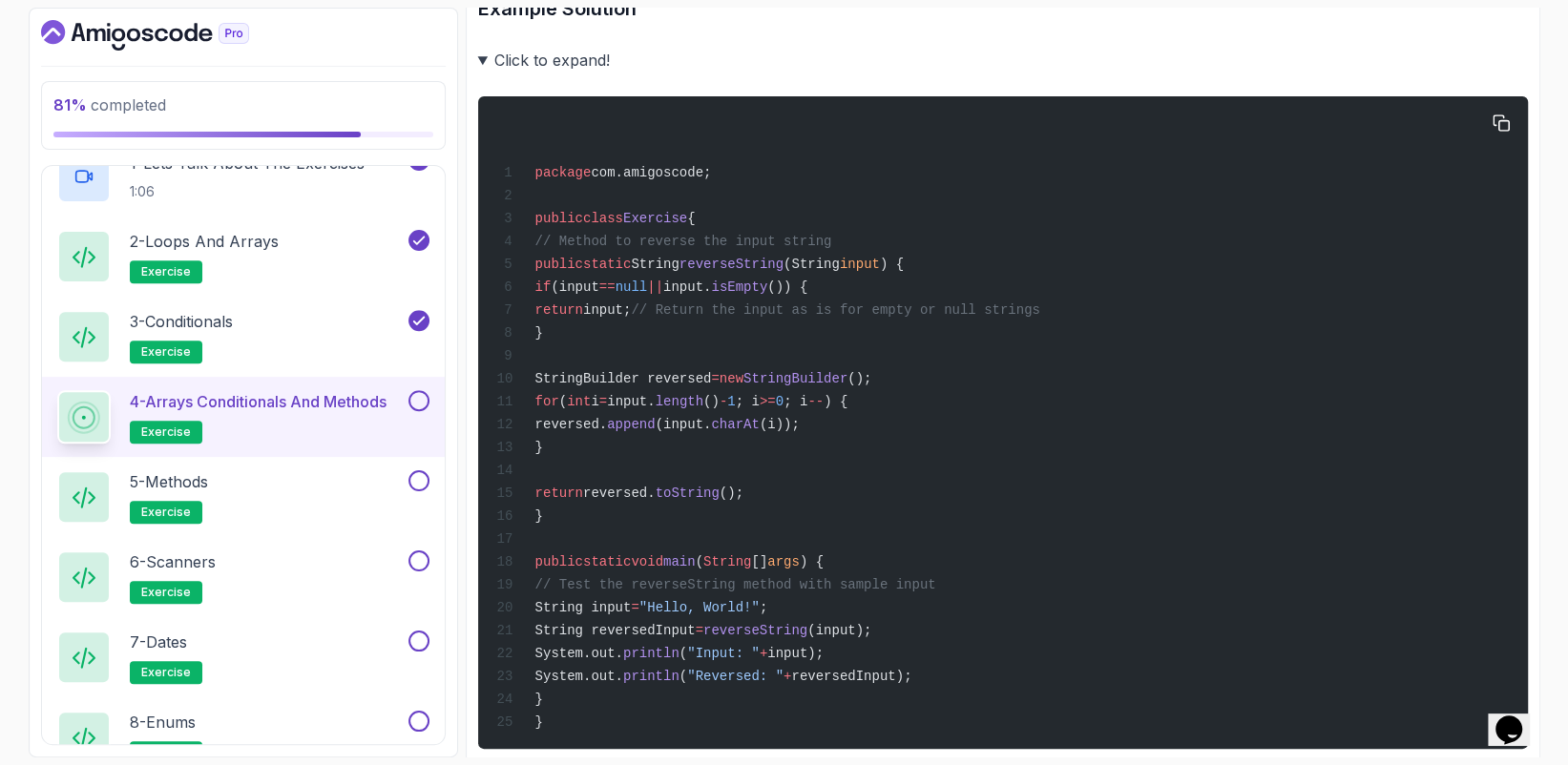 scroll, scrollTop: 668, scrollLeft: 0, axis: vertical 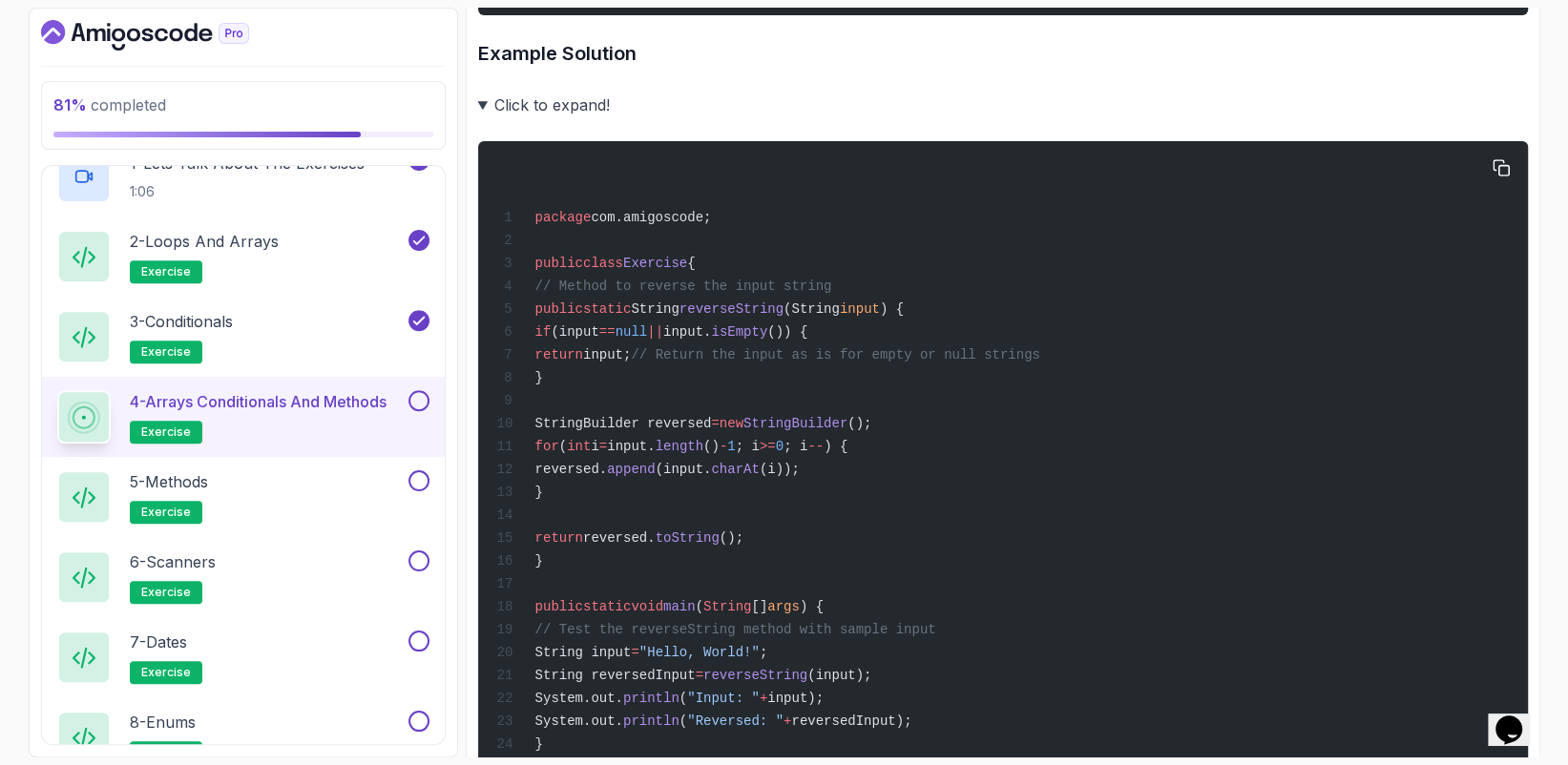 drag, startPoint x: 588, startPoint y: 434, endPoint x: 742, endPoint y: 436, distance: 154.01299 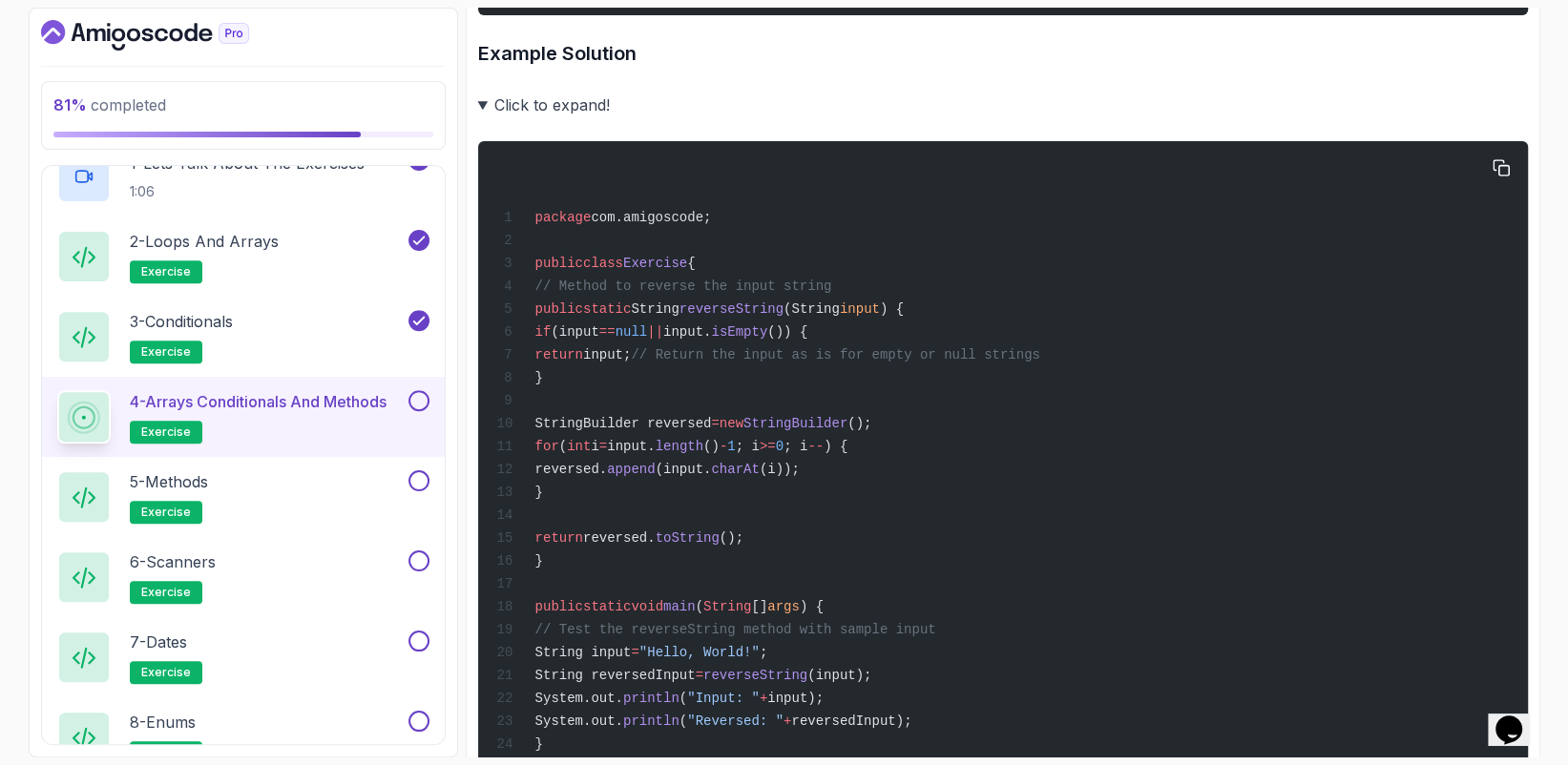 click on "StringBuilder reversed" at bounding box center (622, 424) 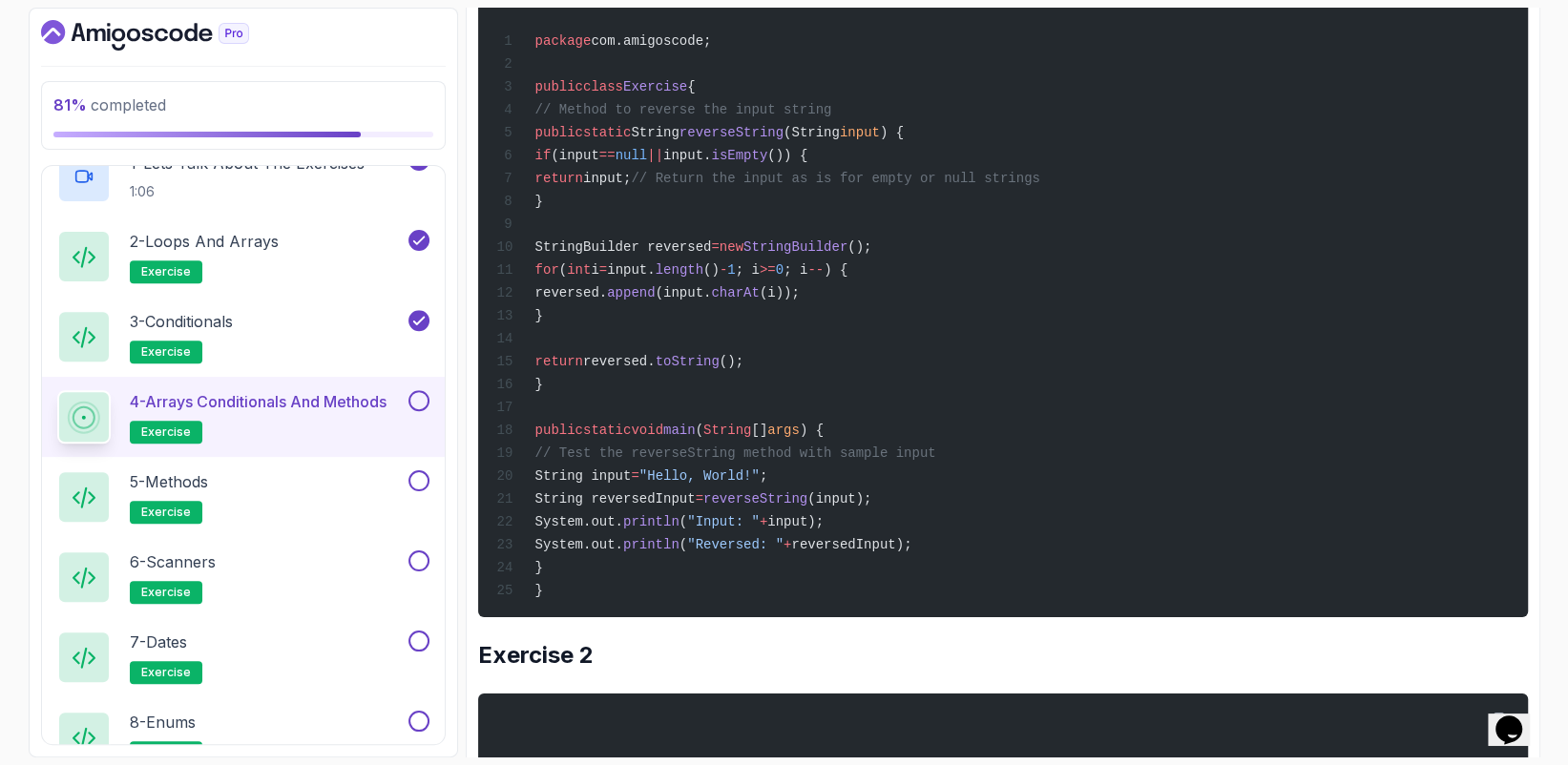 scroll, scrollTop: 763, scrollLeft: 0, axis: vertical 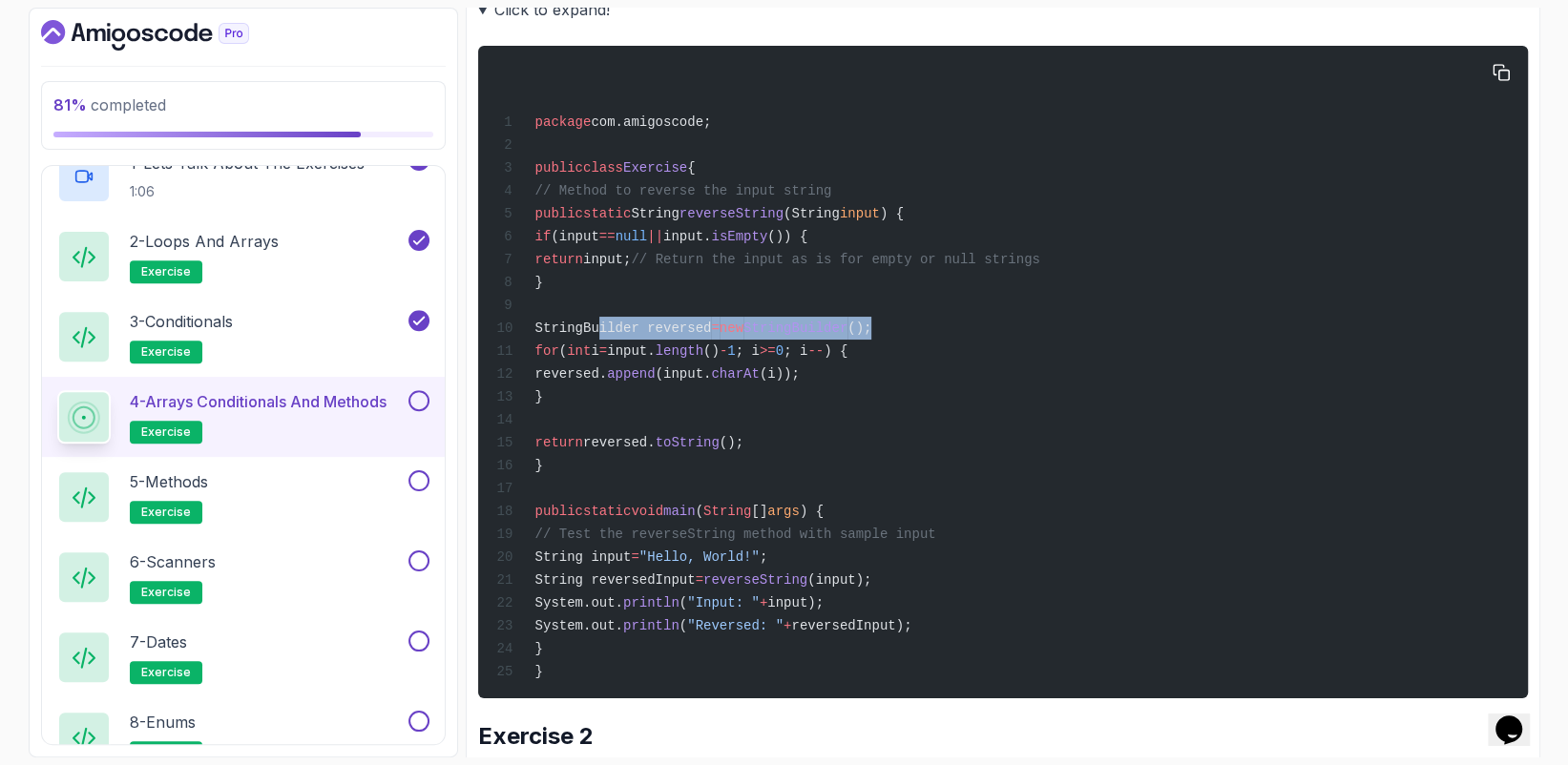 drag, startPoint x: 592, startPoint y: 341, endPoint x: 936, endPoint y: 344, distance: 344.01308 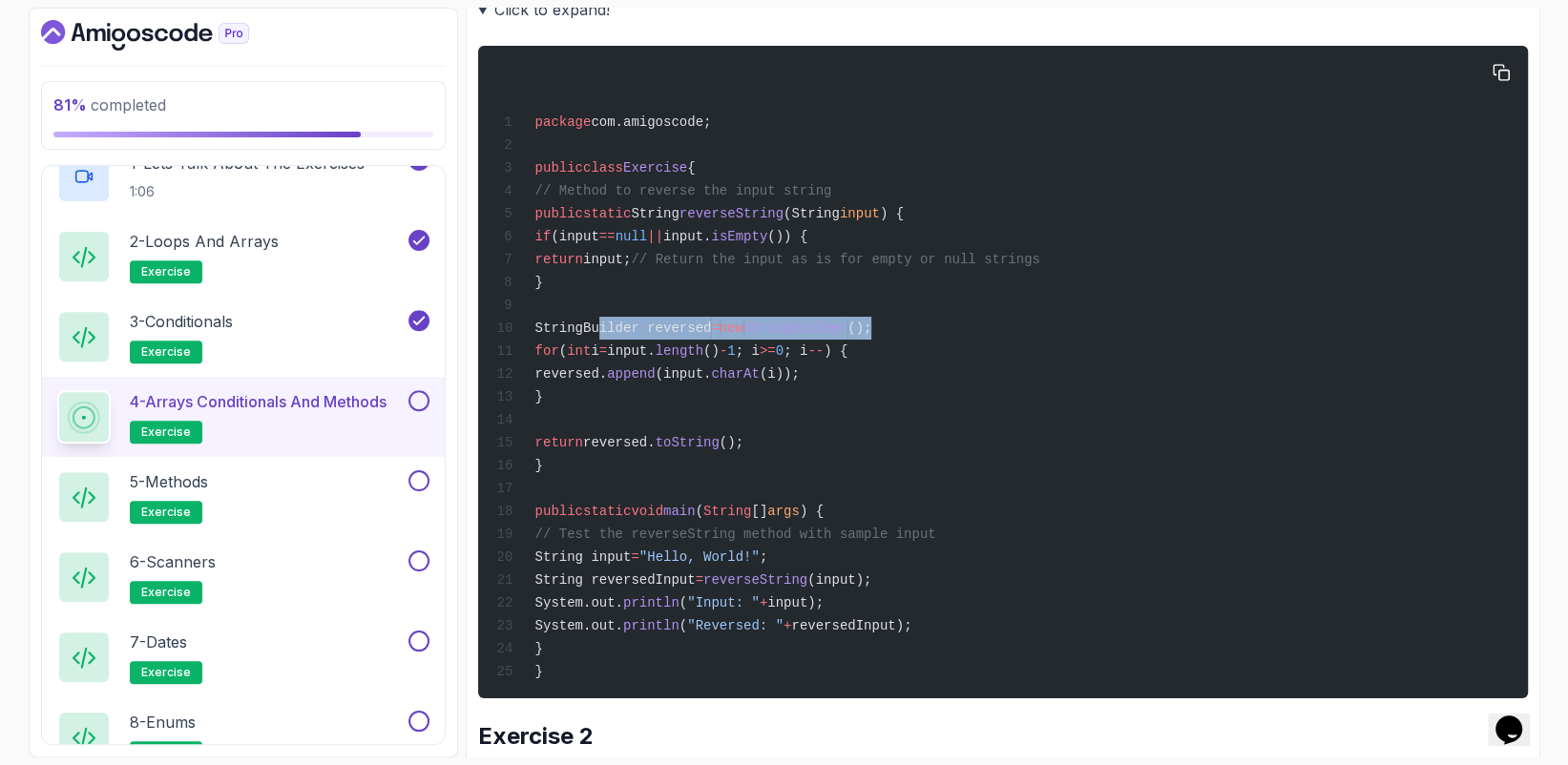 click on "package  com.amigoscode;
public  class  Exercise  {
// Method to reverse the input string
public  static  String  reverseString (String  input ) {
if  (input  ==  null  ||  input. isEmpty ()) {
return  input;  // Return the input as is for empty or null strings
}
StringBuilder reversed  =  new  StringBuilder ();
for  ( int  i  =  input. length ()  -  1 ; i  >=  0 ; i -- ) {
reversed. append (input. charAt (i));
}
return  reversed. toString ();
}
public  static  void  main ( String []  args ) {
// Test the reverseString method with sample input
String input  =  "Hello, World!" ;
String reversedInput  =  reverseString (input);
System. out . println ( "Input: "  +  input);
System. out . println ( "Reversed: "  +  reversedInput);
}
}" at bounding box center [1002, 372] 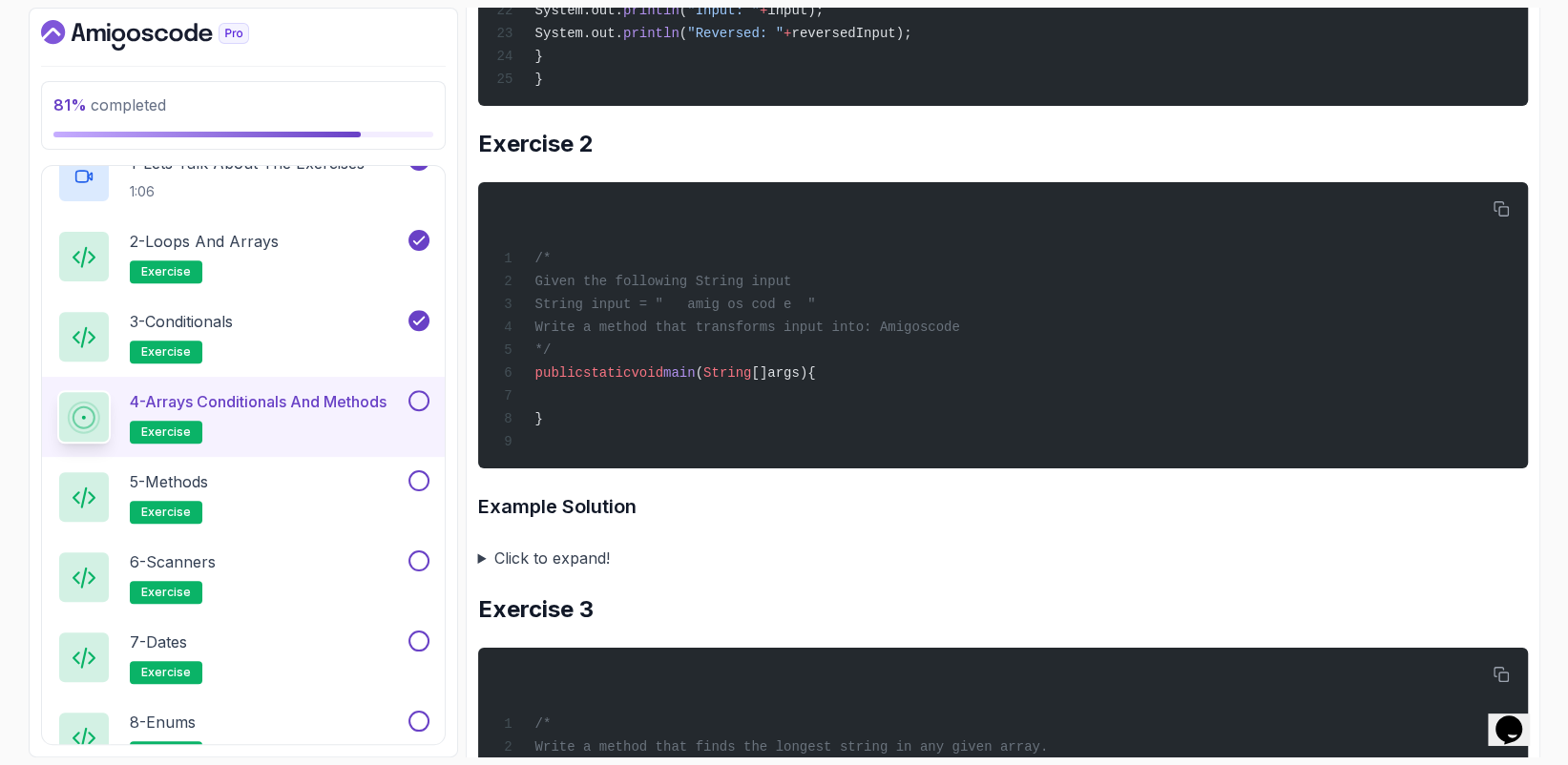 scroll, scrollTop: 1431, scrollLeft: 0, axis: vertical 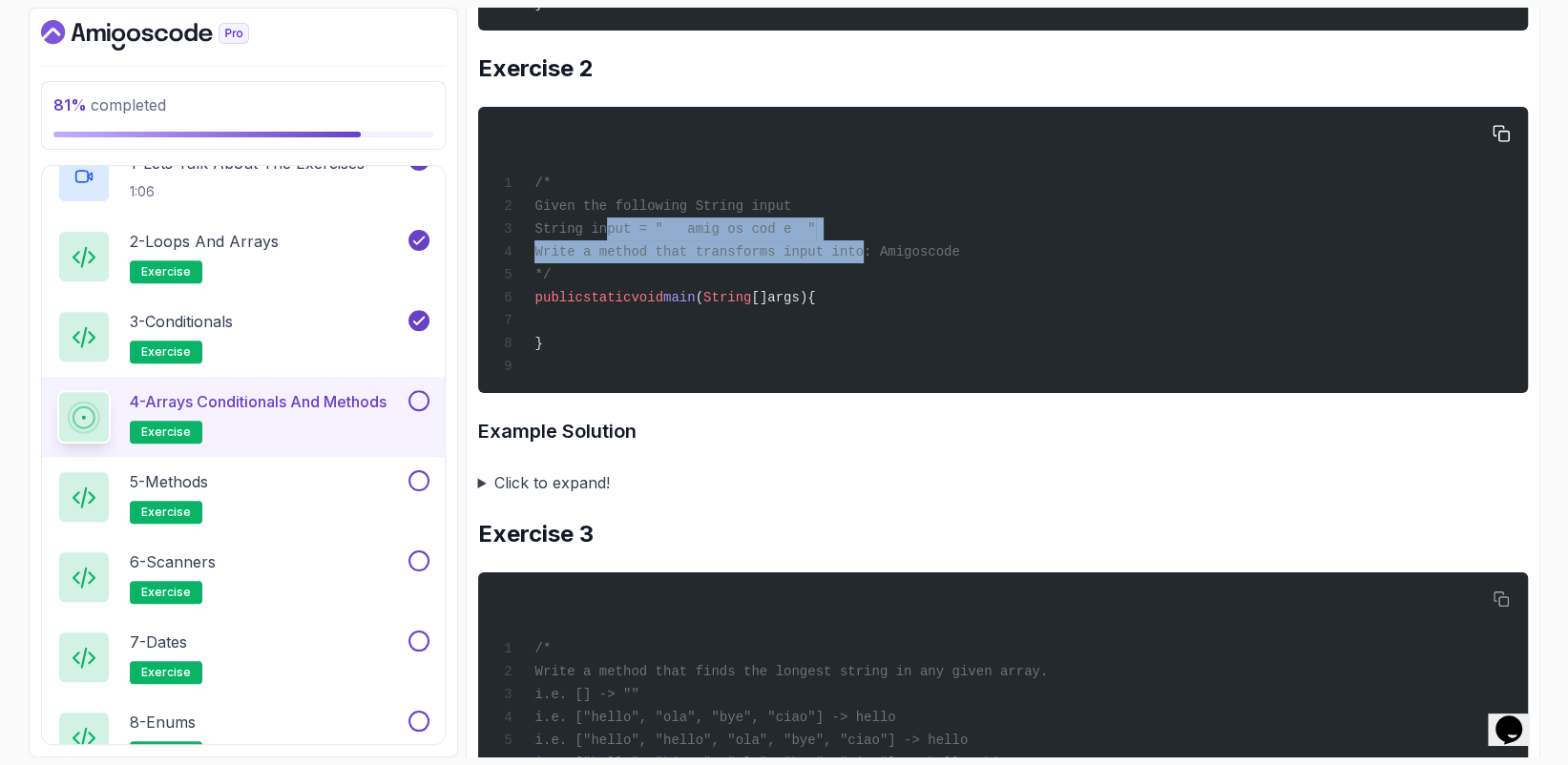 drag, startPoint x: 596, startPoint y: 253, endPoint x: 835, endPoint y: 272, distance: 239.75404 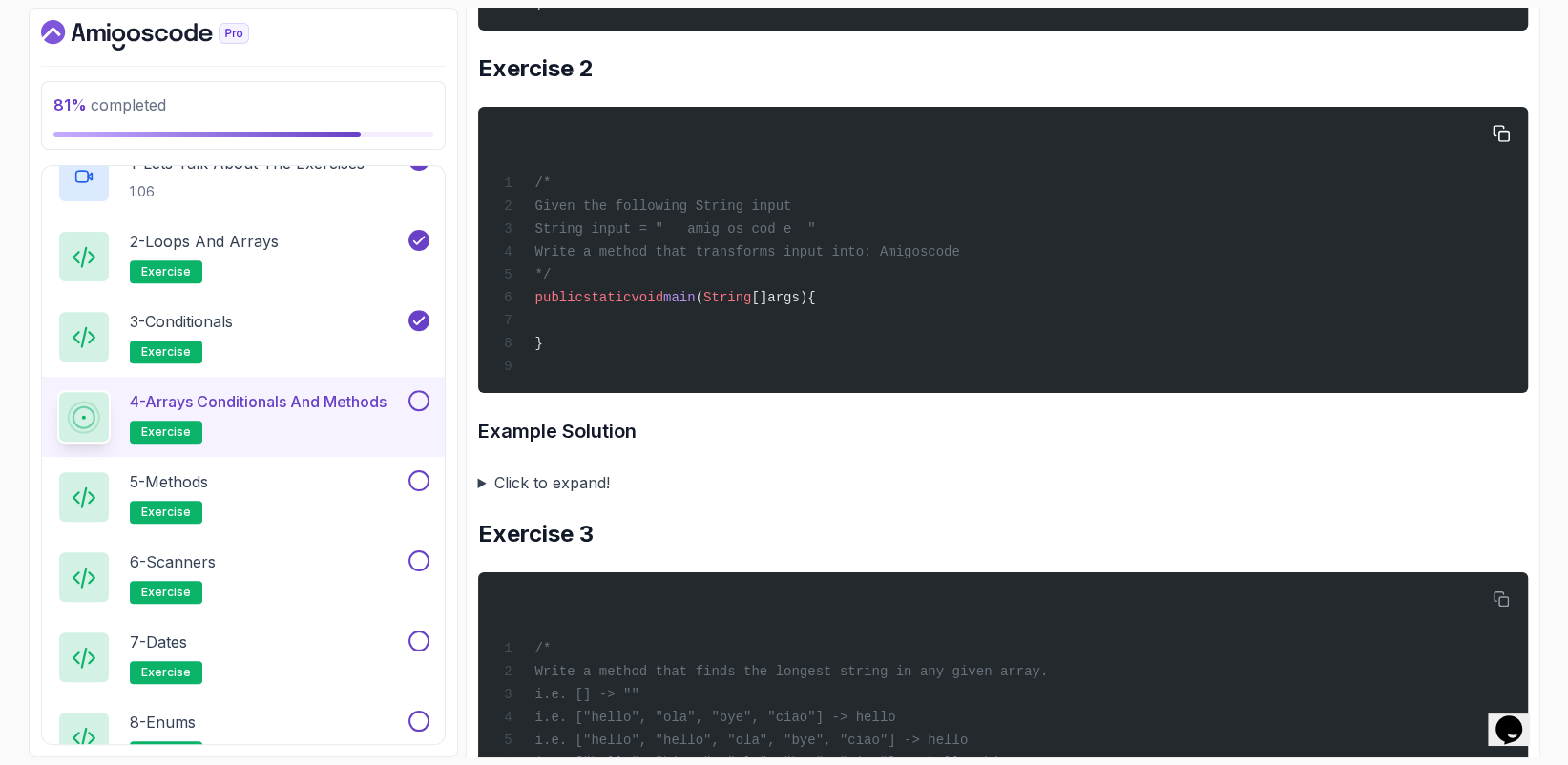 drag, startPoint x: 598, startPoint y: 283, endPoint x: 952, endPoint y: 289, distance: 354.05084 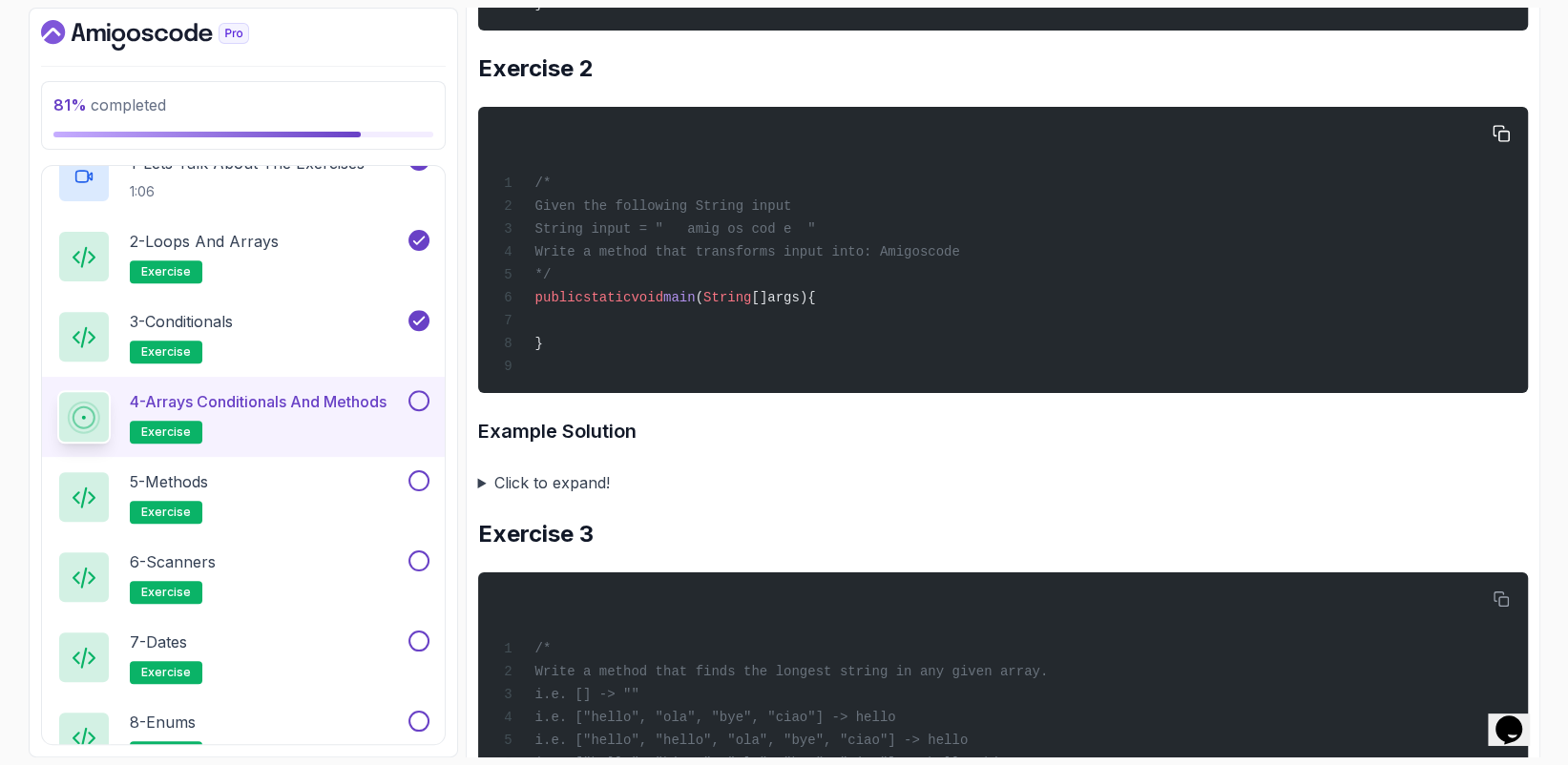 click on "/*
Given the following String input
String input = "   amig os cod e  "
Write a method that transforms input into: Amigoscode
*/
public  static  void  main ( String []args){
}" at bounding box center (1002, 250) 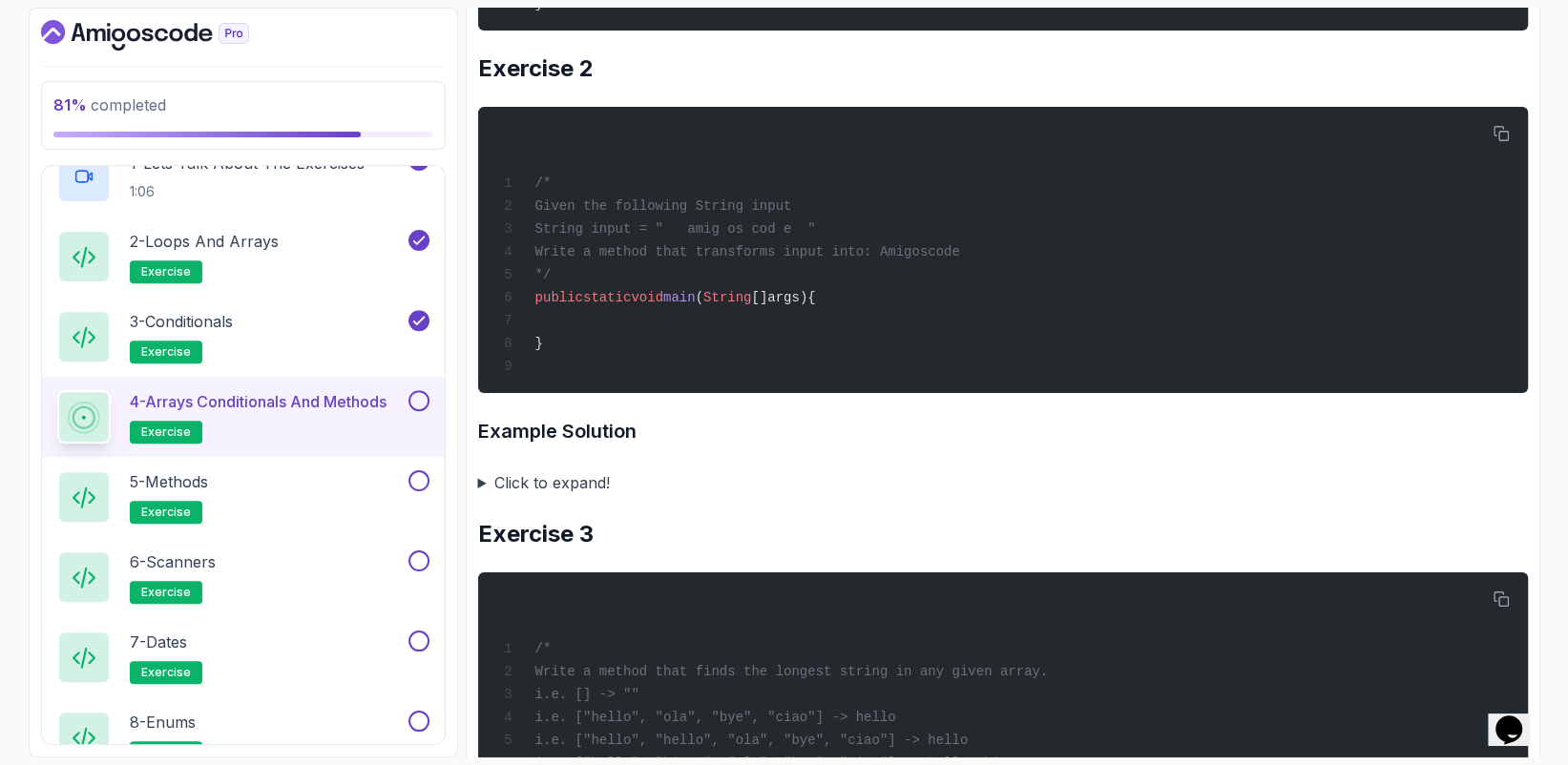 click on "Click to expand!" at bounding box center (1003, 483) 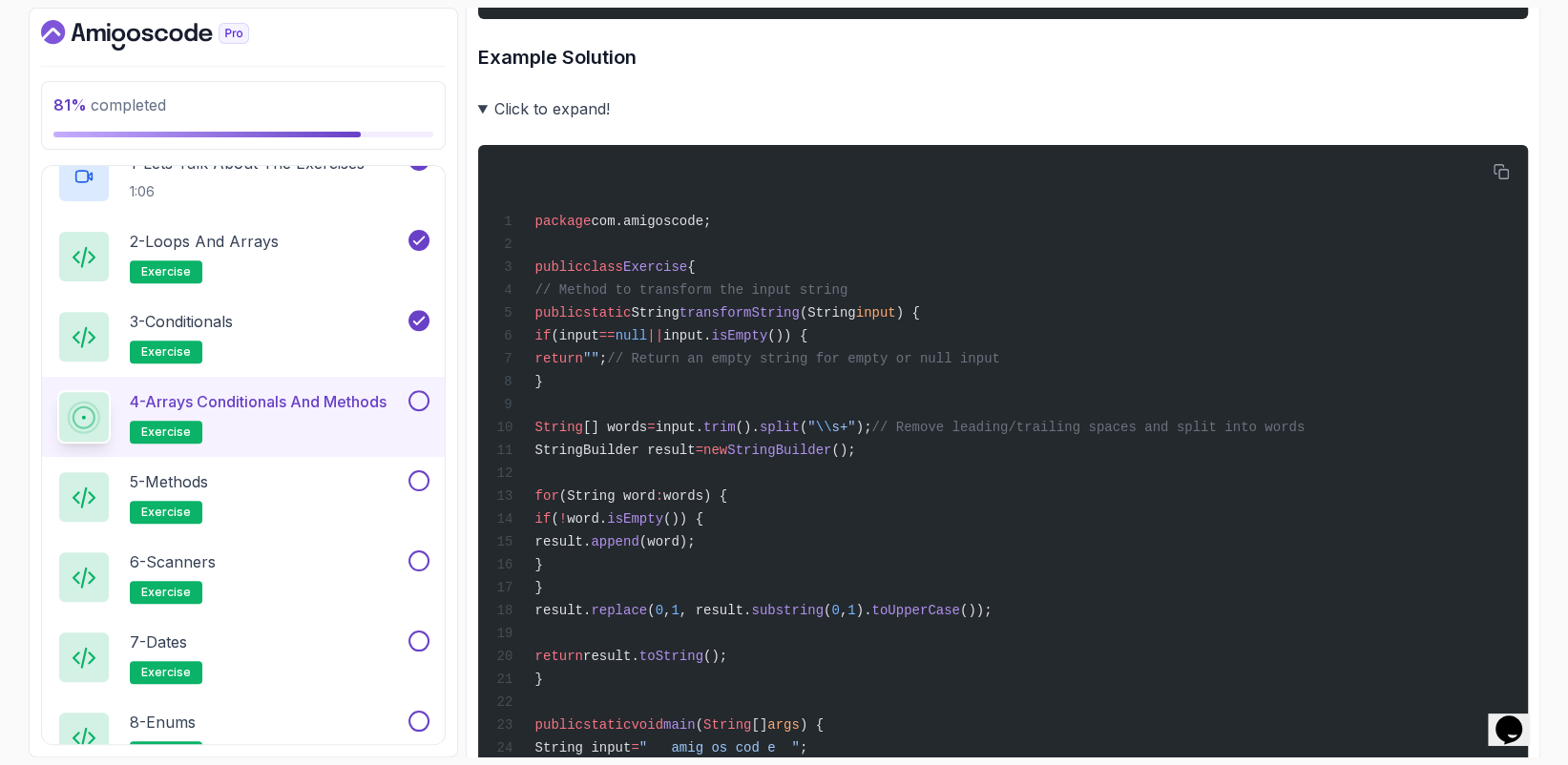 scroll, scrollTop: 1812, scrollLeft: 0, axis: vertical 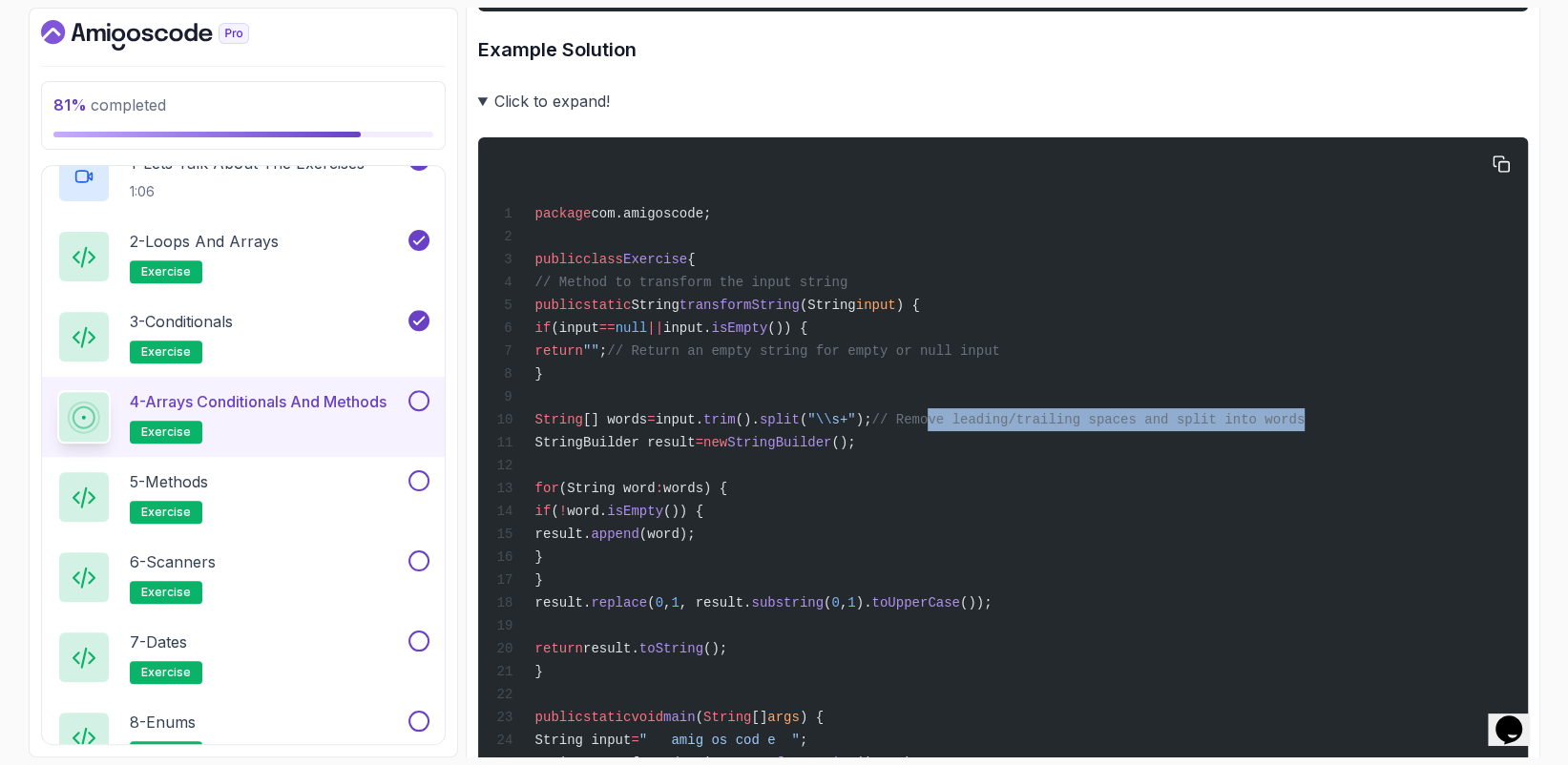 drag, startPoint x: 972, startPoint y: 455, endPoint x: 1319, endPoint y: 454, distance: 347.00144 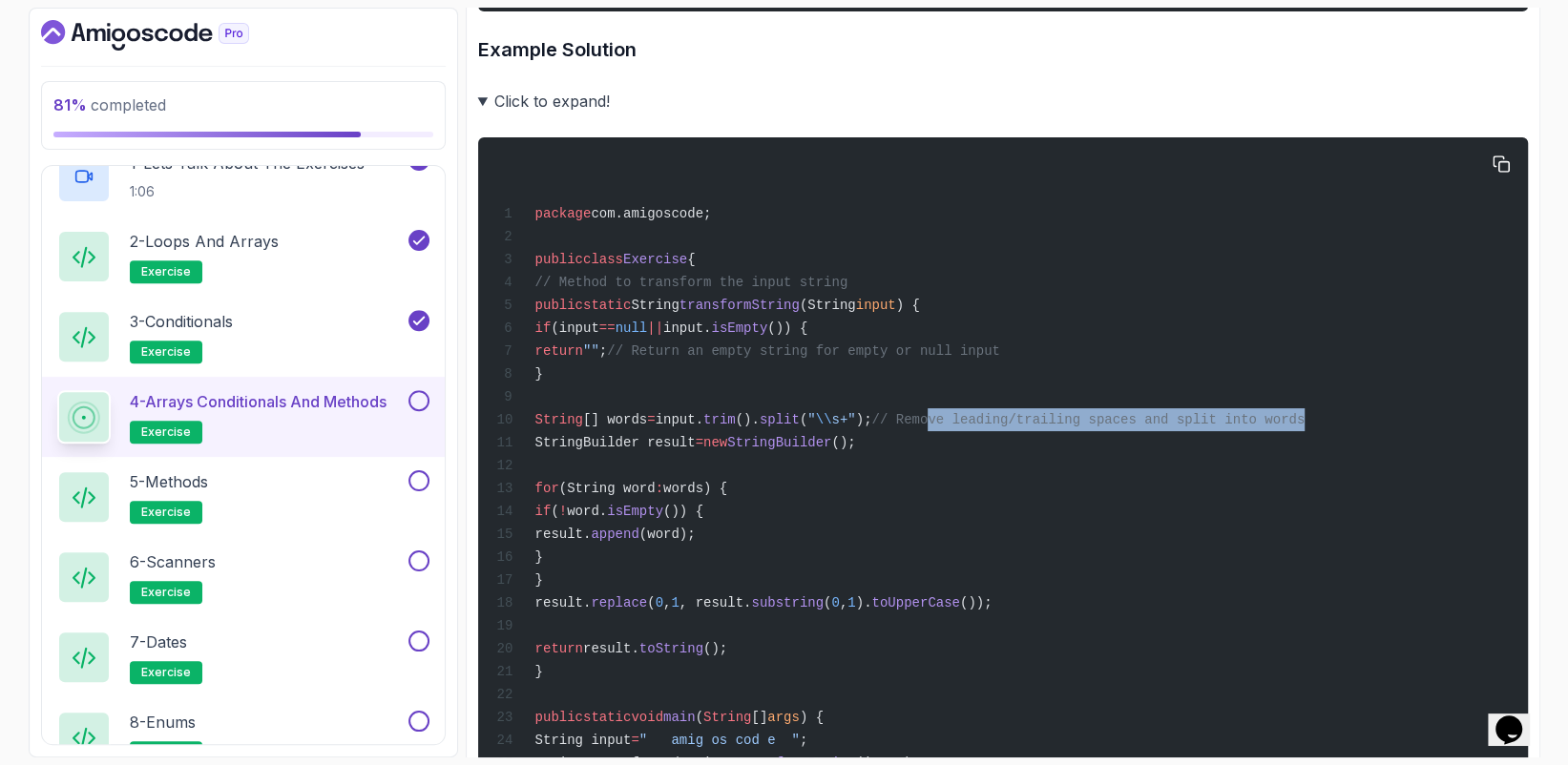 click on "// Remove leading/trailing spaces and split into words" at bounding box center [1088, 420] 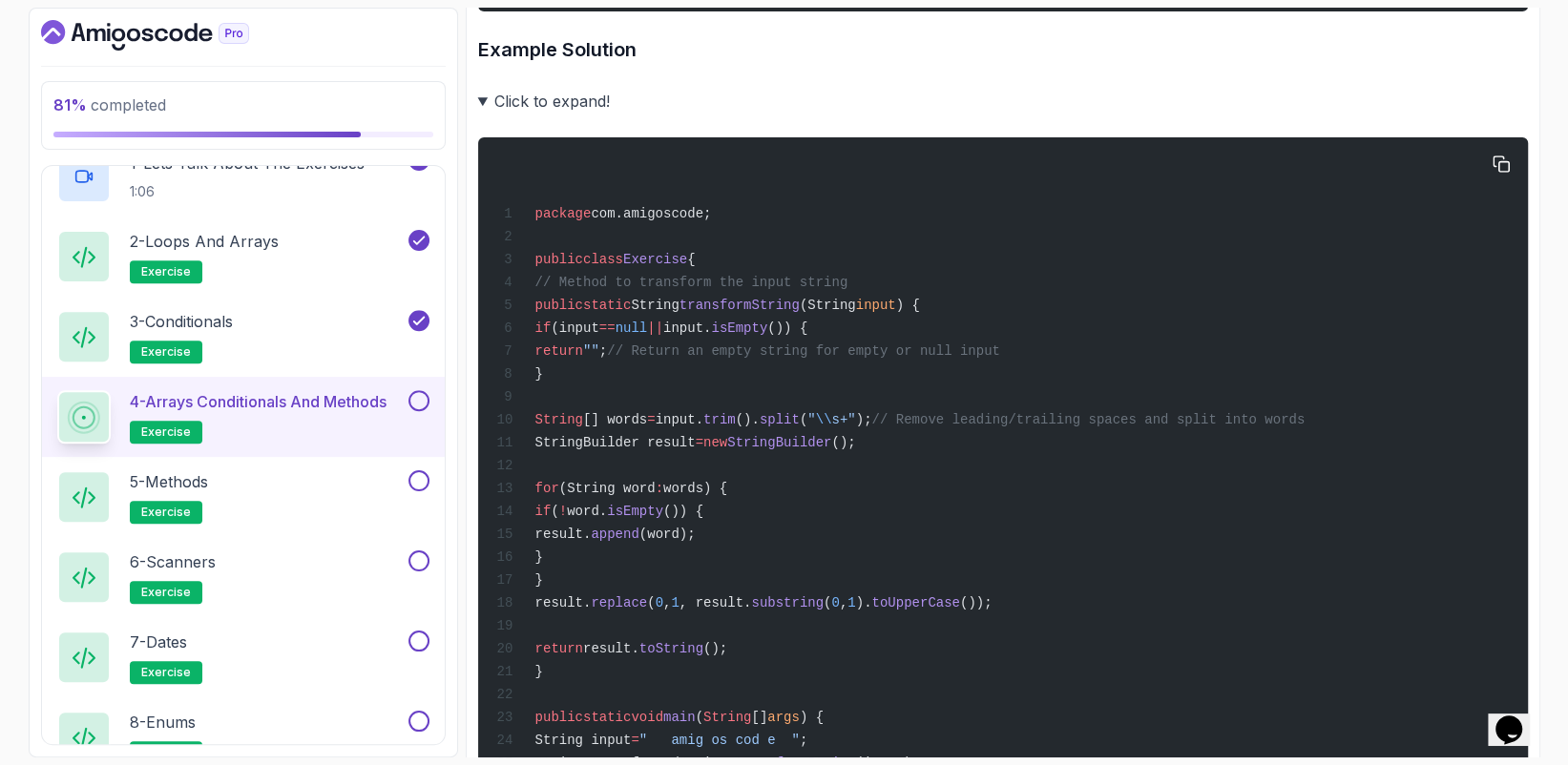 click on "package  com.amigoscode;
public  class  Exercise  {
// Method to transform the input string
public  static  String  transformString (String  input ) {
if  (input  ==  null  ||  input. isEmpty ()) {
return  "" ;  // Return an empty string for empty or null input
}
String [] words  =  input. trim (). split ( " \\ s+" );  // Remove leading/trailing spaces and split into words
StringBuilder result  =  new  StringBuilder ();
for  (String word  :  words) {
if  ( ! word. isEmpty ()) {
result. append (word);
}
}
result. replace ( 0 ,  1 , result. substring ( 0 ,  1 ). toUpperCase ());
return  result. toString ();
}
public  static  void  main ( String []  args ) {
String input  =  "   amig os cod e  " ;
String transformedString  =  transformString (input);
System.out. println ( "Input:  \" "  +  input  +  " \" " );" at bounding box center [1002, 509] 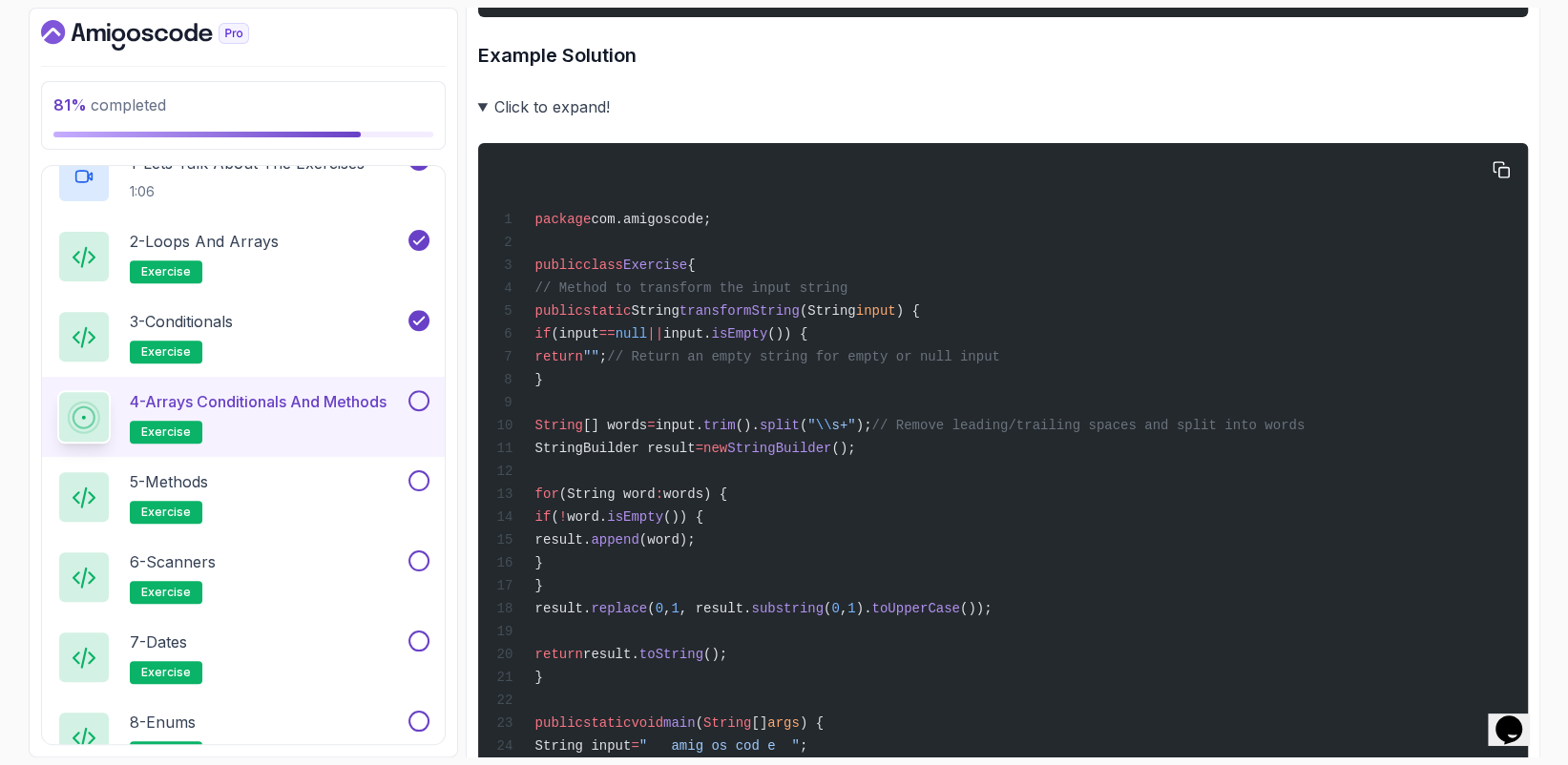 scroll, scrollTop: 1812, scrollLeft: 0, axis: vertical 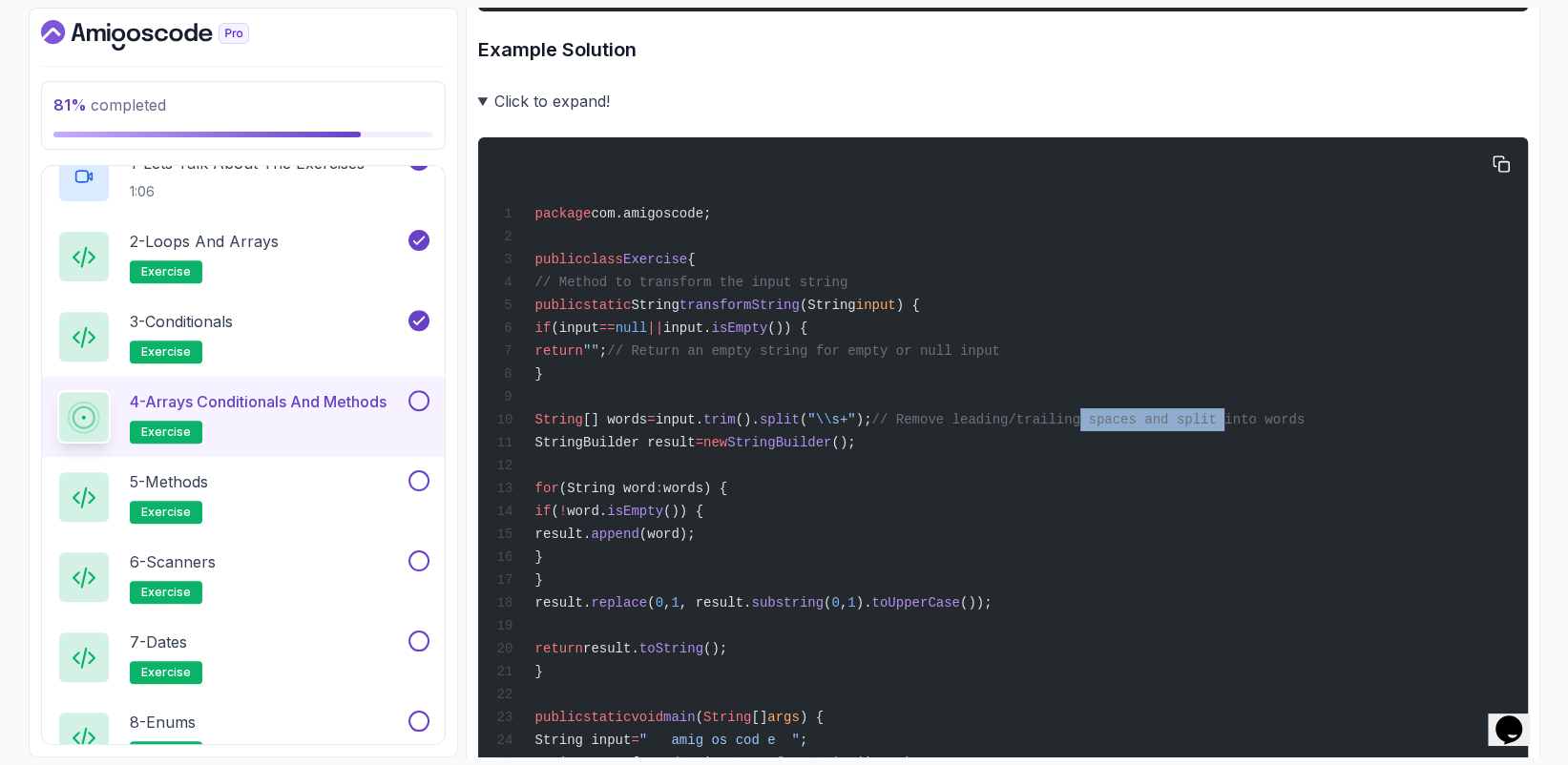 drag, startPoint x: 1112, startPoint y: 463, endPoint x: 1246, endPoint y: 470, distance: 134.18271 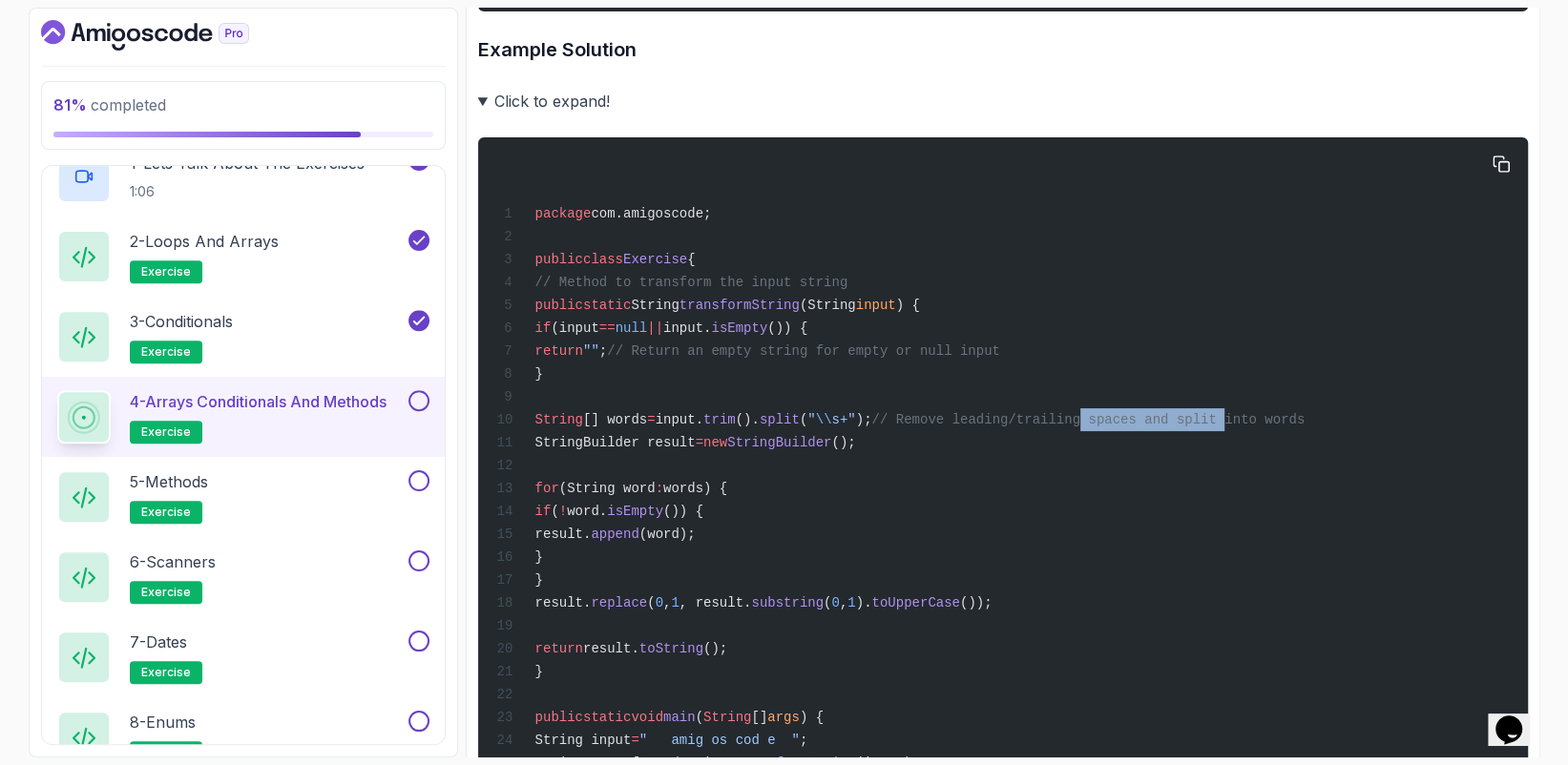 click on "package  com.amigoscode;
public  class  Exercise  {
// Method to transform the input string
public  static  String  transformString (String  input ) {
if  (input  ==  null  ||  input. isEmpty ()) {
return  "" ;  // Return an empty string for empty or null input
}
String [] words  =  input. trim (). split ( " \\ s+" );  // Remove leading/trailing spaces and split into words
StringBuilder result  =  new  StringBuilder ();
for  (String word  :  words) {
if  ( ! word. isEmpty ()) {
result. append (word);
}
}
result. replace ( 0 ,  1 , result. substring ( 0 ,  1 ). toUpperCase ());
return  result. toString ();
}
public  static  void  main ( String []  args ) {
String input  =  "   amig os cod e  " ;
String transformedString  =  transformString (input);
System.out. println ( "Input:  \" "  +  input  +  " \" " );" at bounding box center [1002, 509] 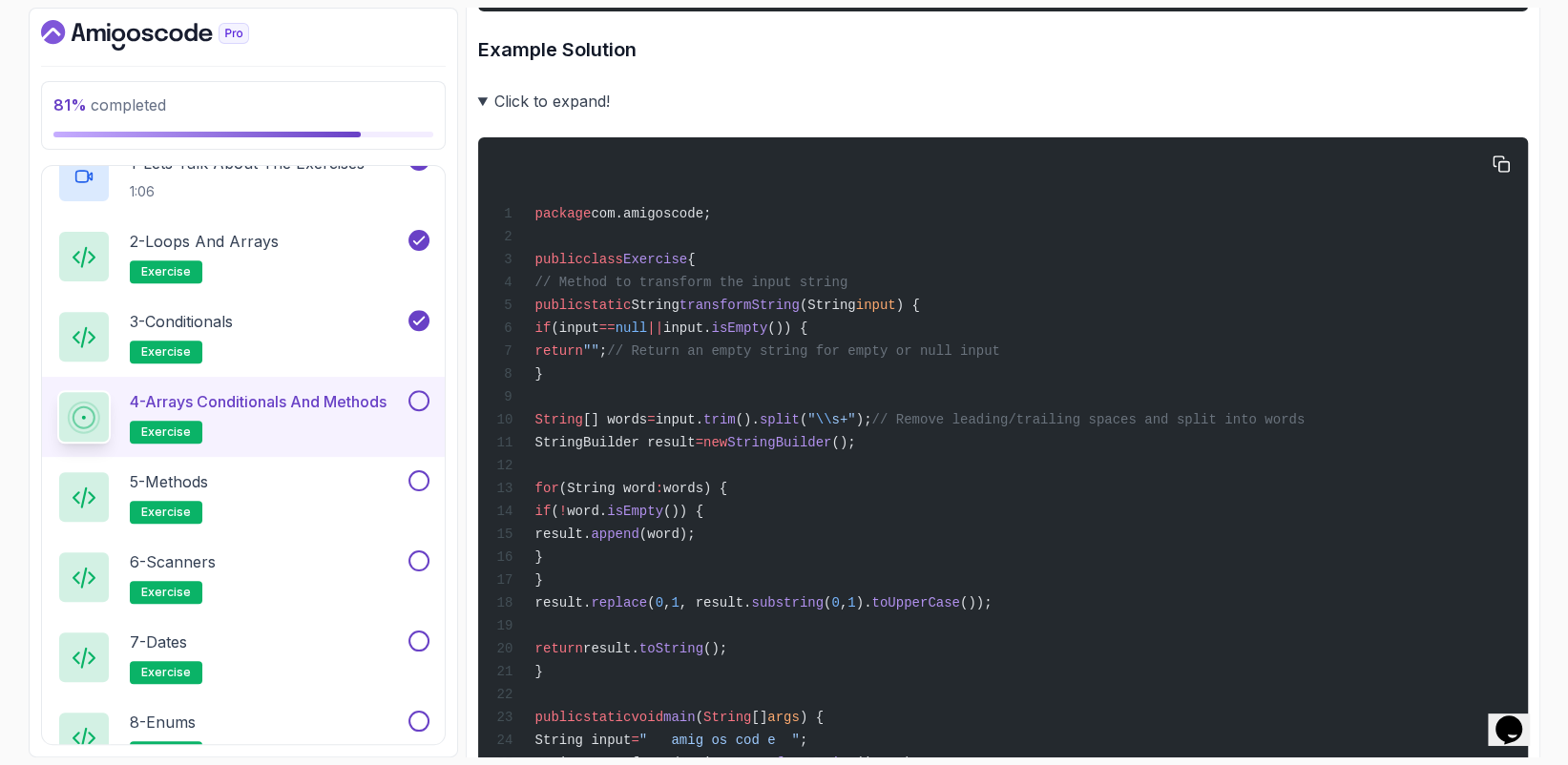 click on "package  com.amigoscode;
public  class  Exercise  {
// Method to transform the input string
public  static  String  transformString (String  input ) {
if  (input  ==  null  ||  input. isEmpty ()) {
return  "" ;  // Return an empty string for empty or null input
}
String [] words  =  input. trim (). split ( " \\ s+" );  // Remove leading/trailing spaces and split into words
StringBuilder result  =  new  StringBuilder ();
for  (String word  :  words) {
if  ( ! word. isEmpty ()) {
result. append (word);
}
}
result. replace ( 0 ,  1 , result. substring ( 0 ,  1 ). toUpperCase ());
return  result. toString ();
}
public  static  void  main ( String []  args ) {
String input  =  "   amig os cod e  " ;
String transformedString  =  transformString (input);
System.out. println ( "Input:  \" "  +  input  +  " \" " );" at bounding box center [1002, 509] 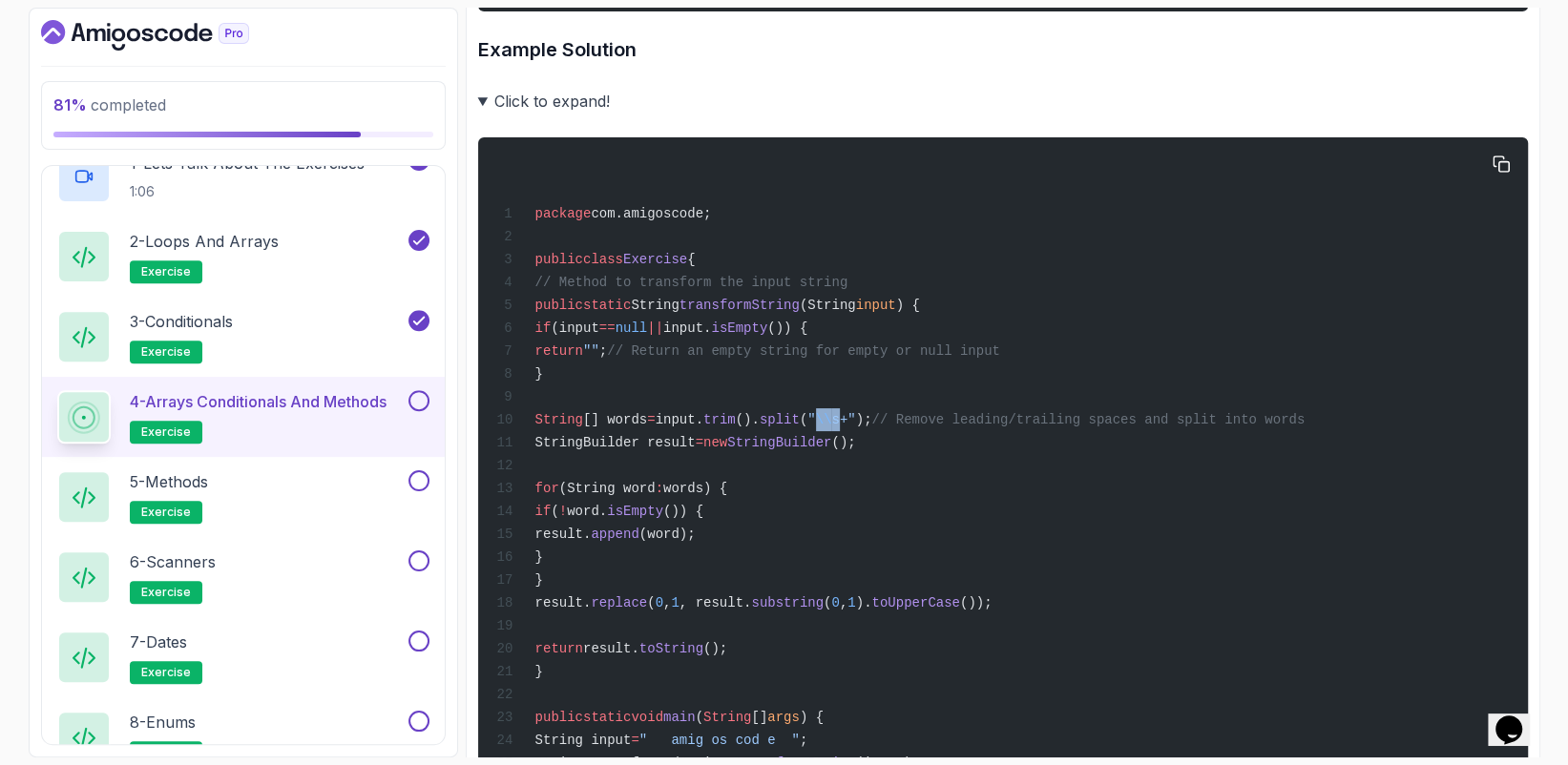 drag, startPoint x: 867, startPoint y: 463, endPoint x: 886, endPoint y: 463, distance: 19 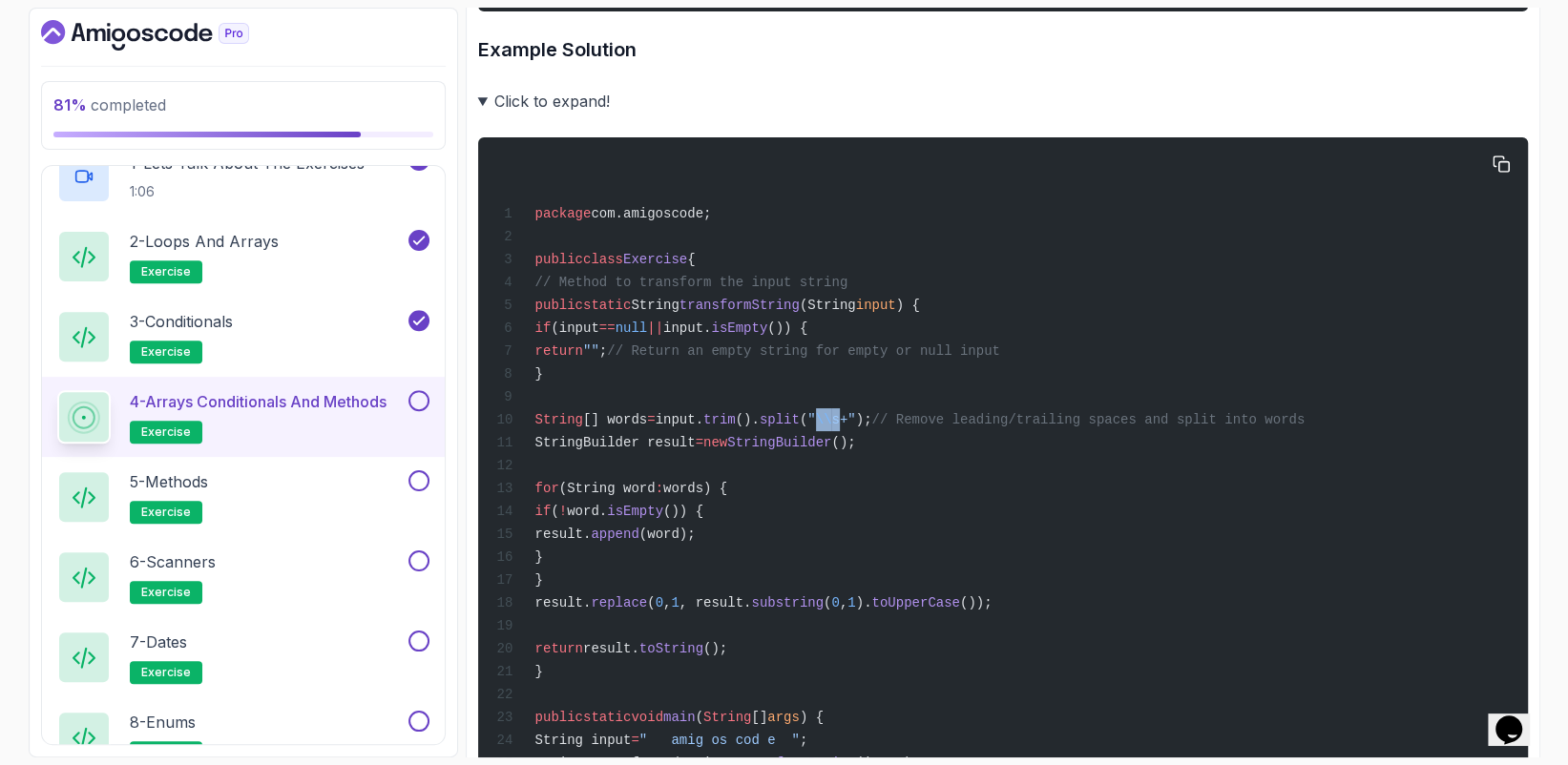 click on "String [] words  =  input. trim (). split ( " \\ s+" );  // Remove leading/trailing spaces and split into words" at bounding box center [900, 420] 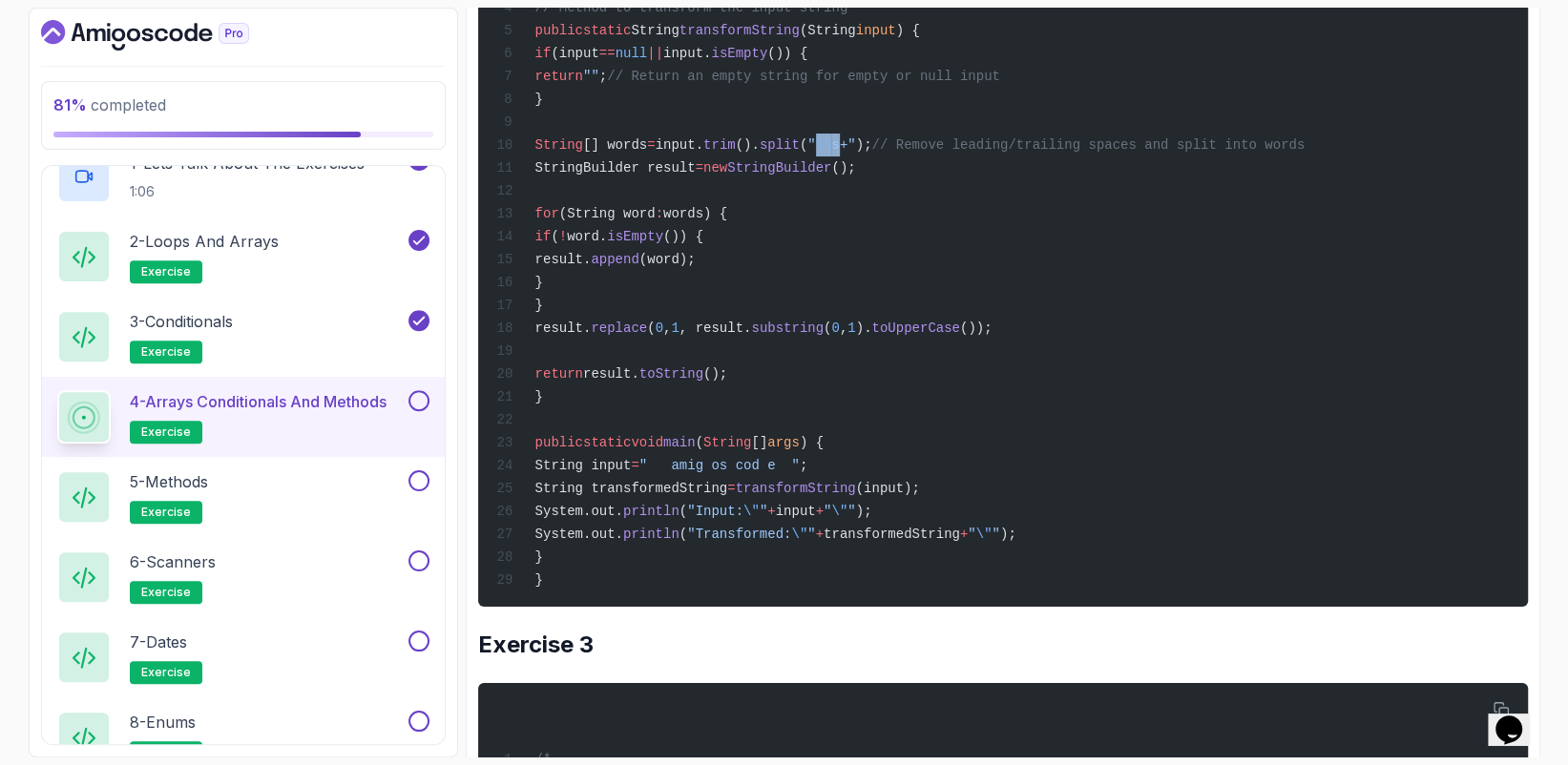 scroll, scrollTop: 1908, scrollLeft: 0, axis: vertical 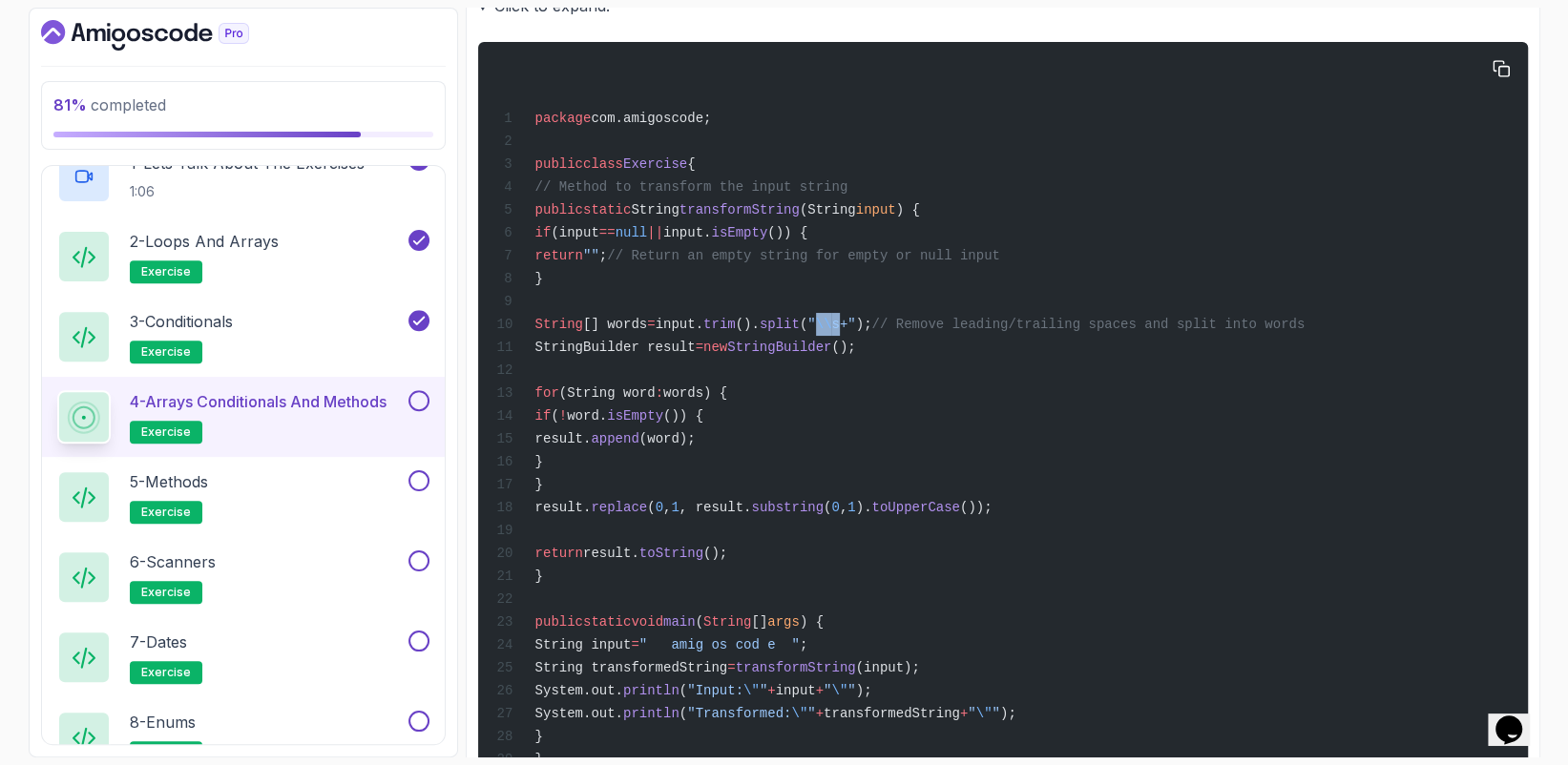 drag, startPoint x: 608, startPoint y: 523, endPoint x: 588, endPoint y: 432, distance: 93.17188 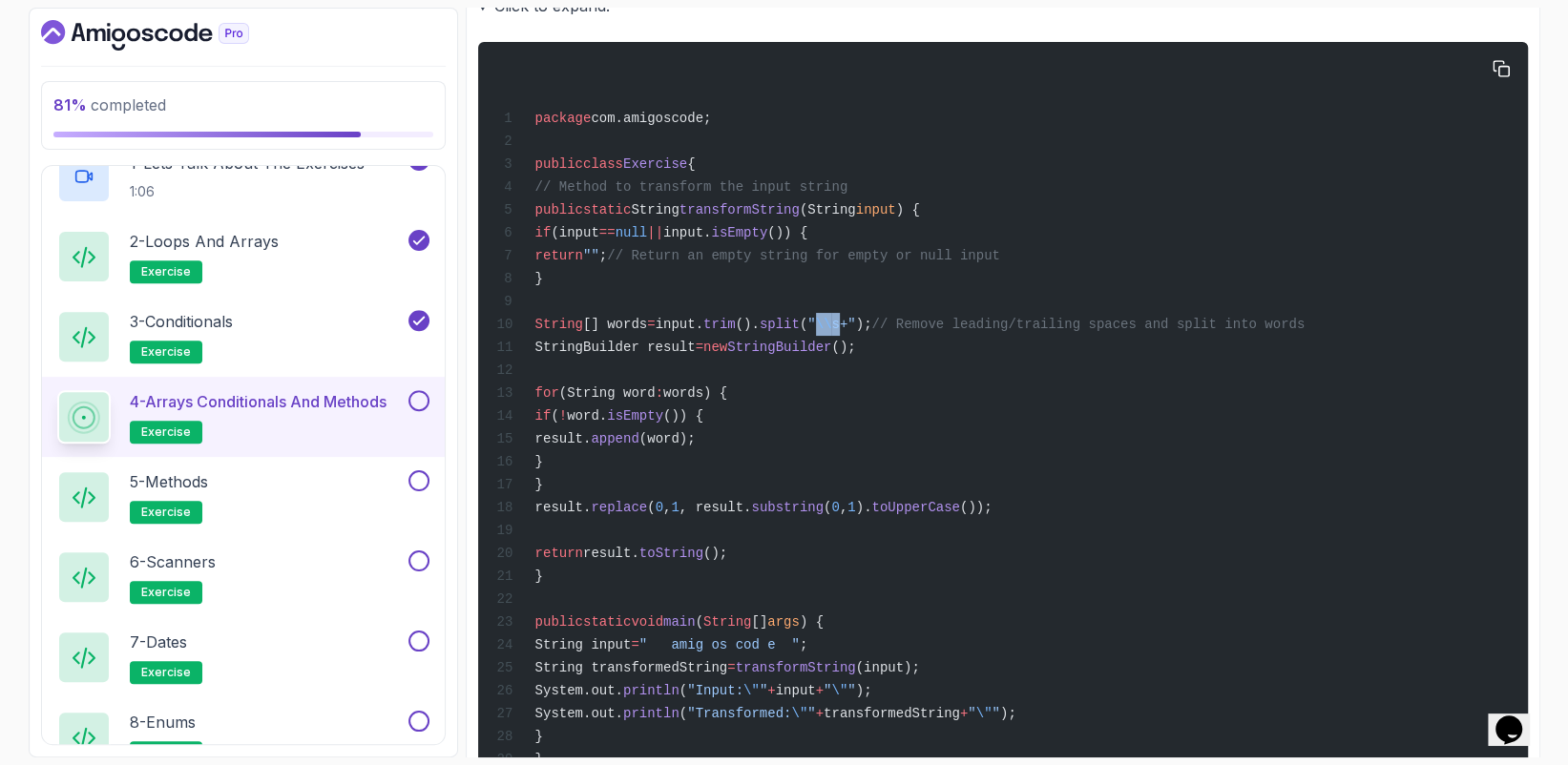 click on "package  com.amigoscode;
public  class  Exercise  {
// Method to transform the input string
public  static  String  transformString (String  input ) {
if  (input  ==  null  ||  input. isEmpty ()) {
return  "" ;  // Return an empty string for empty or null input
}
String [] words  =  input. trim (). split ( " \\ s+" );  // Remove leading/trailing spaces and split into words
StringBuilder result  =  new  StringBuilder ();
for  (String word  :  words) {
if  ( ! word. isEmpty ()) {
result. append (word);
}
}
result. replace ( 0 ,  1 , result. substring ( 0 ,  1 ). toUpperCase ());
return  result. toString ();
}
public  static  void  main ( String []  args ) {
String input  =  "   amig os cod e  " ;
String transformedString  =  transformString (input);
System.out. println ( "Input:  \" "  +  input  +  " \" " );" at bounding box center [1002, 414] 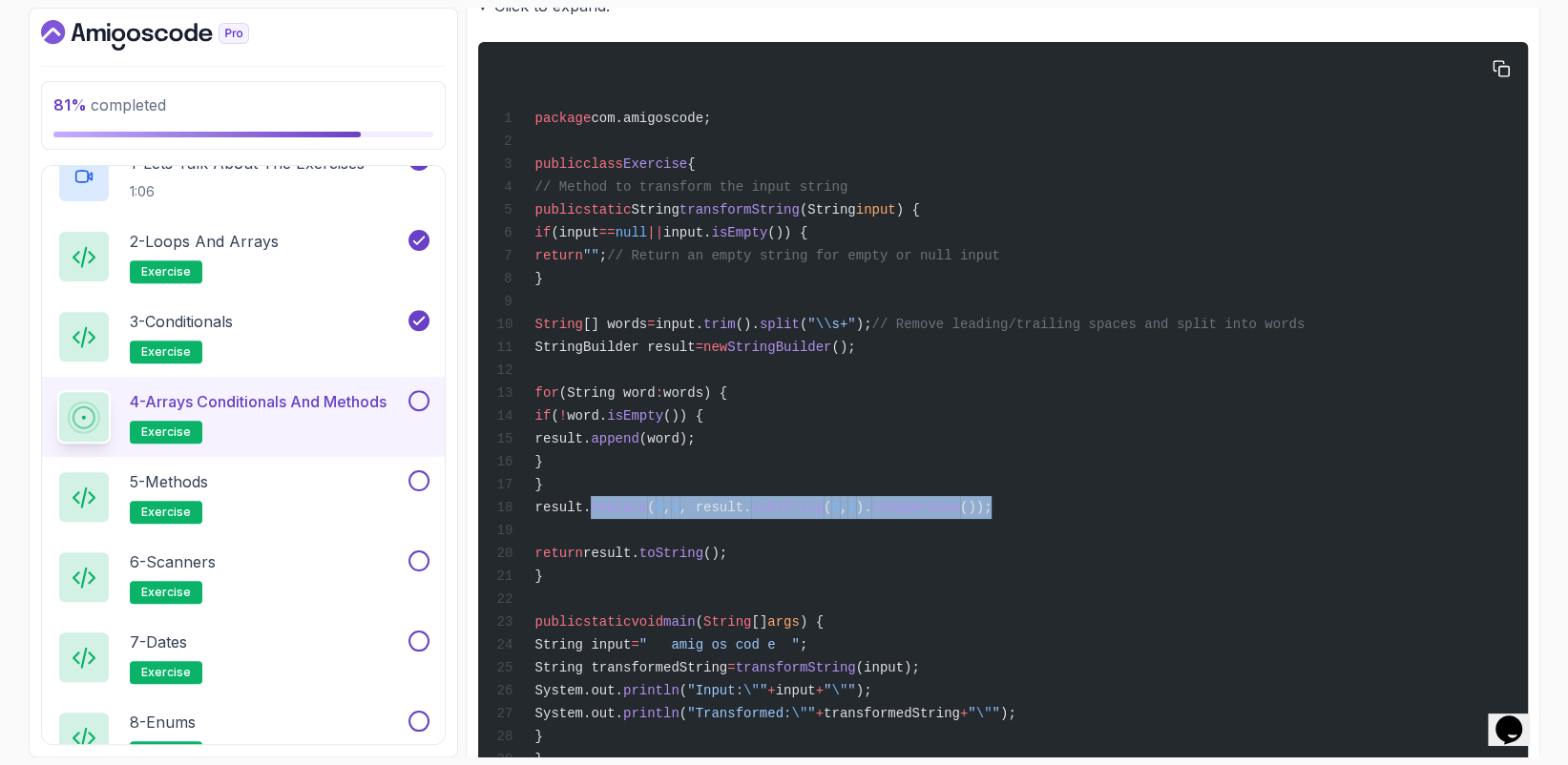 drag, startPoint x: 642, startPoint y: 552, endPoint x: 1118, endPoint y: 562, distance: 476.105 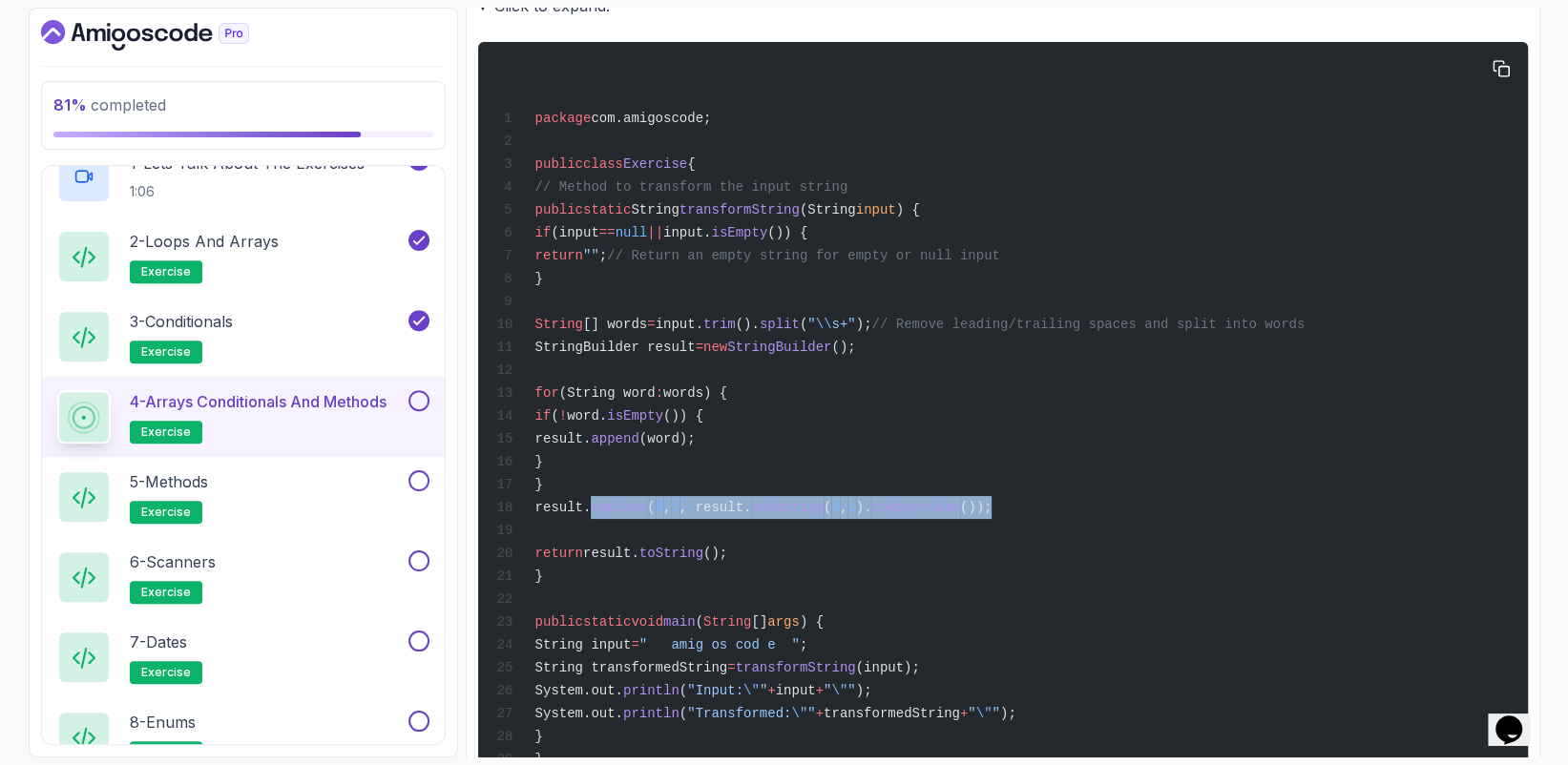 click on "package  com.amigoscode;
public  class  Exercise  {
// Method to transform the input string
public  static  String  transformString (String  input ) {
if  (input  ==  null  ||  input. isEmpty ()) {
return  "" ;  // Return an empty string for empty or null input
}
String [] words  =  input. trim (). split ( " \\ s+" );  // Remove leading/trailing spaces and split into words
StringBuilder result  =  new  StringBuilder ();
for  (String word  :  words) {
if  ( ! word. isEmpty ()) {
result. append (word);
}
}
result. replace ( 0 ,  1 , result. substring ( 0 ,  1 ). toUpperCase ());
return  result. toString ();
}
public  static  void  main ( String []  args ) {
String input  =  "   amig os cod e  " ;
String transformedString  =  transformString (input);
System.out. println ( "Input:  \" "  +  input  +  " \" " );" at bounding box center [1002, 414] 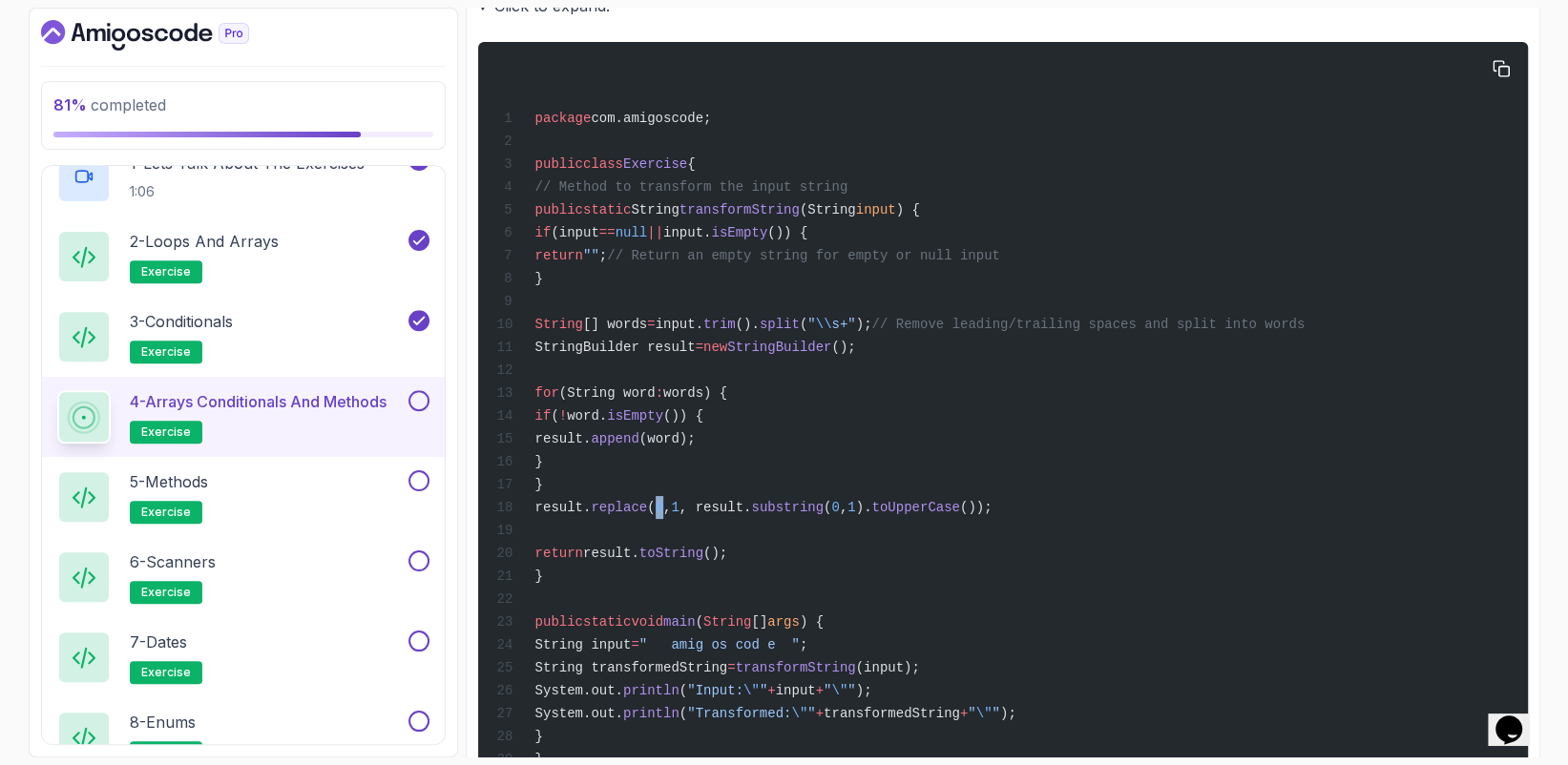 click on "result. replace ( 0 ,  1 , result. substring ( 0 ,  1 ). toUpperCase ());" at bounding box center [743, 507] 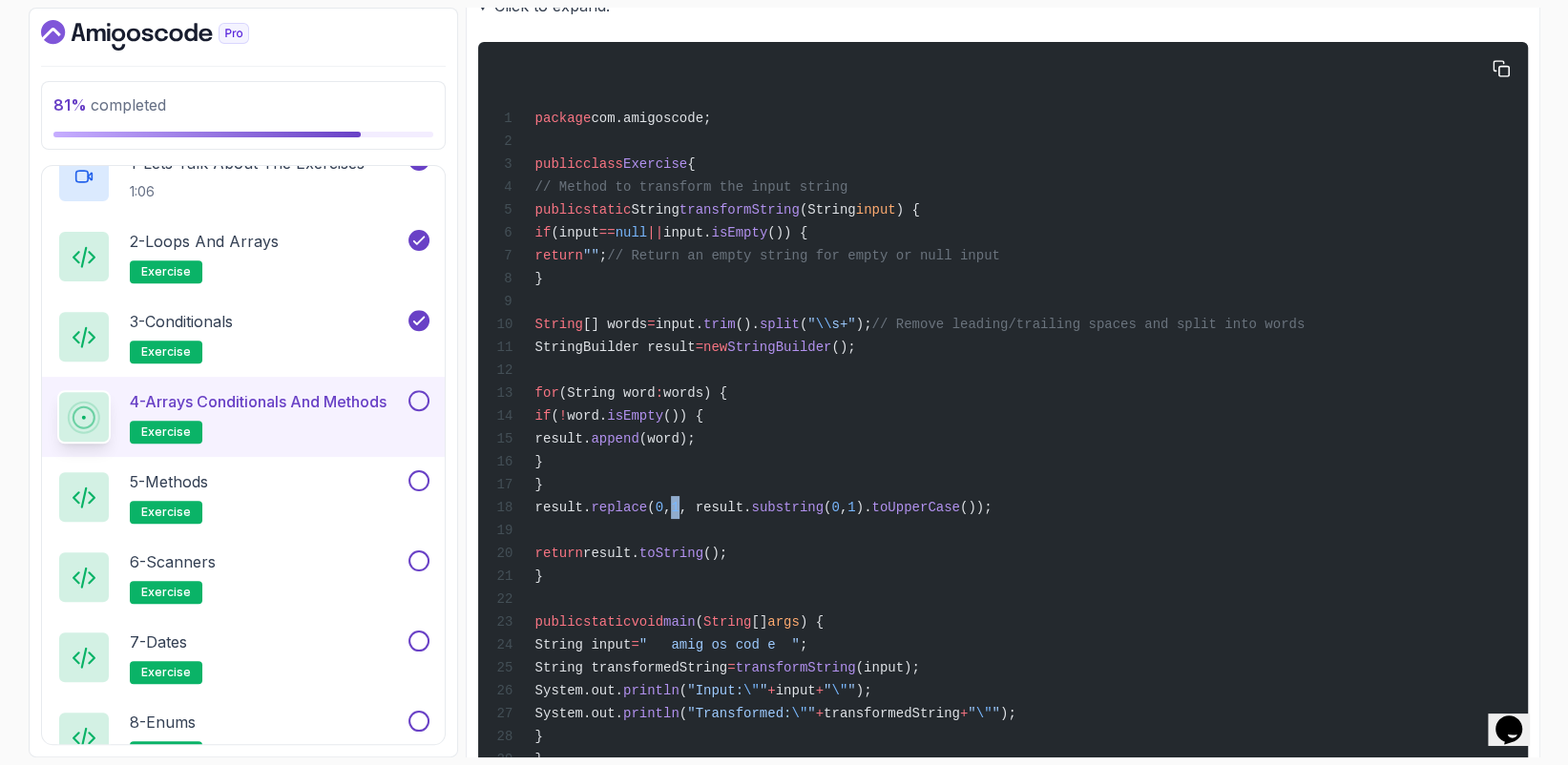 click on "result. replace ( 0 ,  1 , result. substring ( 0 ,  1 ). toUpperCase ());" at bounding box center [743, 507] 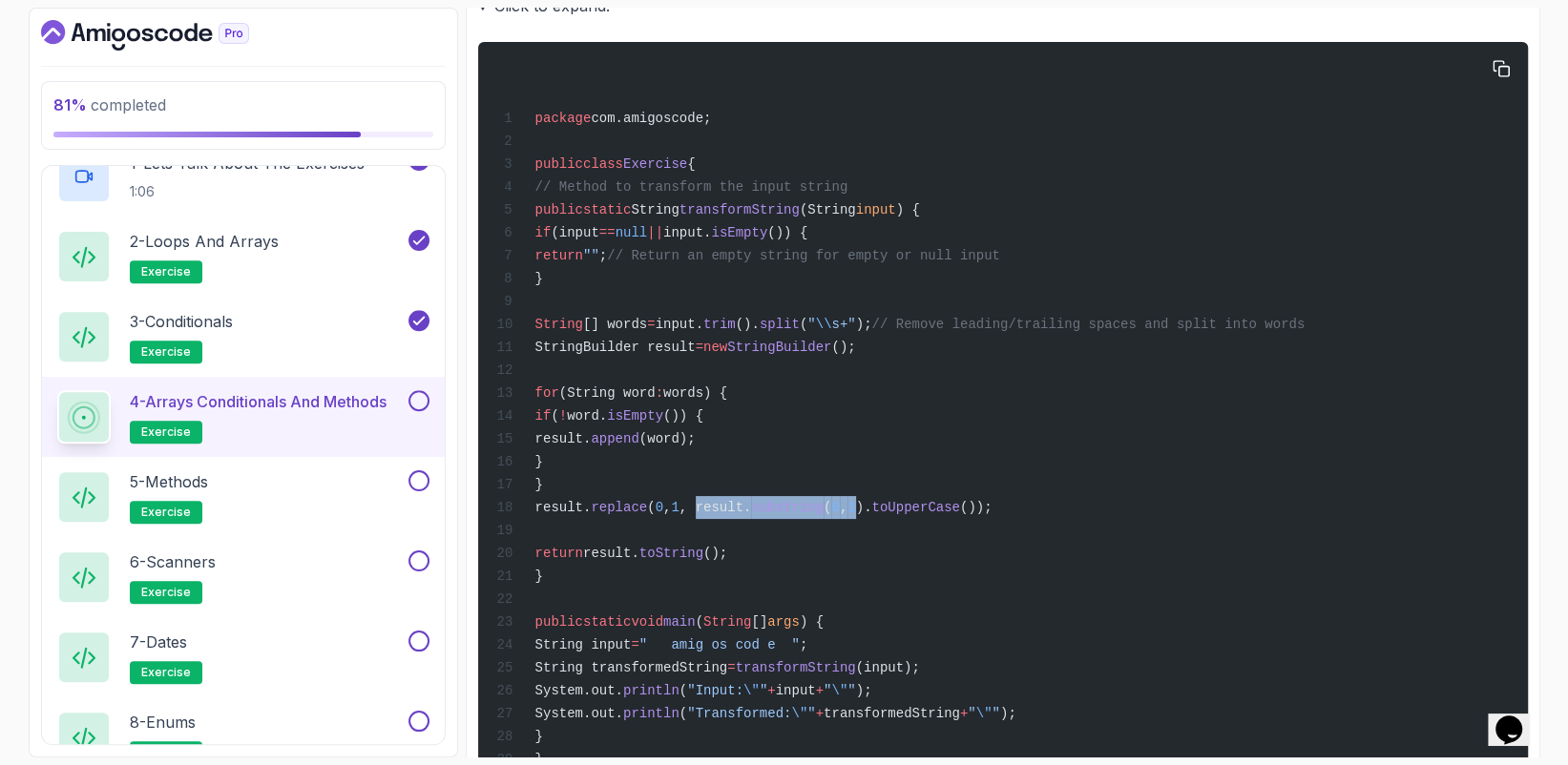 drag, startPoint x: 747, startPoint y: 562, endPoint x: 905, endPoint y: 559, distance: 158.02848 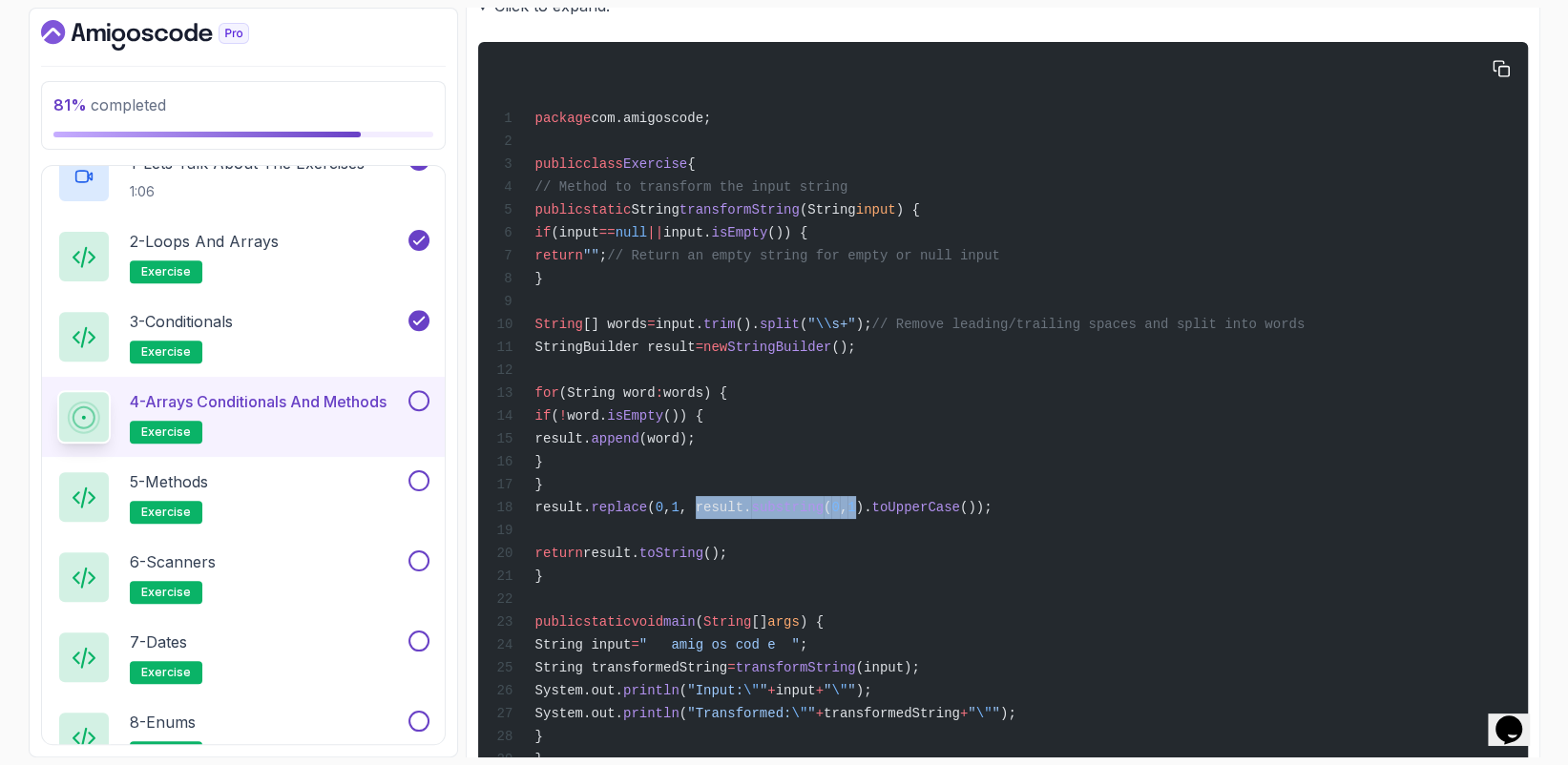 click on "result. replace ( 0 ,  1 , result. substring ( 0 ,  1 ). toUpperCase ());" at bounding box center [743, 507] 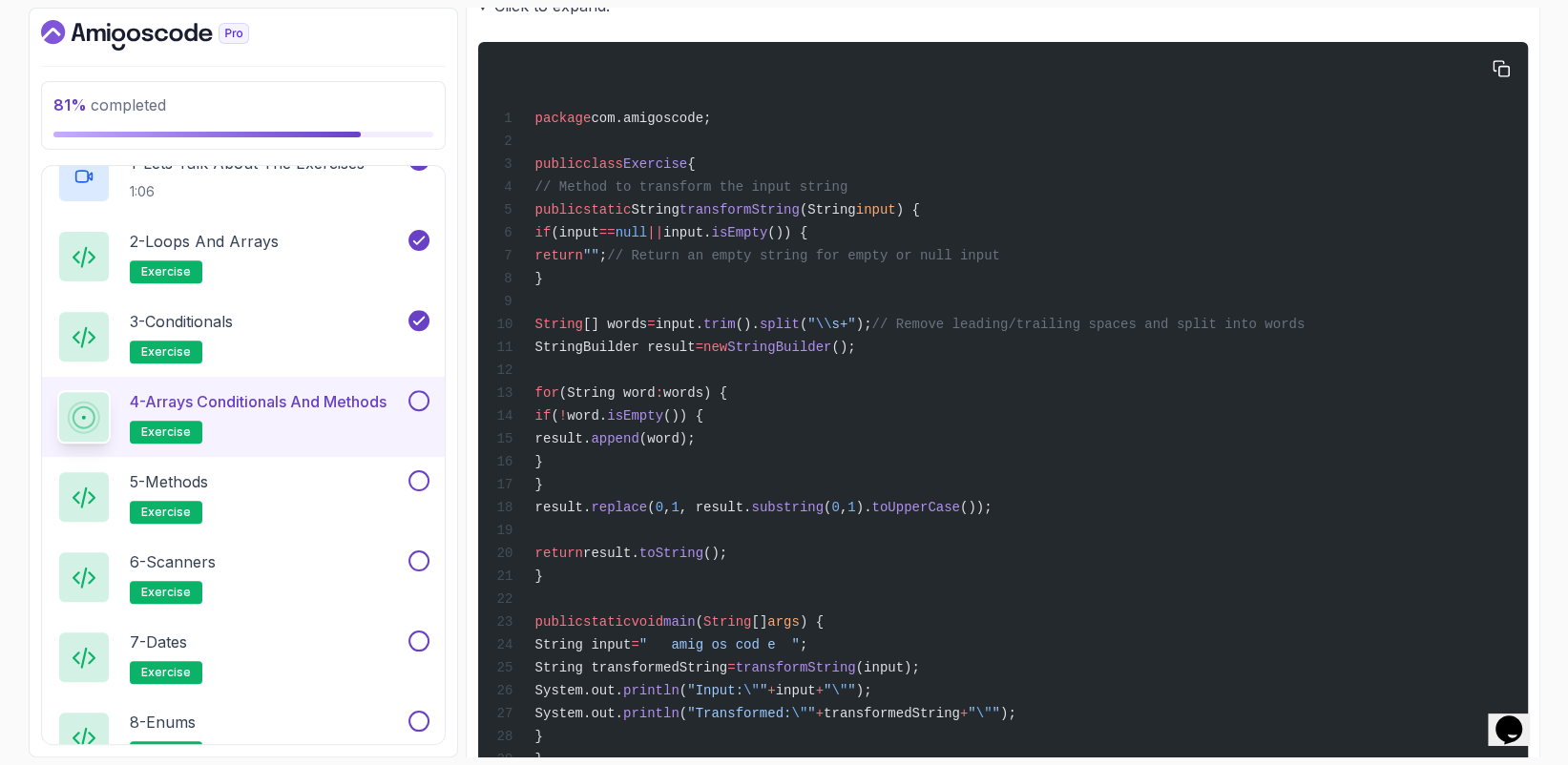 click on "package  com.amigoscode;
public  class  Exercise  {
// Method to transform the input string
public  static  String  transformString (String  input ) {
if  (input  ==  null  ||  input. isEmpty ()) {
return  "" ;  // Return an empty string for empty or null input
}
String [] words  =  input. trim (). split ( " \\ s+" );  // Remove leading/trailing spaces and split into words
StringBuilder result  =  new  StringBuilder ();
for  (String word  :  words) {
if  ( ! word. isEmpty ()) {
result. append (word);
}
}
result. replace ( 0 ,  1 , result. substring ( 0 ,  1 ). toUpperCase ());
return  result. toString ();
}
public  static  void  main ( String []  args ) {
String input  =  "   amig os cod e  " ;
String transformedString  =  transformString (input);
System.out. println ( "Input:  \" "  +  input  +  " \" " );" at bounding box center [1002, 414] 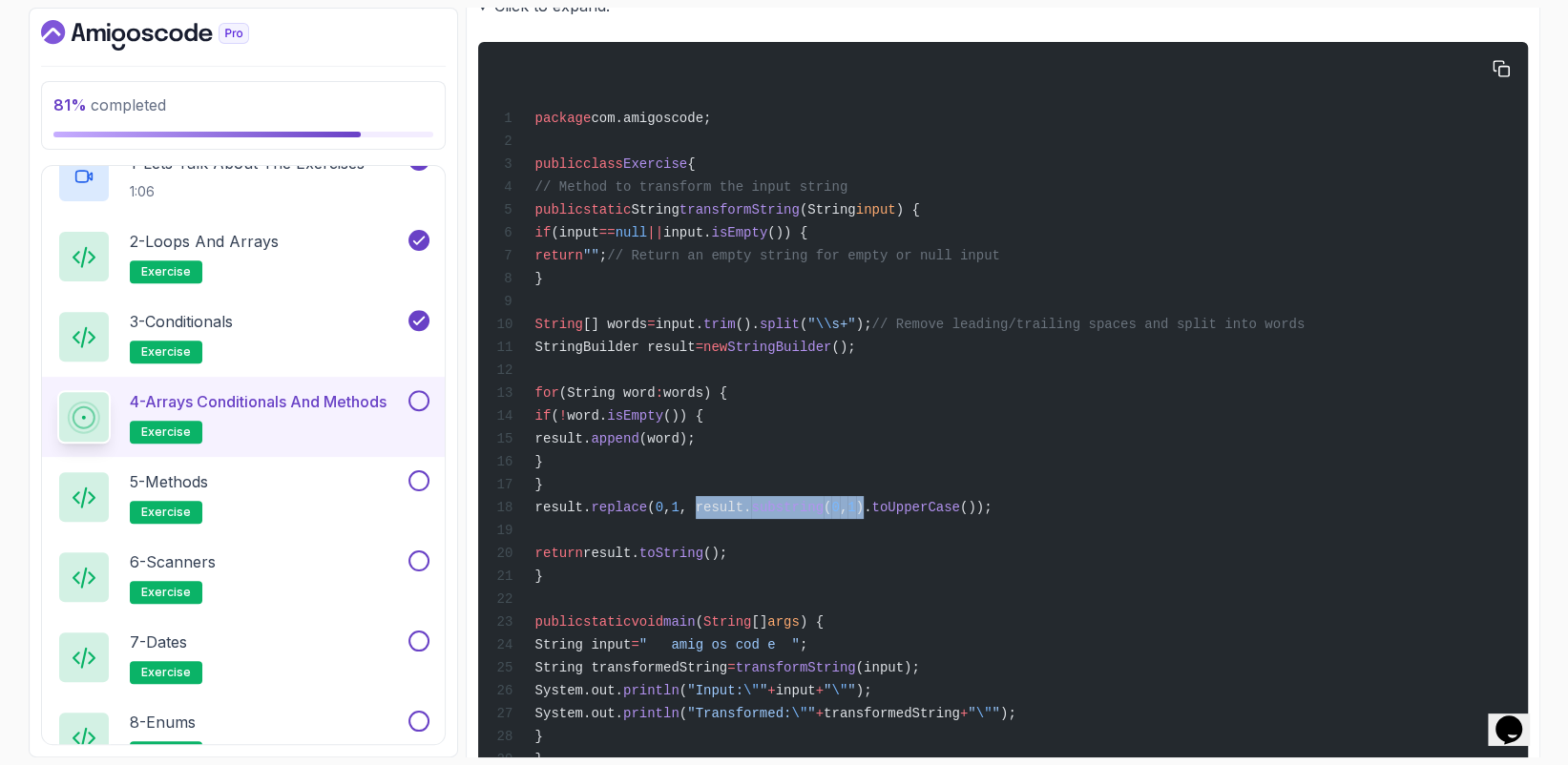 drag, startPoint x: 908, startPoint y: 556, endPoint x: 748, endPoint y: 554, distance: 160.0125 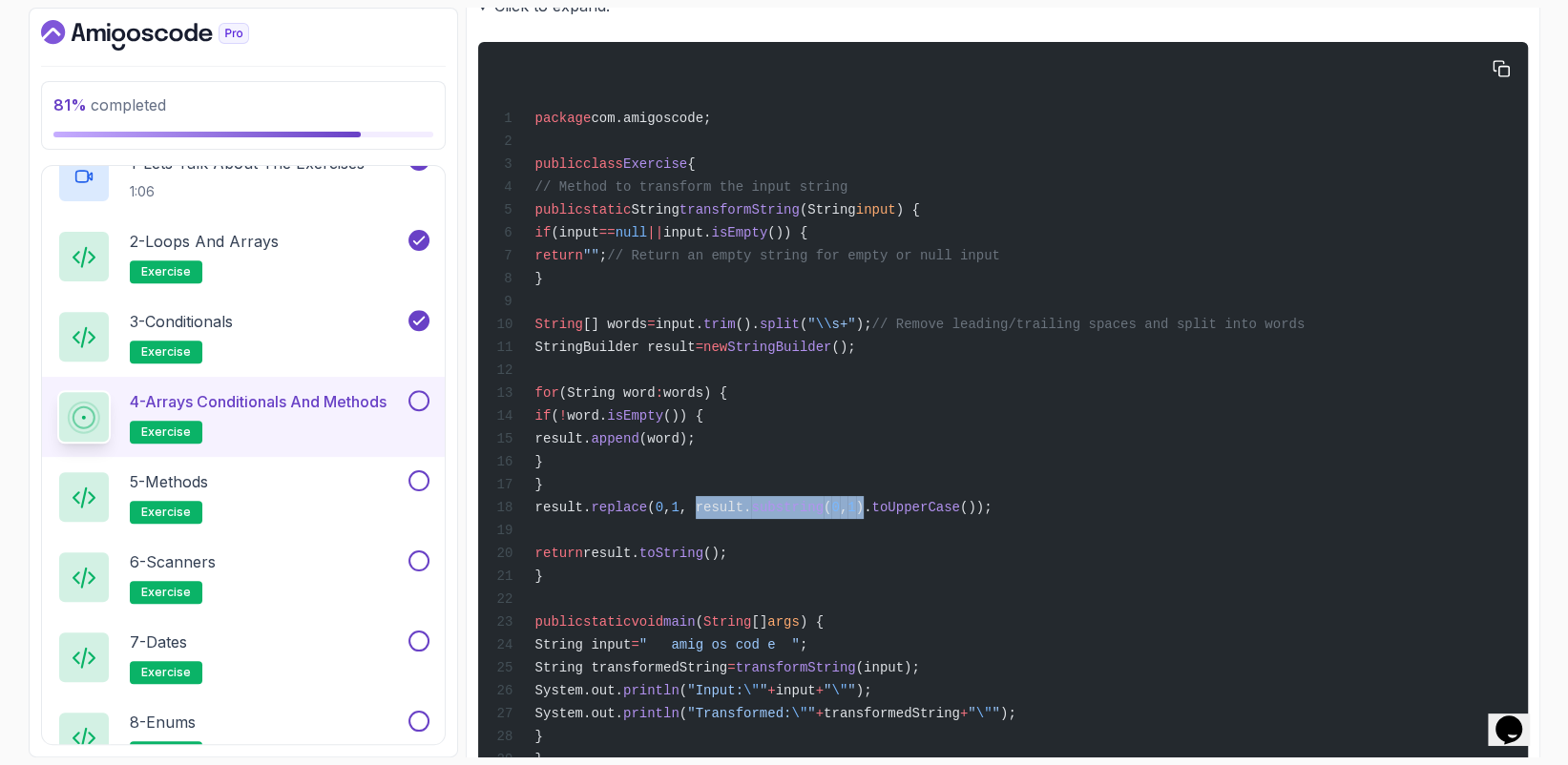 click on "result. replace ( 0 ,  1 , result. substring ( 0 ,  1 ). toUpperCase ());" at bounding box center (743, 507) 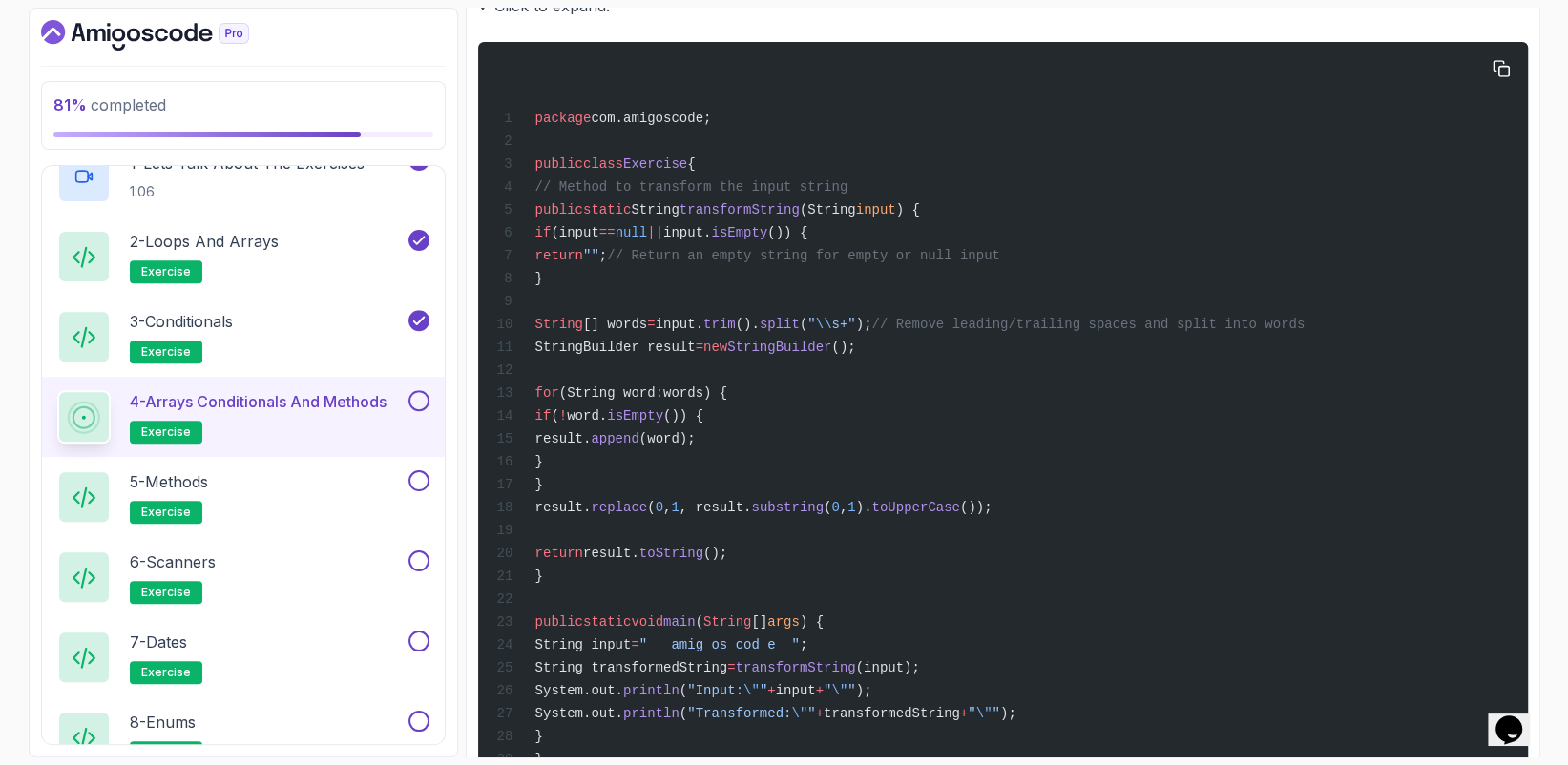 drag, startPoint x: 744, startPoint y: 556, endPoint x: 837, endPoint y: 550, distance: 93.19335 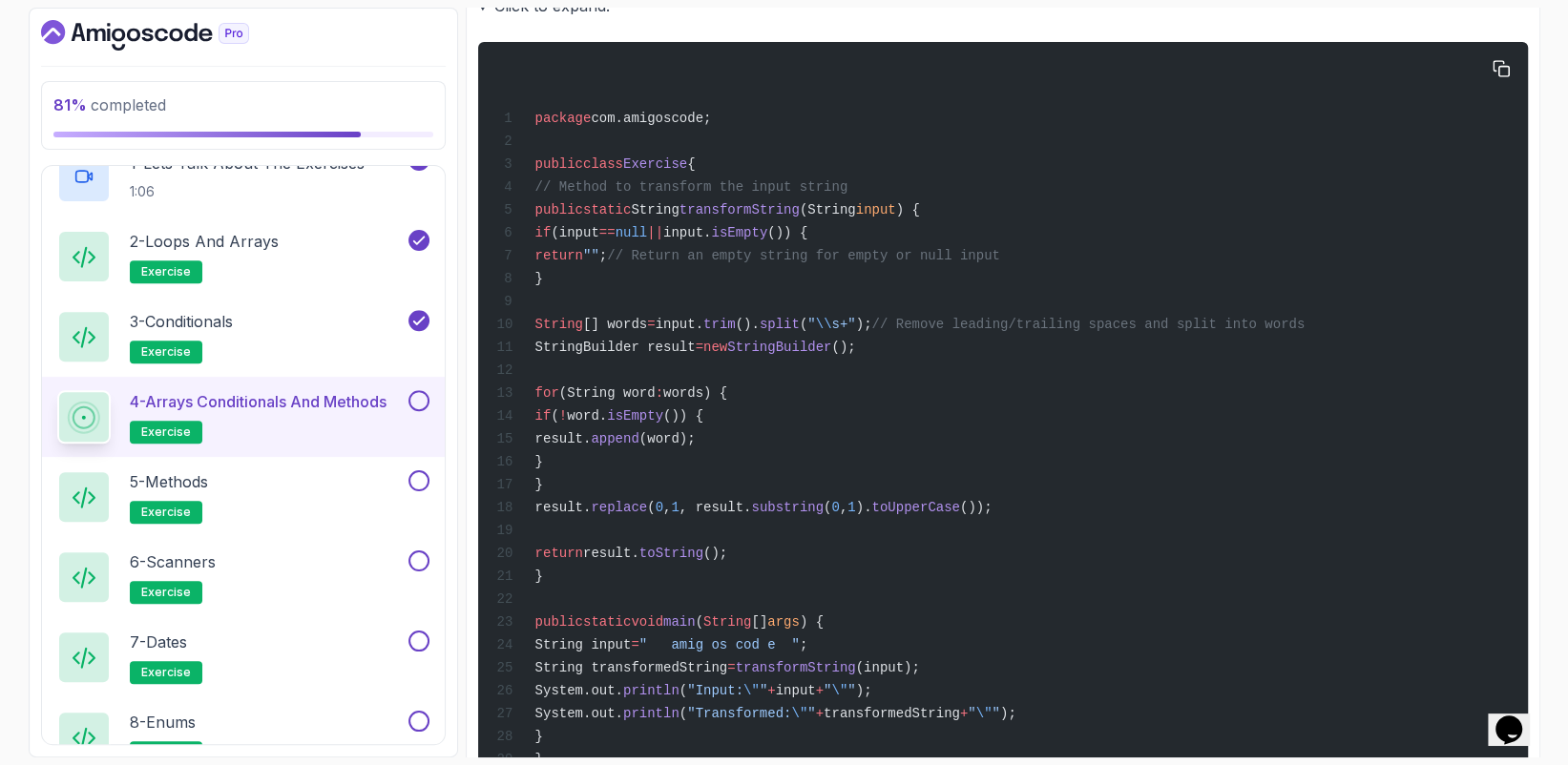 click on "result. replace ( 0 ,  1 , result. substring ( 0 ,  1 ). toUpperCase ());" at bounding box center [743, 507] 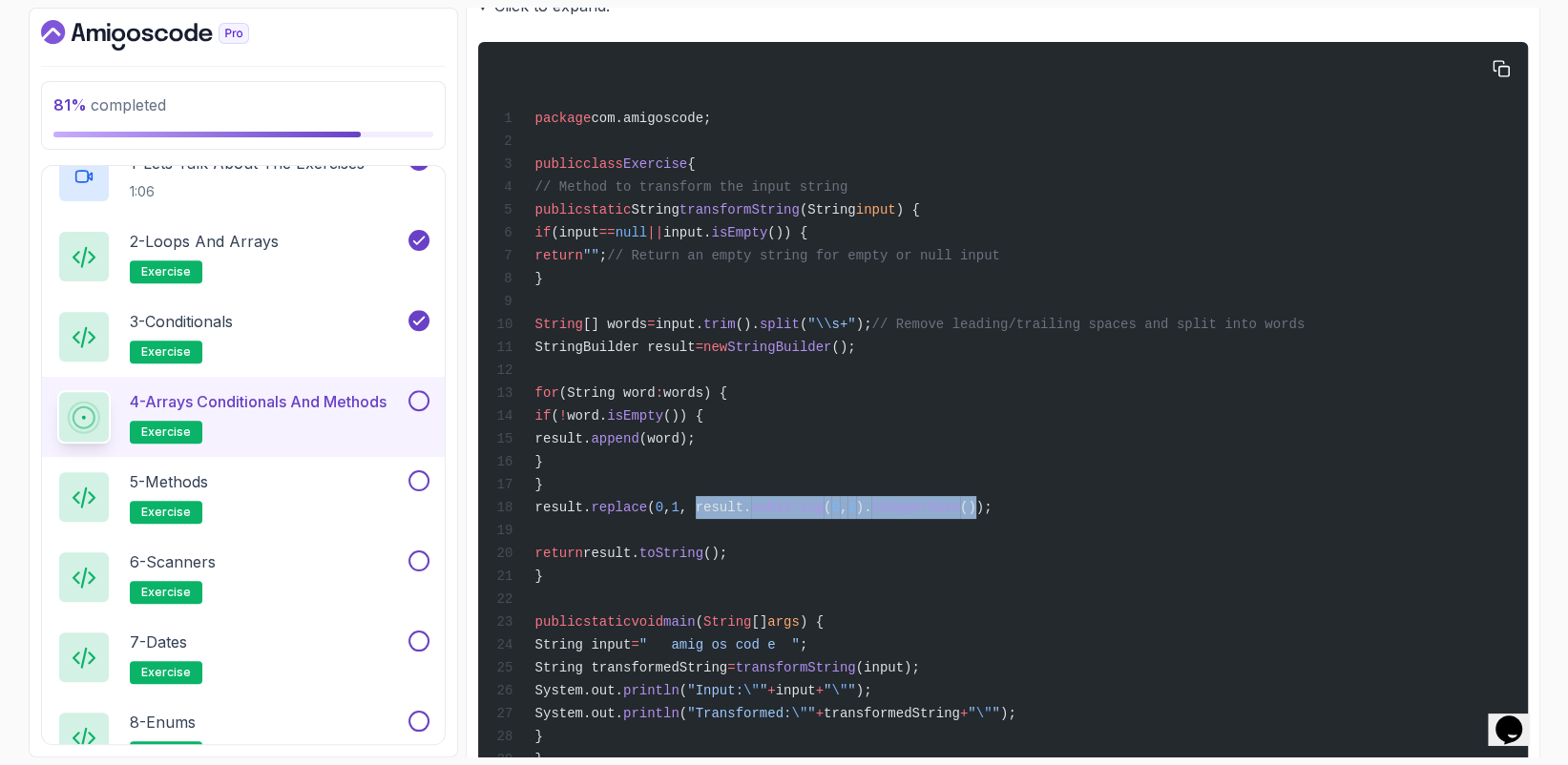 drag, startPoint x: 746, startPoint y: 554, endPoint x: 1013, endPoint y: 556, distance: 267.00749 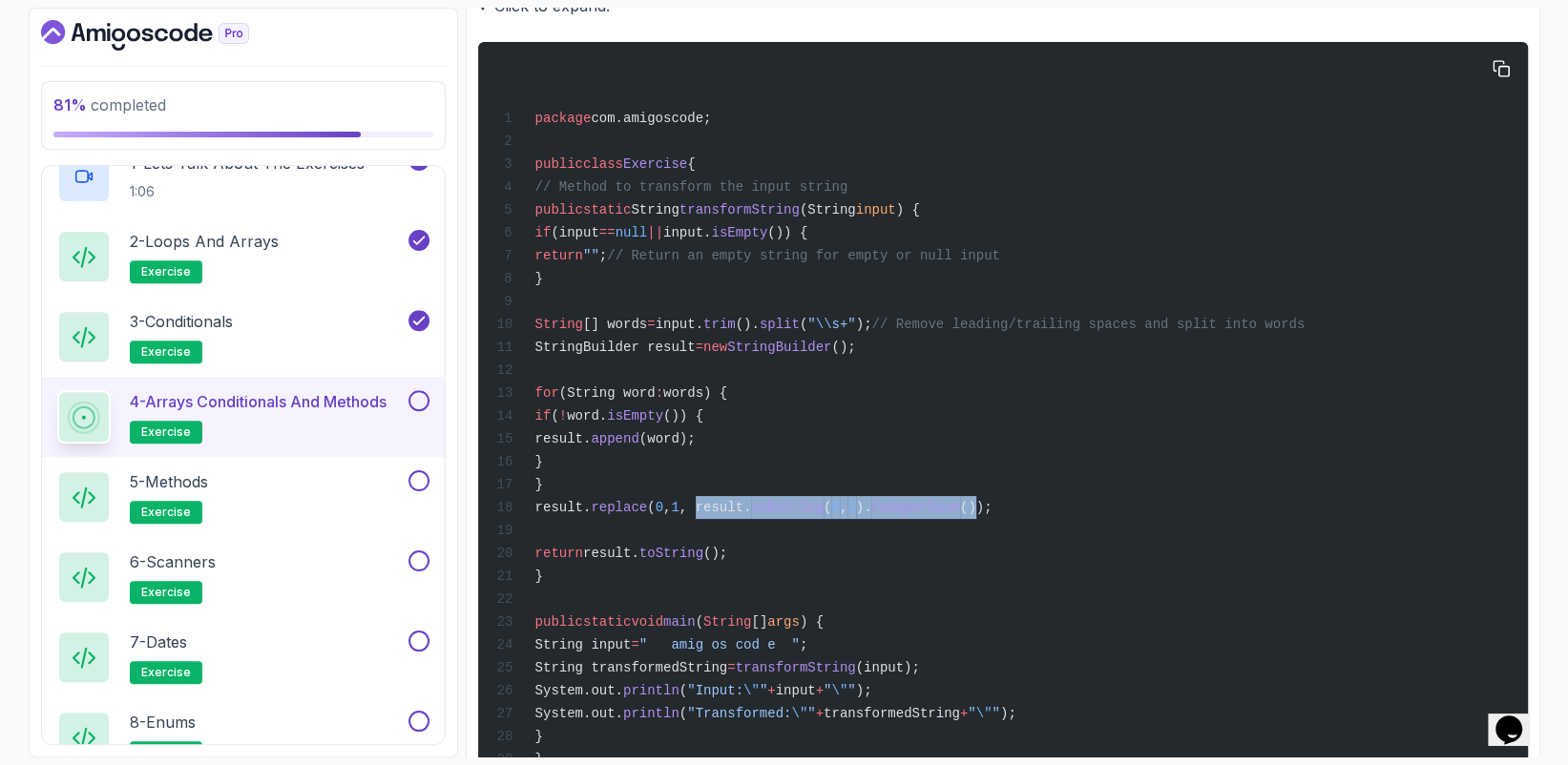 click on "result. replace ( 0 ,  1 , result. substring ( 0 ,  1 ). toUpperCase ());" at bounding box center [743, 507] 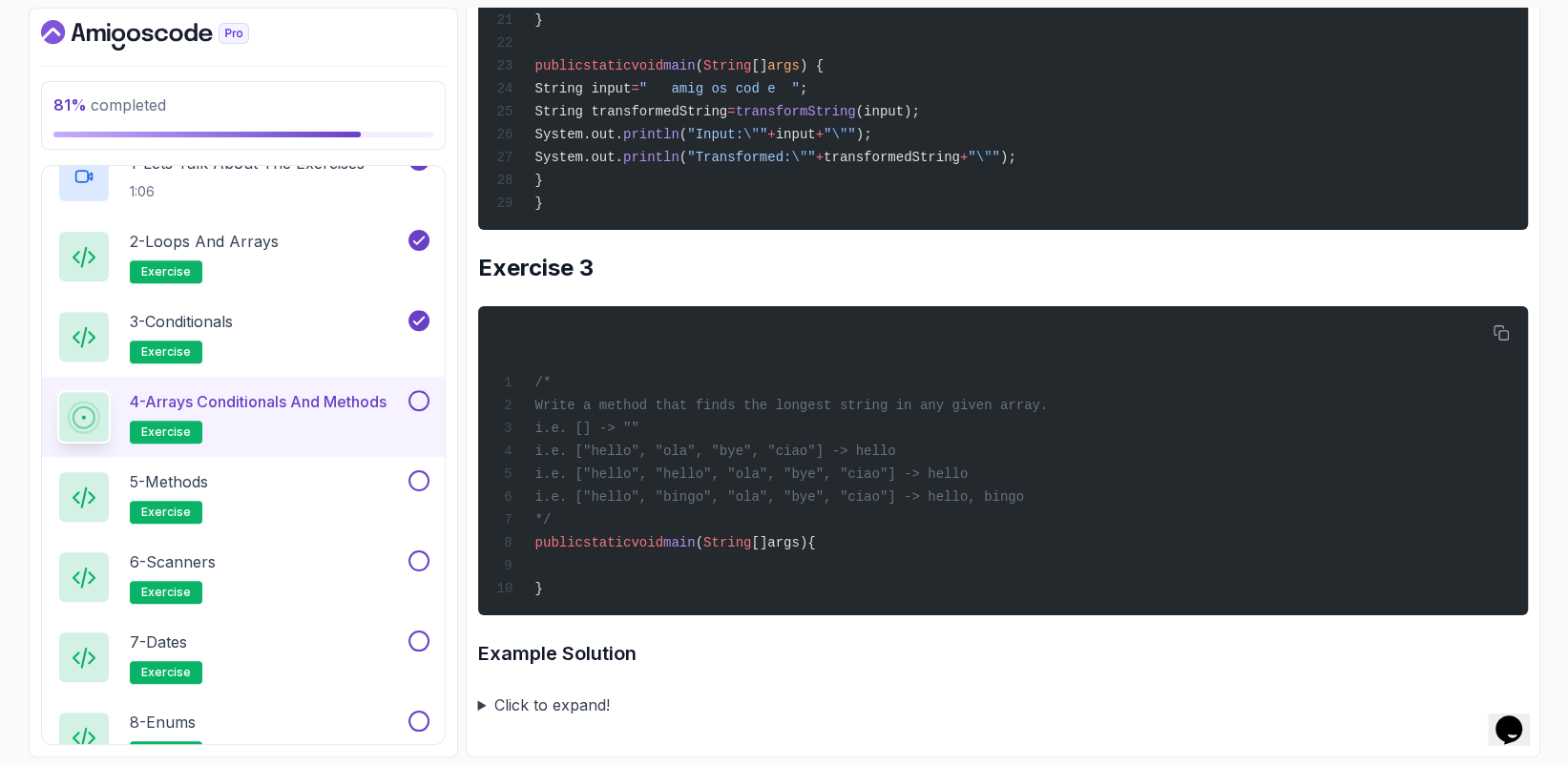 scroll, scrollTop: 2529, scrollLeft: 0, axis: vertical 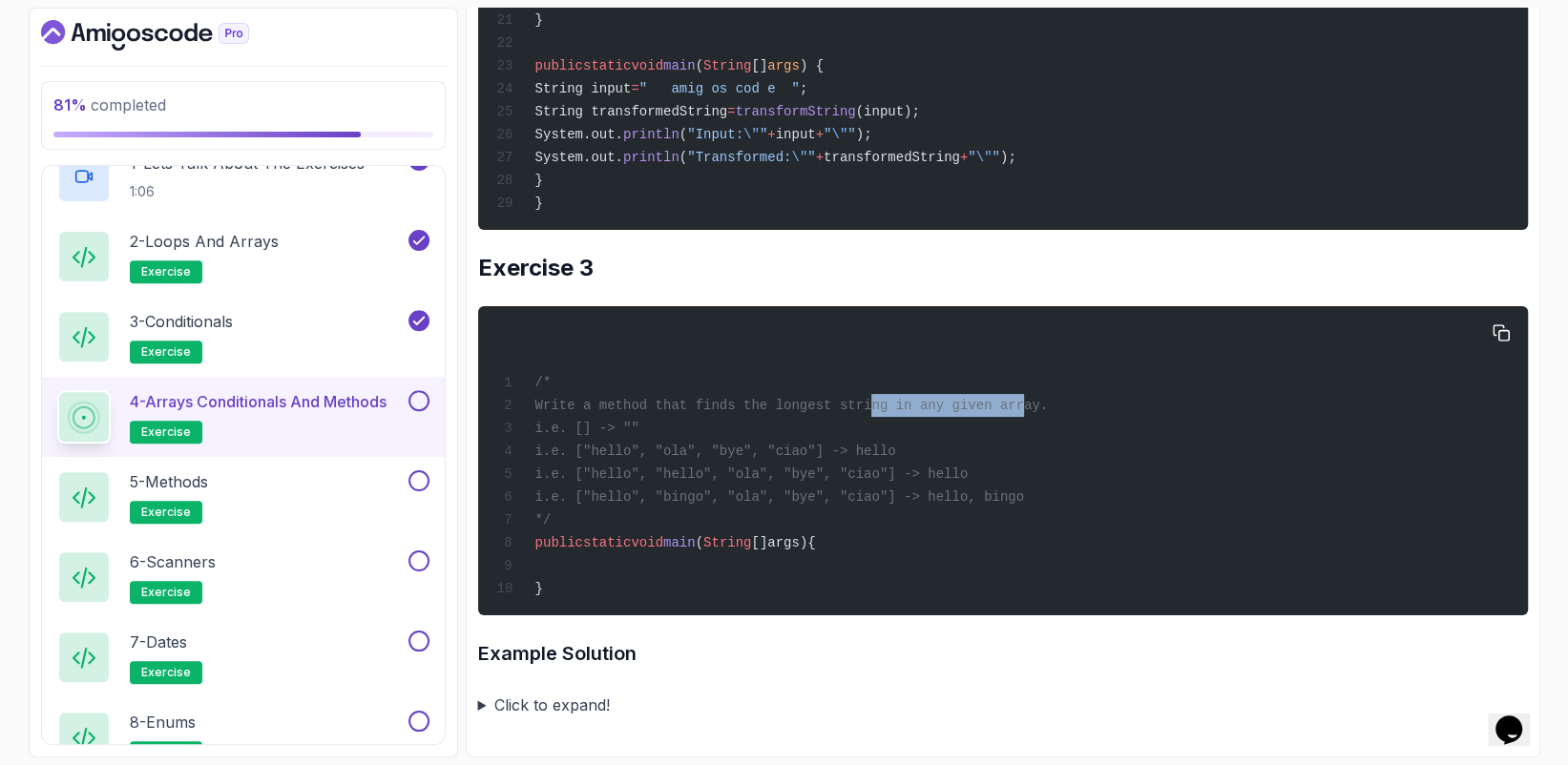 drag, startPoint x: 844, startPoint y: 395, endPoint x: 980, endPoint y: 401, distance: 136.13229 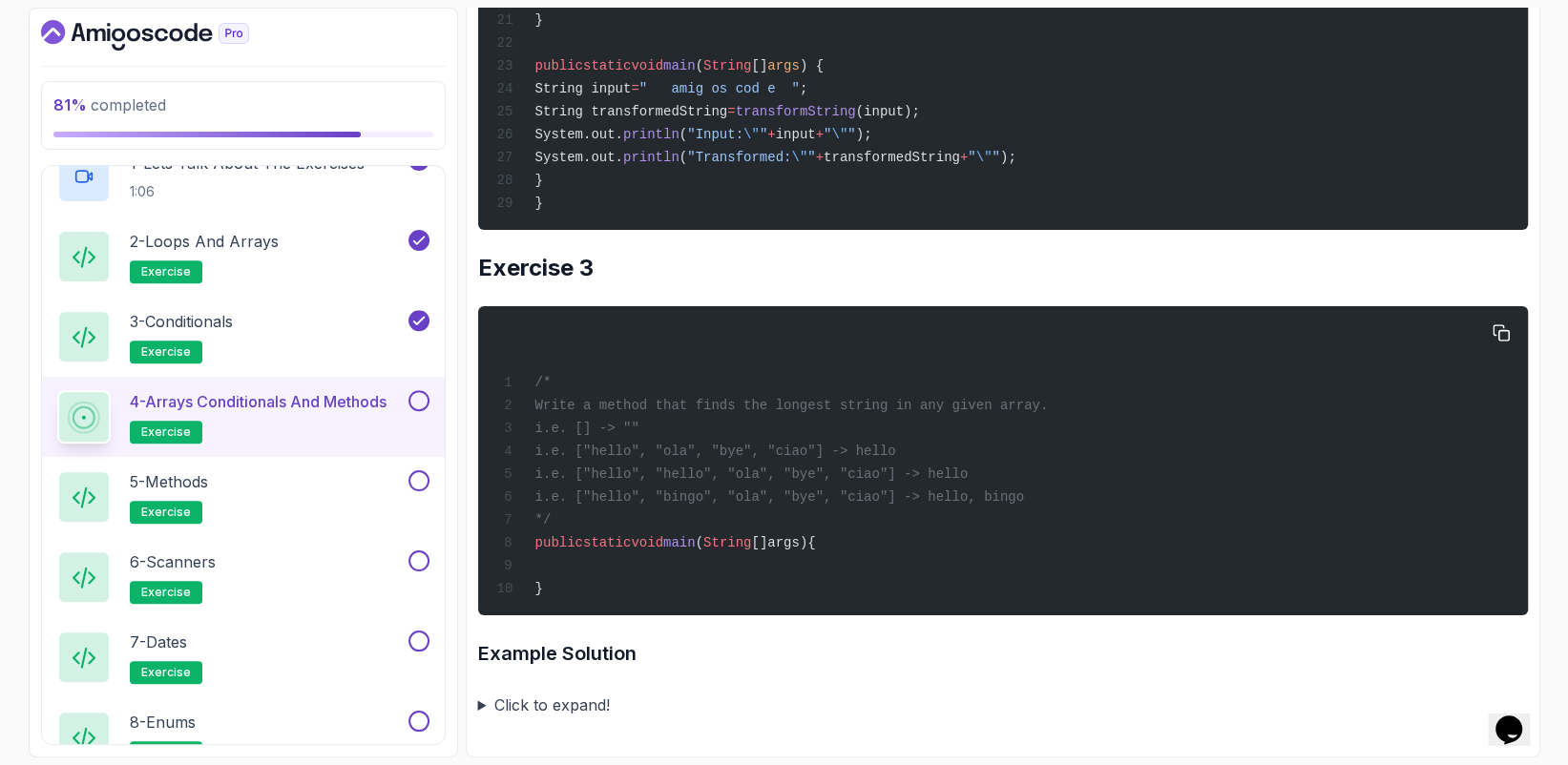 click on "/*
Write a method that finds the longest string in any given array.
i.e. [] -> ""
i.e. ["hello", "ola", "bye", "ciao"] -> hello
i.e. ["hello", "hello", "ola", "bye", "ciao"] -> hello
i.e. ["hello", "bingo", "ola", "bye", "ciao"] -> hello, bingo
*/
public  static  void  main ( String []args){
}" at bounding box center [1002, 461] 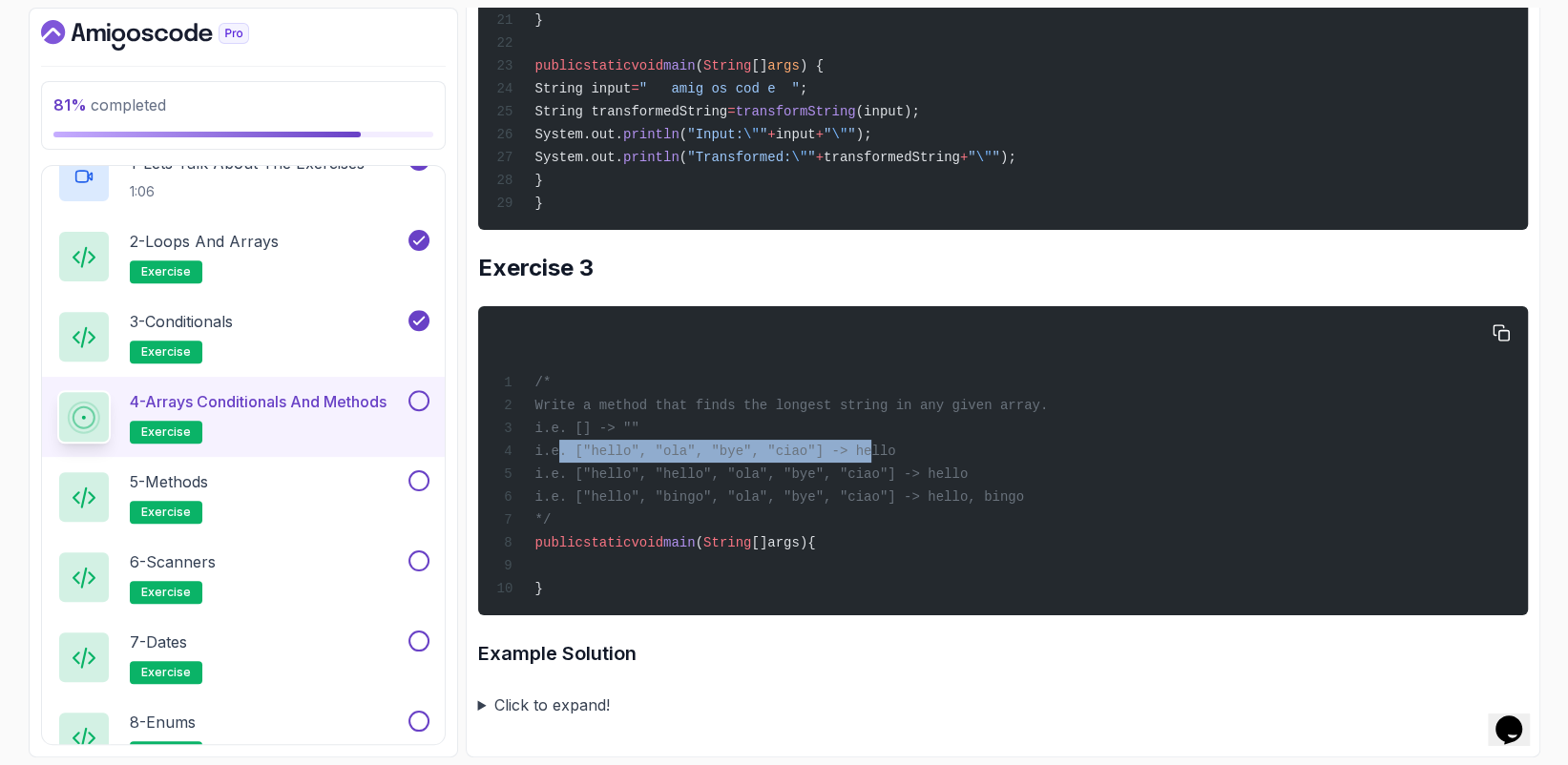drag, startPoint x: 555, startPoint y: 452, endPoint x: 840, endPoint y: 457, distance: 285.04386 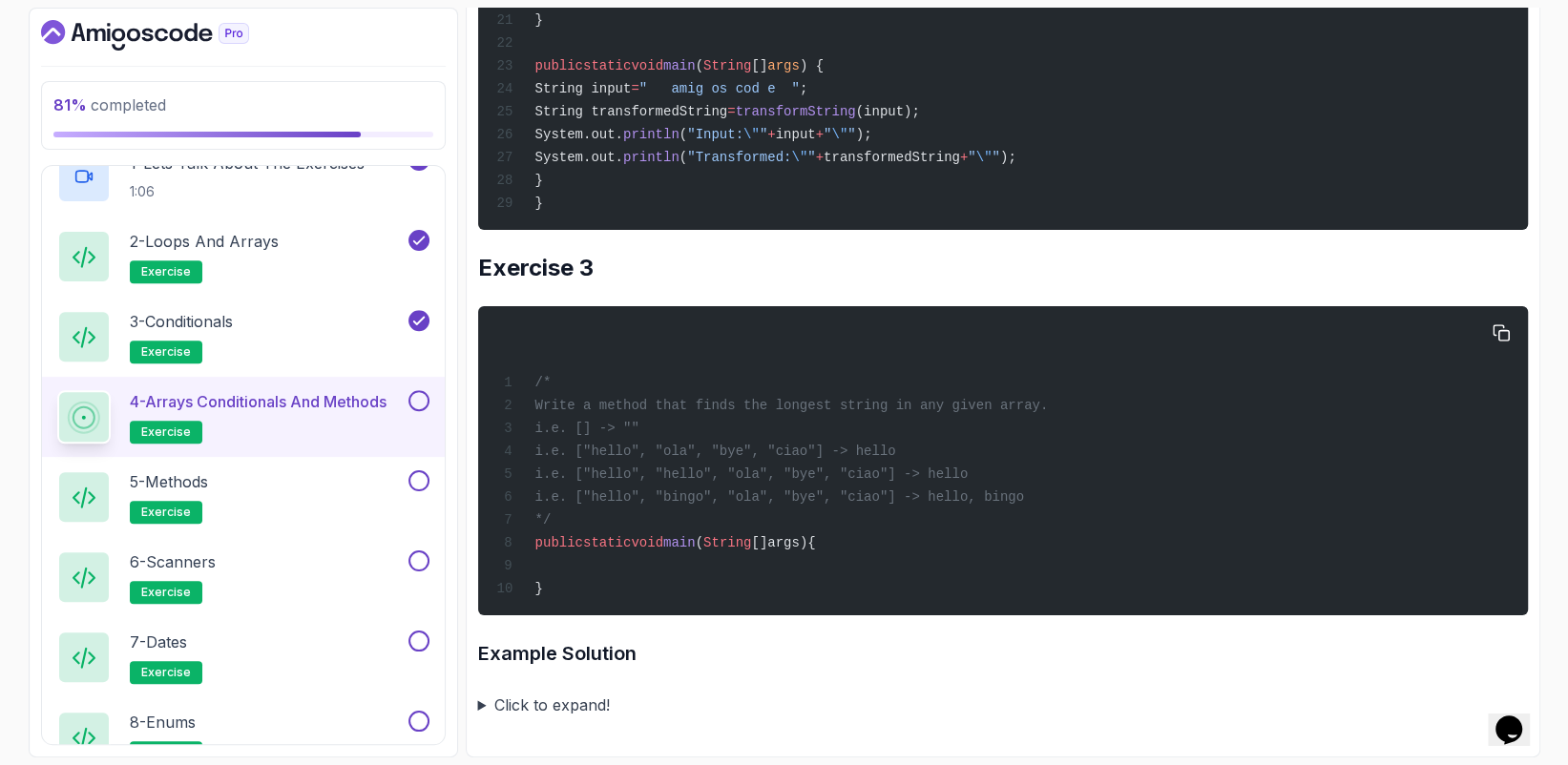 click on "/*
Write a method that finds the longest string in any given array.
i.e. [] -> ""
i.e. ["hello", "ola", "bye", "ciao"] -> hello
i.e. ["hello", "hello", "ola", "bye", "ciao"] -> hello
i.e. ["hello", "bingo", "ola", "bye", "ciao"] -> hello, bingo
*/
public  static  void  main ( String []args){
}" at bounding box center (1002, 461) 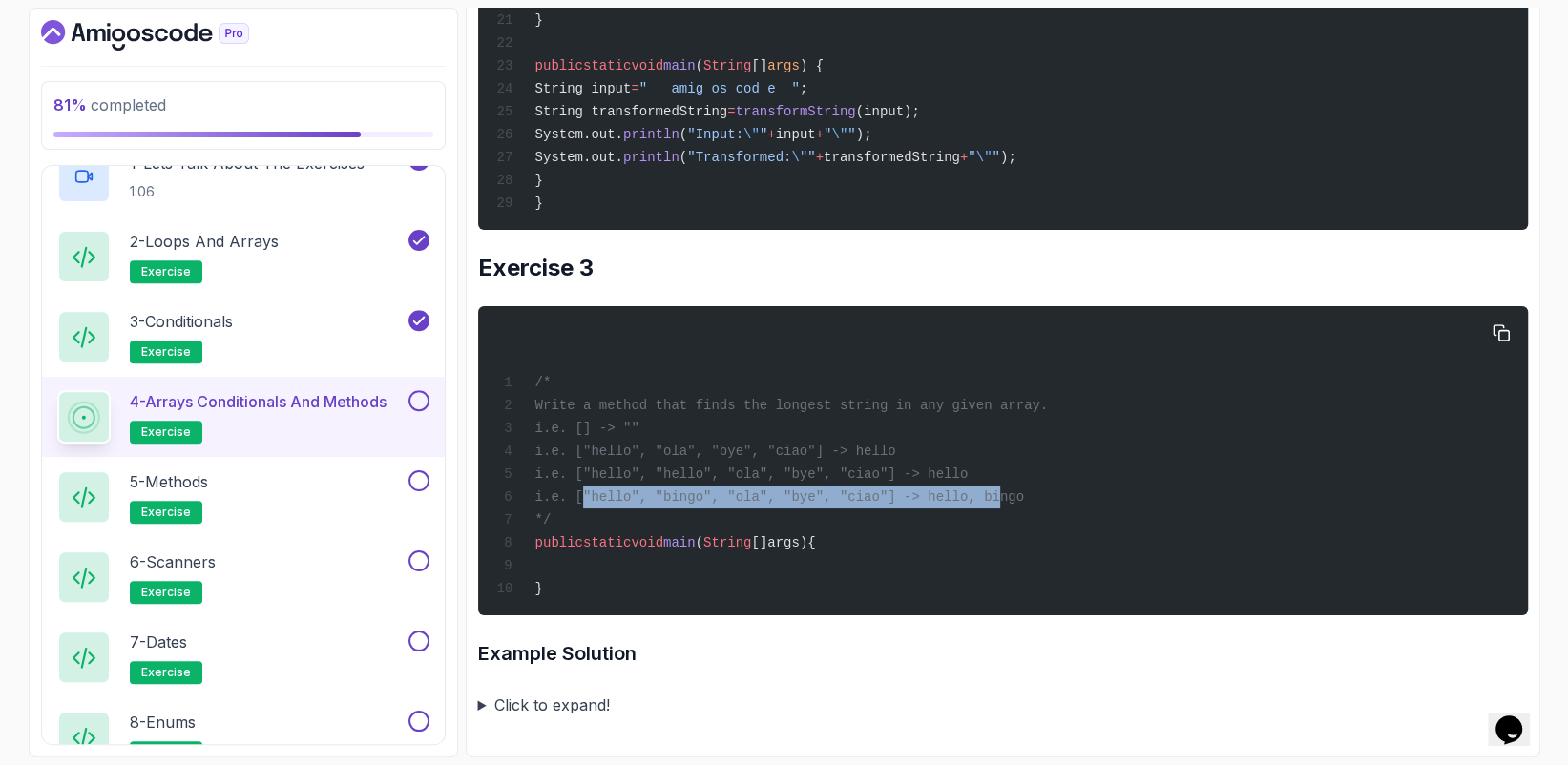 drag, startPoint x: 575, startPoint y: 499, endPoint x: 959, endPoint y: 502, distance: 384.0117 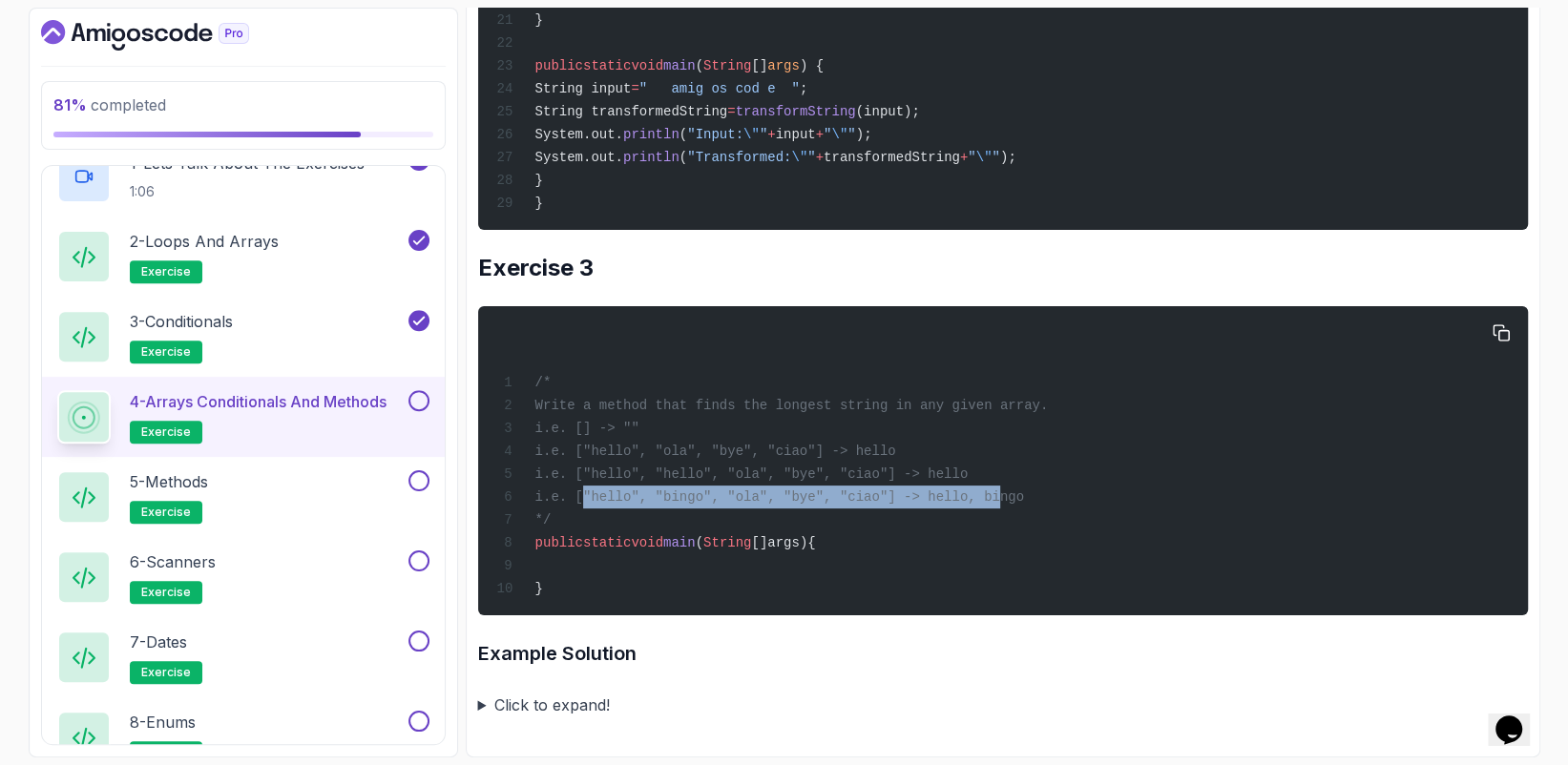 click on "/*
Write a method that finds the longest string in any given array.
i.e. [] -> ""
i.e. ["hello", "ola", "bye", "ciao"] -> hello
i.e. ["hello", "hello", "ola", "bye", "ciao"] -> hello
i.e. ["hello", "bingo", "ola", "bye", "ciao"] -> hello, bingo
*/
public  static  void  main ( String []args){
}" at bounding box center (1002, 461) 